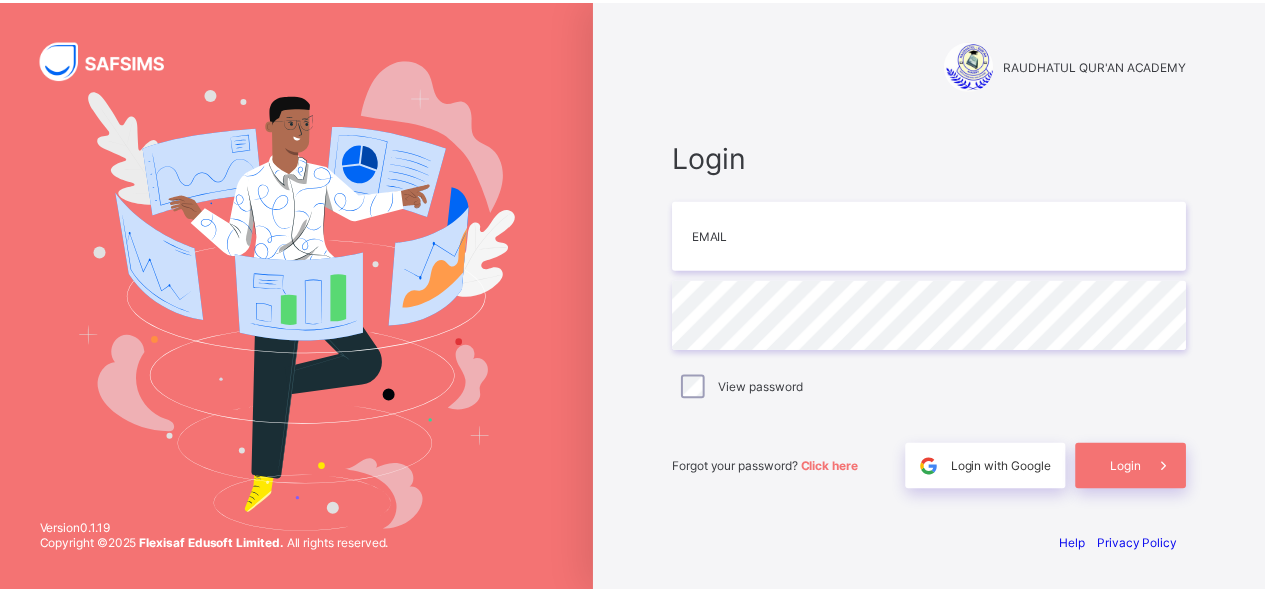 scroll, scrollTop: 0, scrollLeft: 0, axis: both 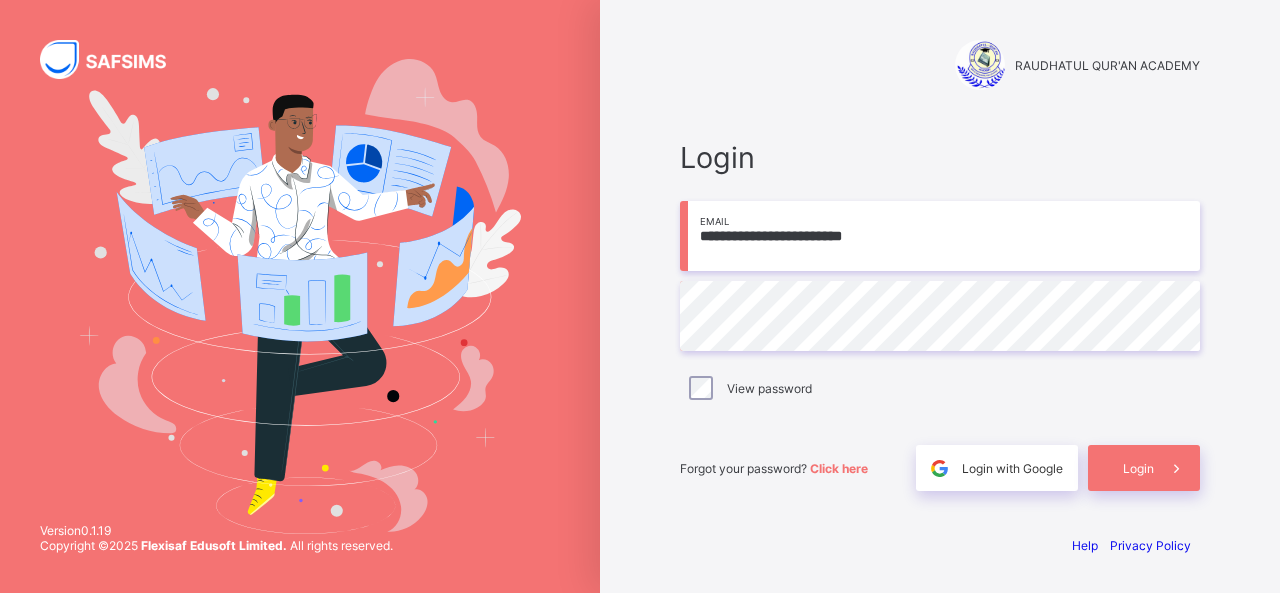 click on "**********" at bounding box center (940, 236) 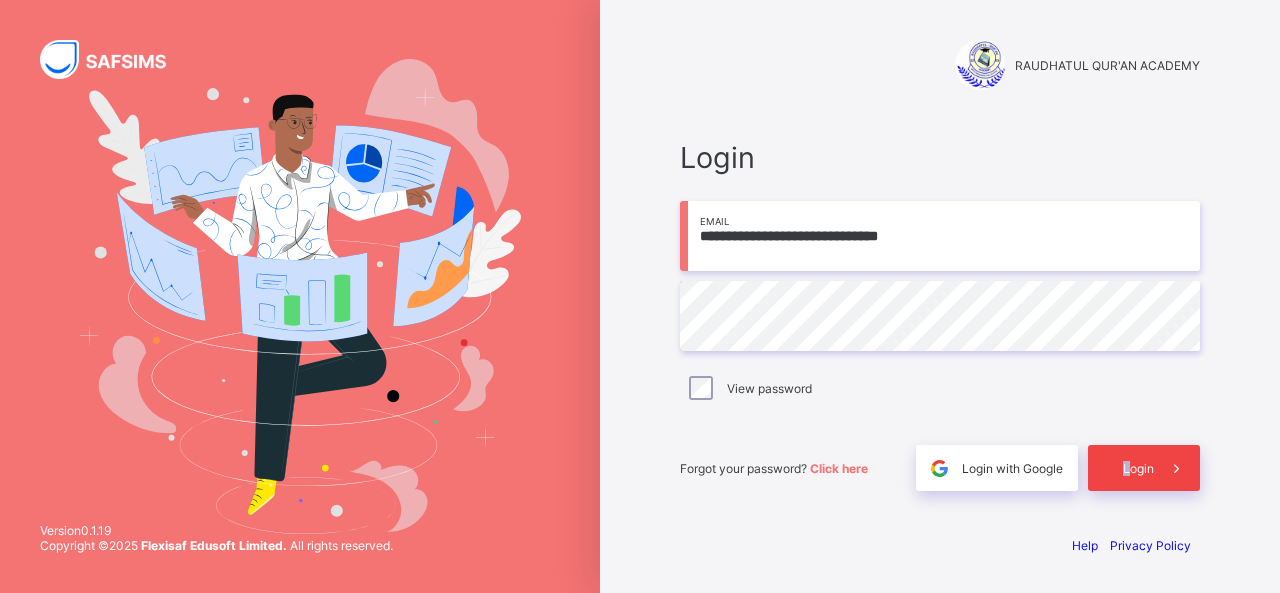 drag, startPoint x: 1125, startPoint y: 441, endPoint x: 1128, endPoint y: 470, distance: 29.15476 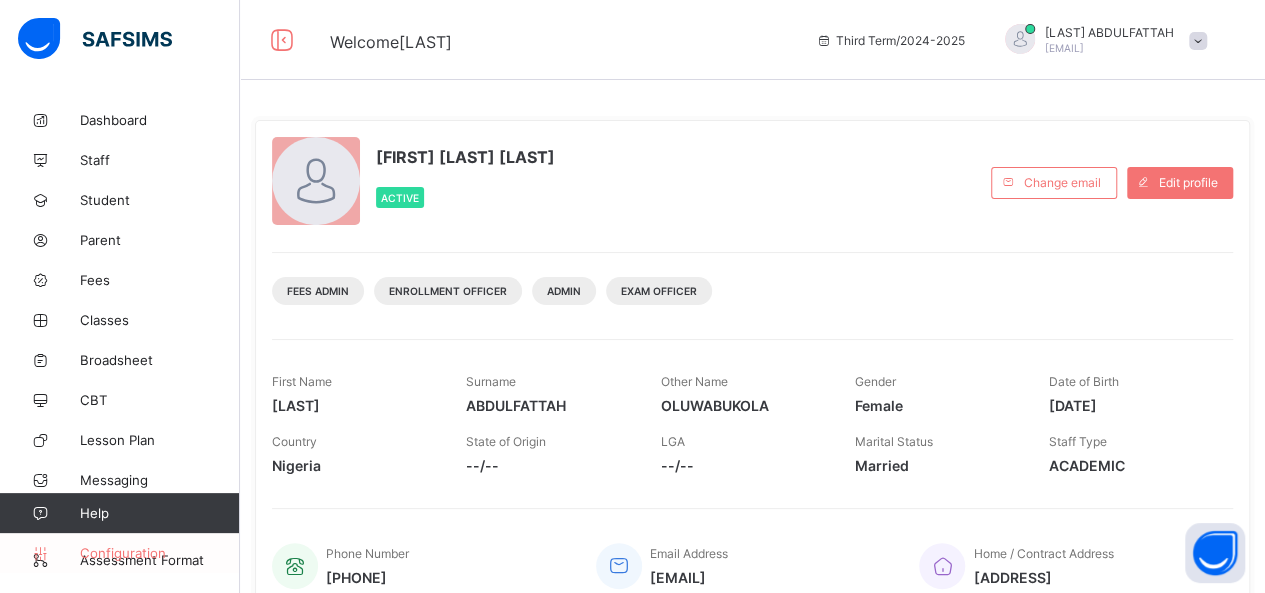 click on "Configuration" at bounding box center [159, 553] 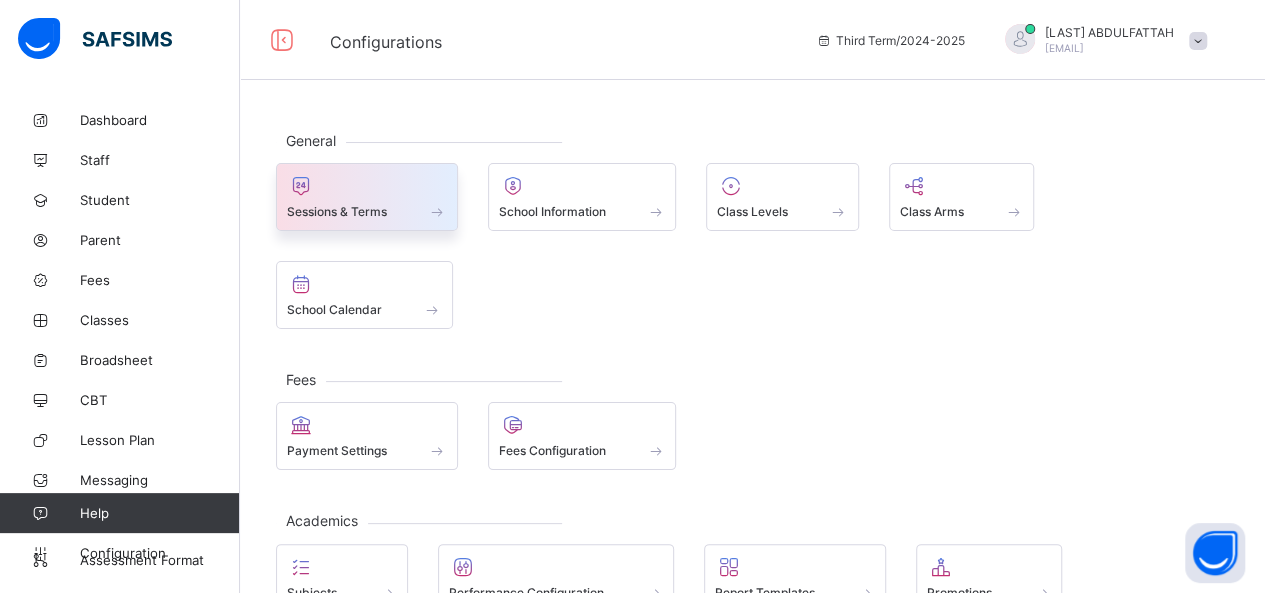 click on "Sessions & Terms" at bounding box center [367, 211] 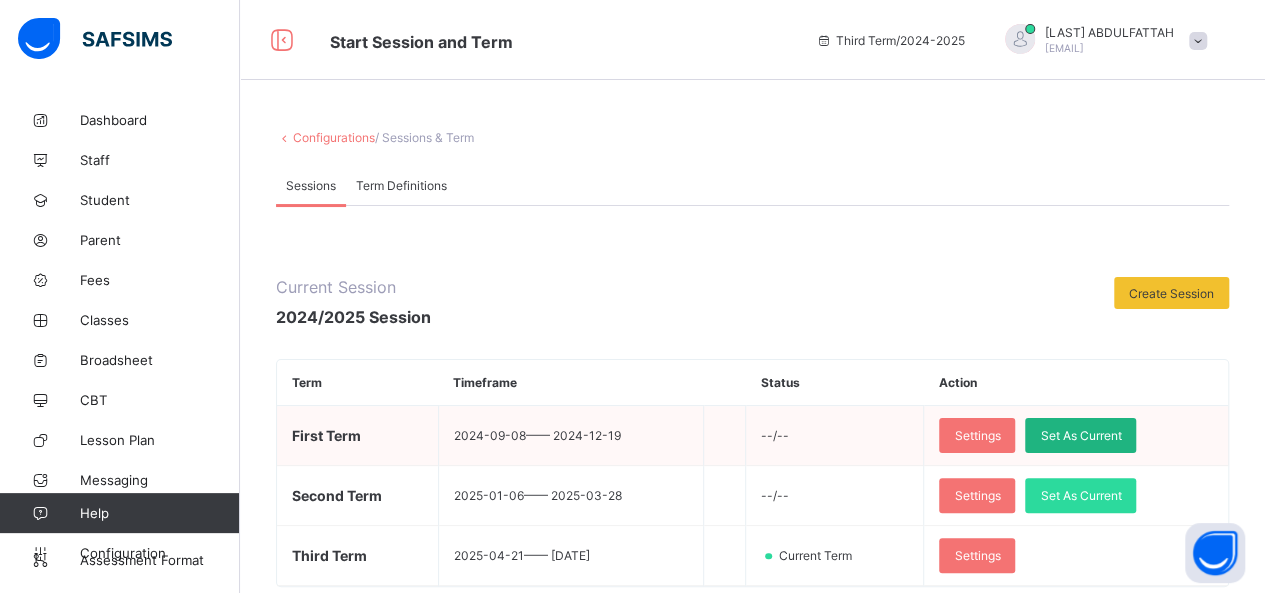 click on "Set As Current" at bounding box center [1080, 435] 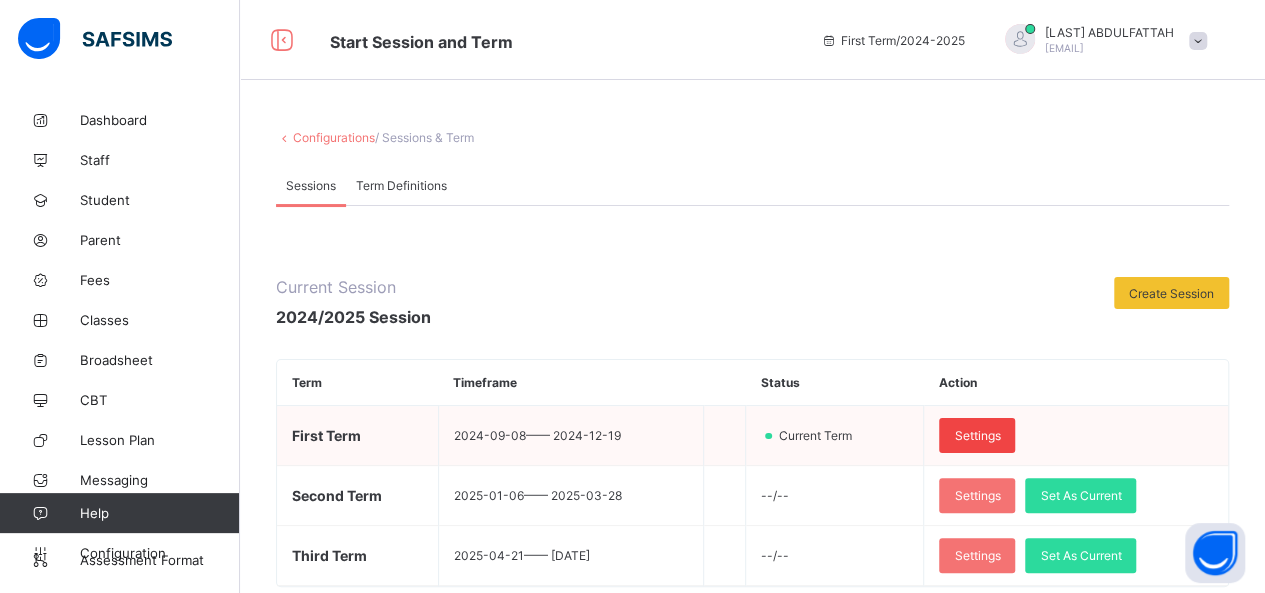 click on "Settings" at bounding box center [977, 435] 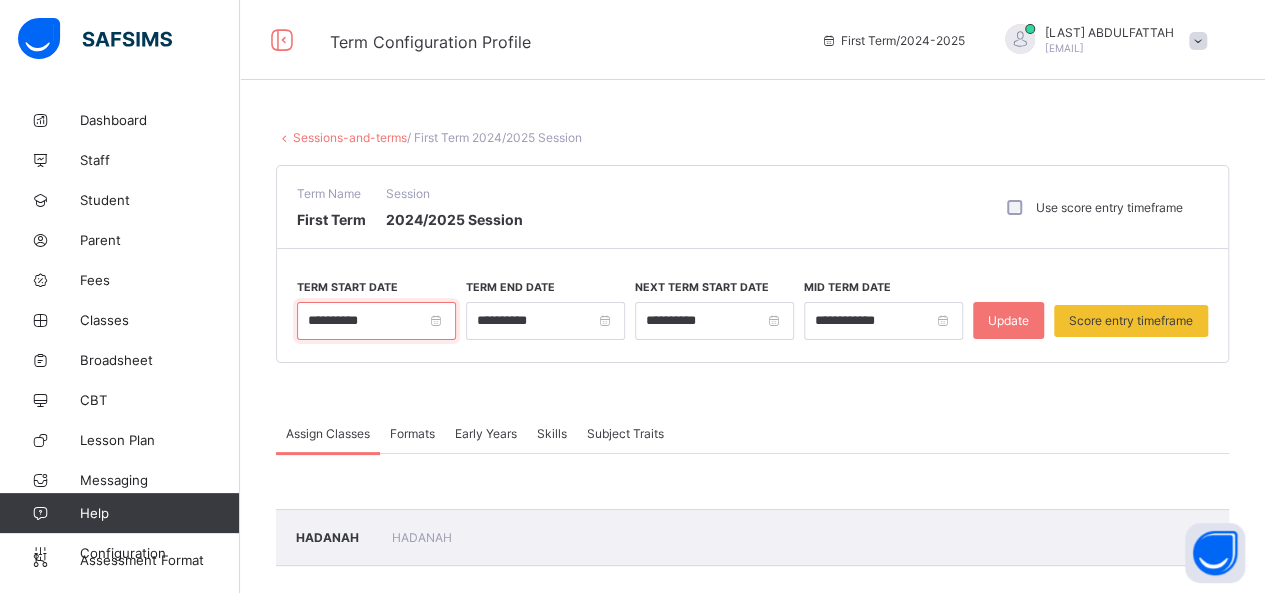 click on "**********" at bounding box center [376, 321] 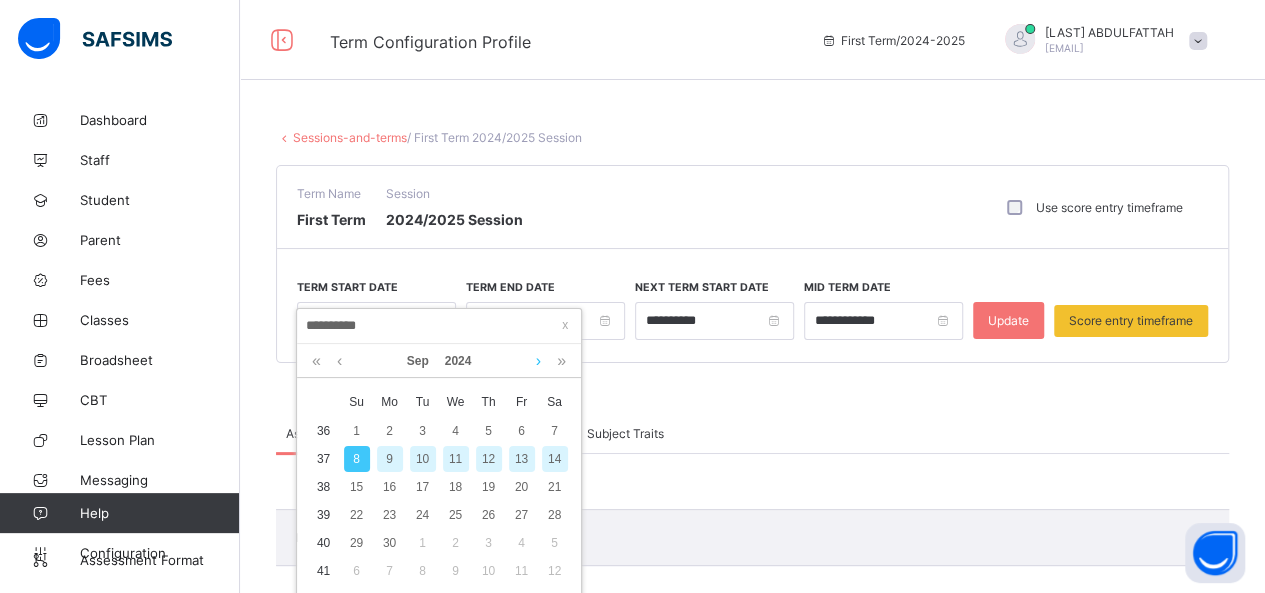 click at bounding box center (538, 361) 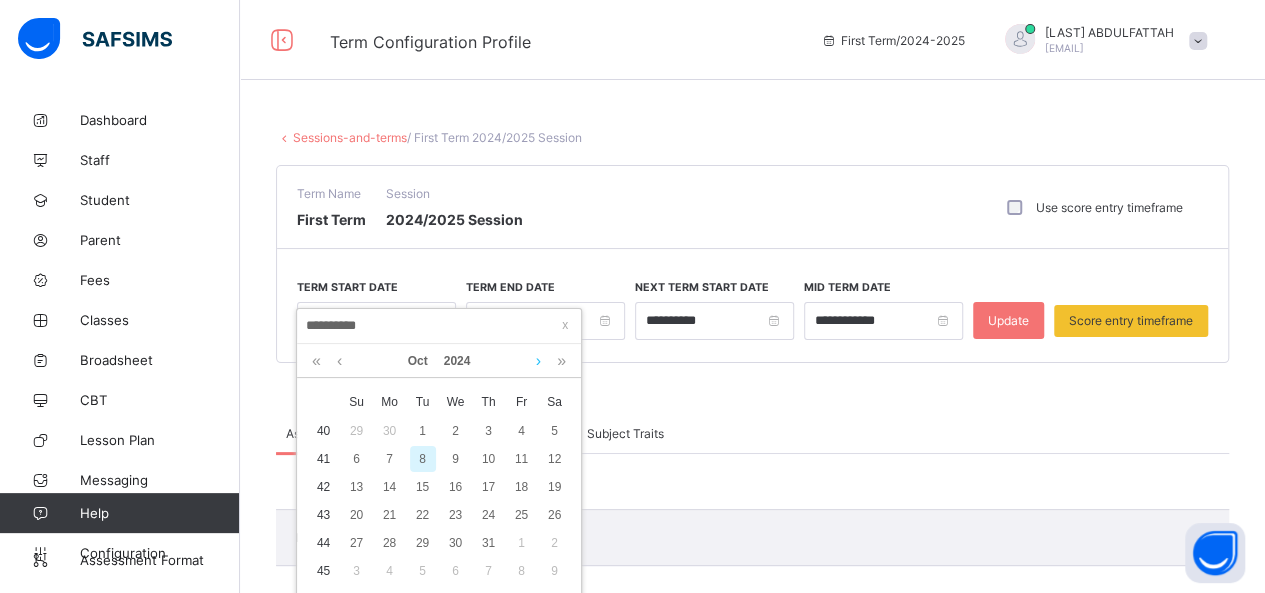 click at bounding box center (538, 361) 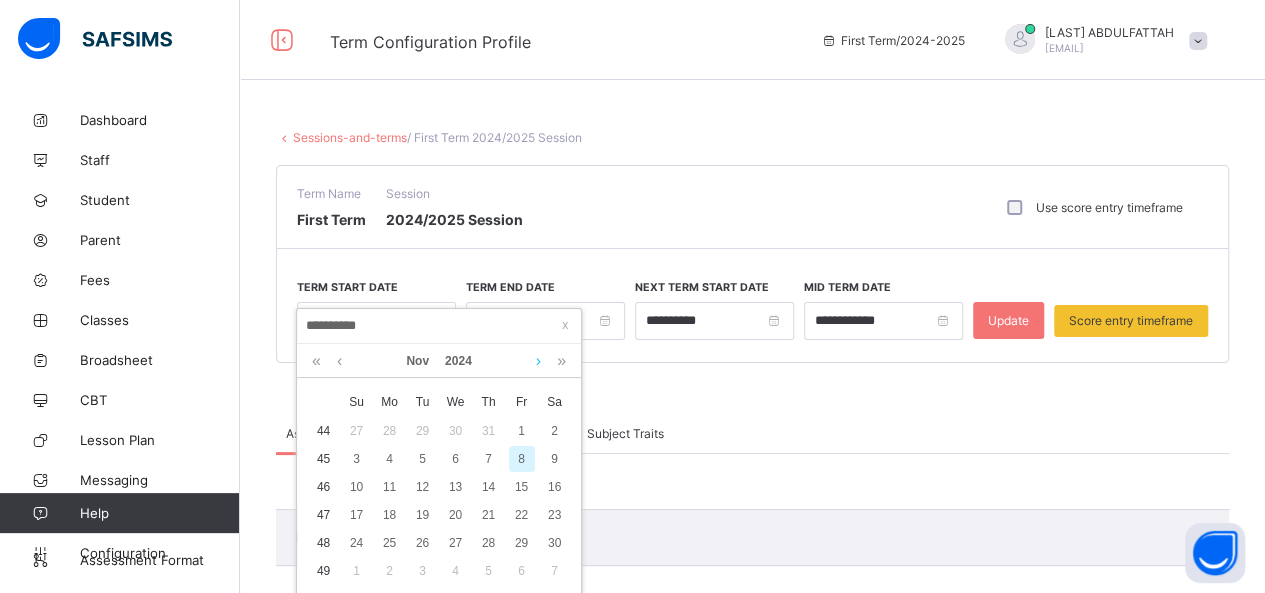 click at bounding box center [538, 361] 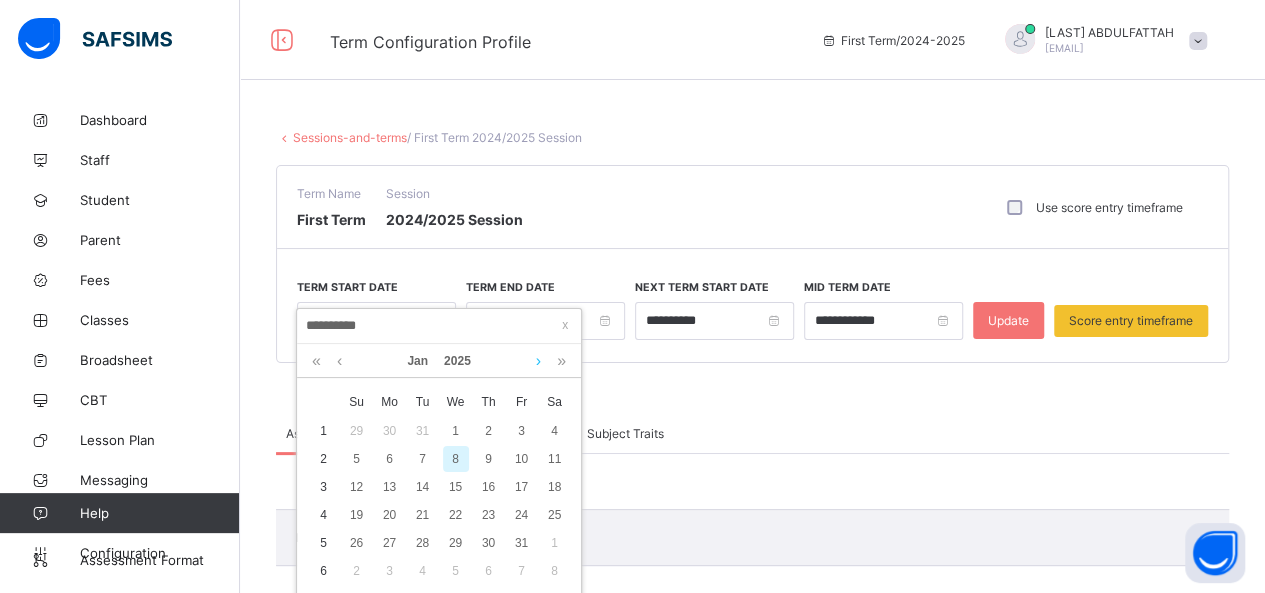 click at bounding box center [538, 361] 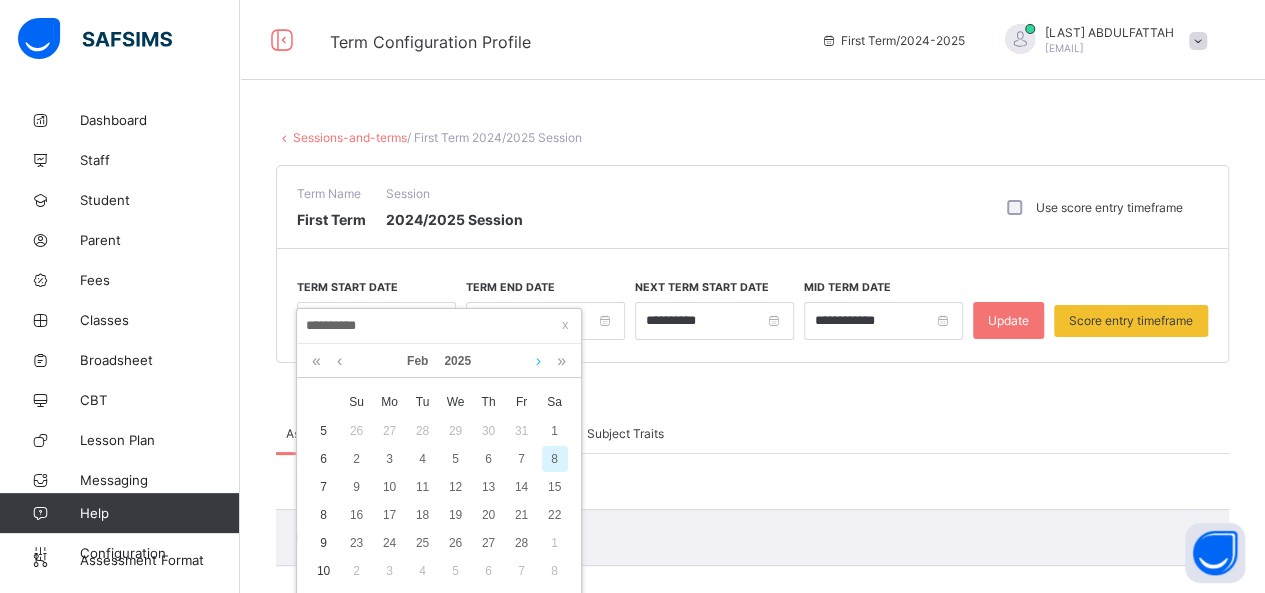 click at bounding box center (538, 361) 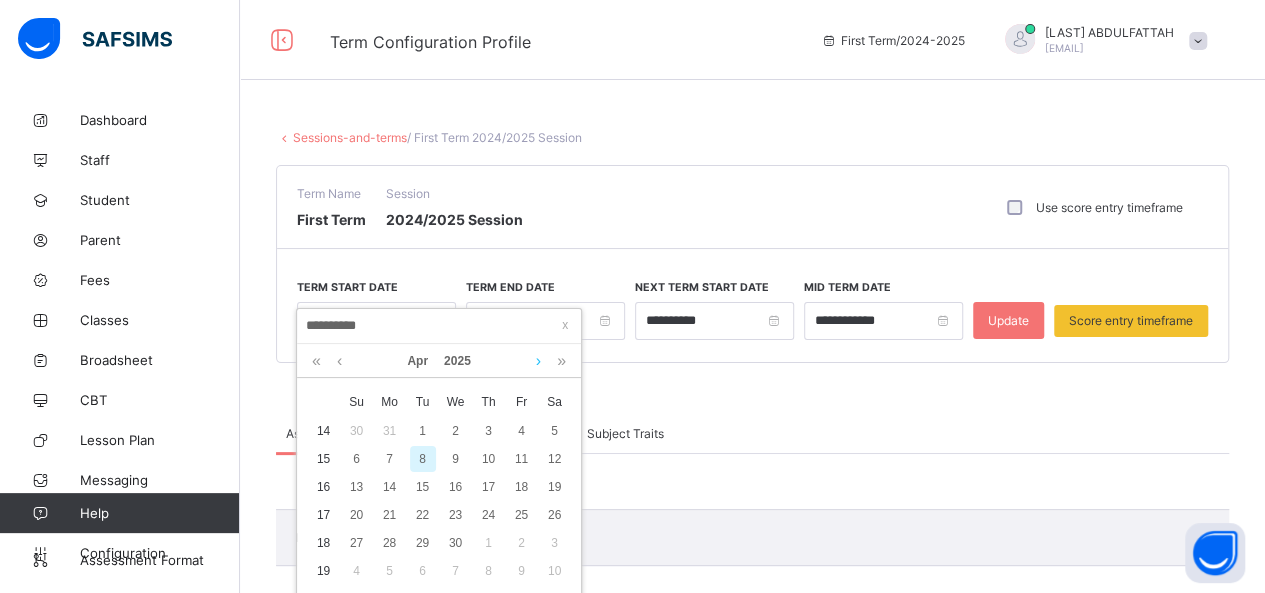 click at bounding box center [538, 361] 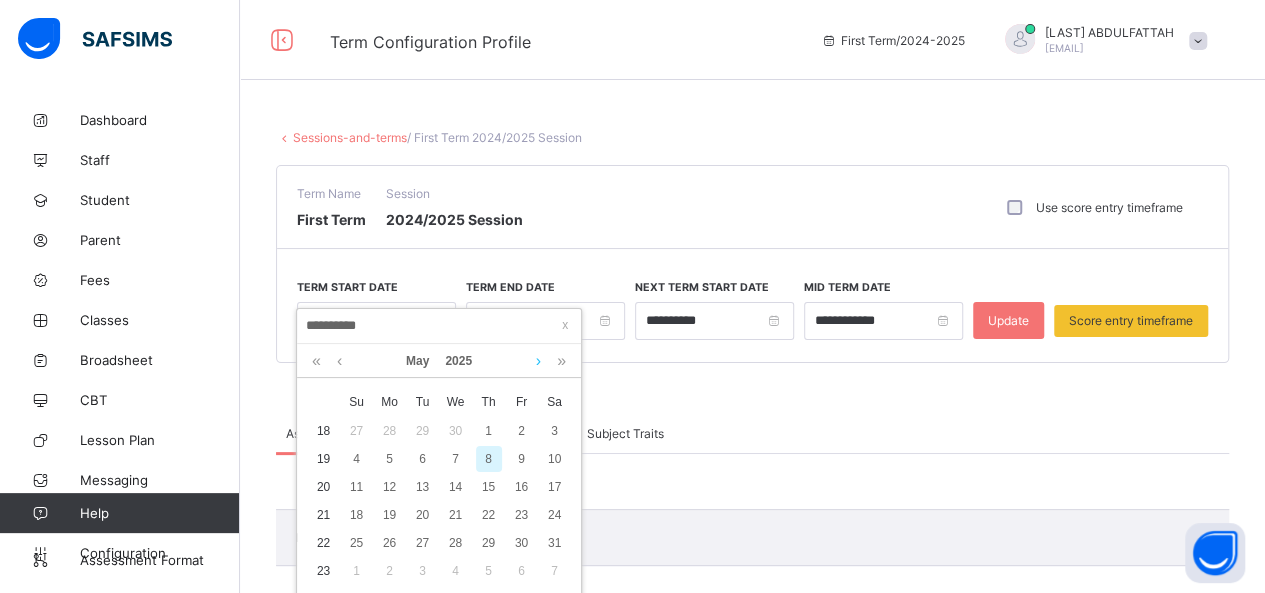 click at bounding box center [538, 361] 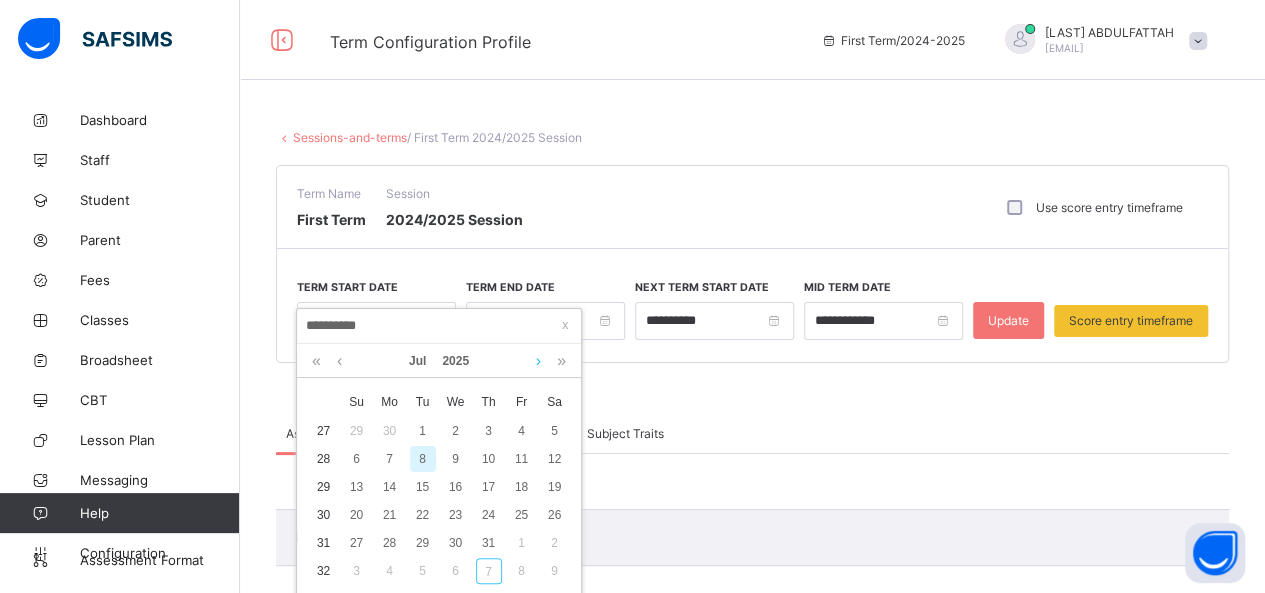 click at bounding box center (538, 361) 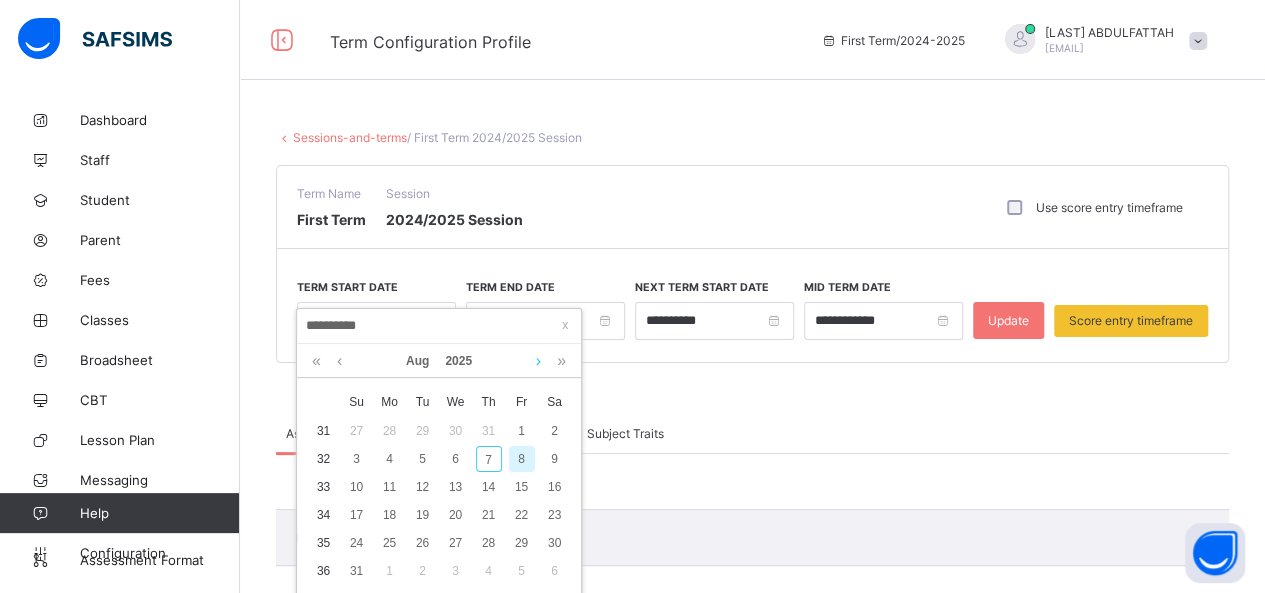 click at bounding box center [538, 361] 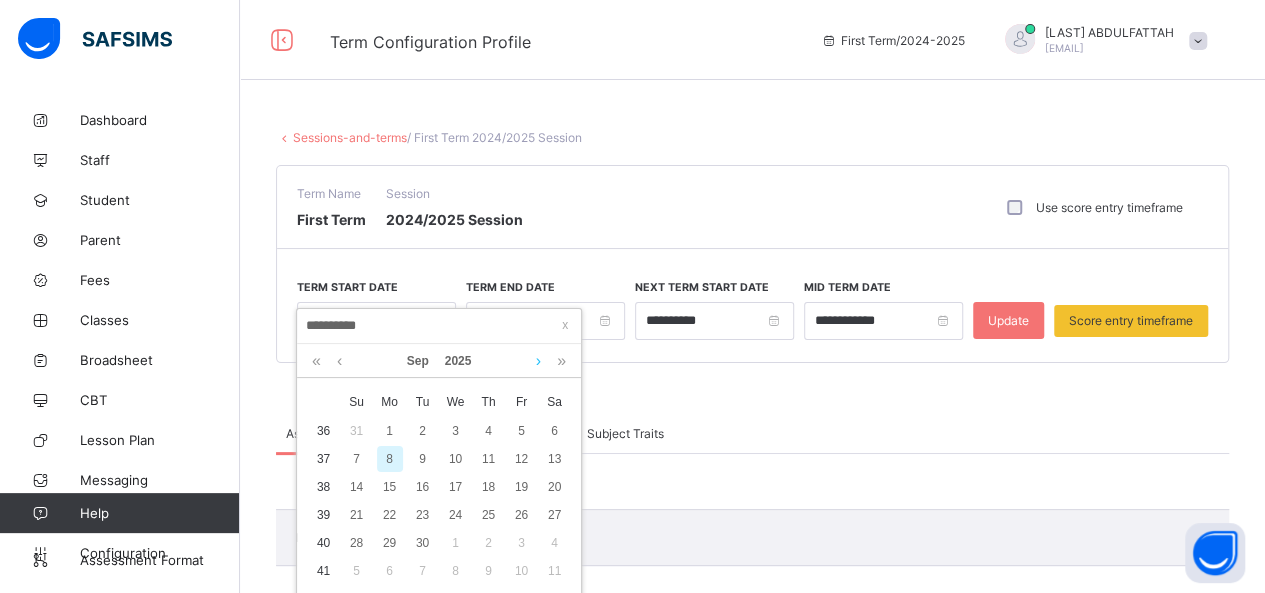 click at bounding box center (538, 361) 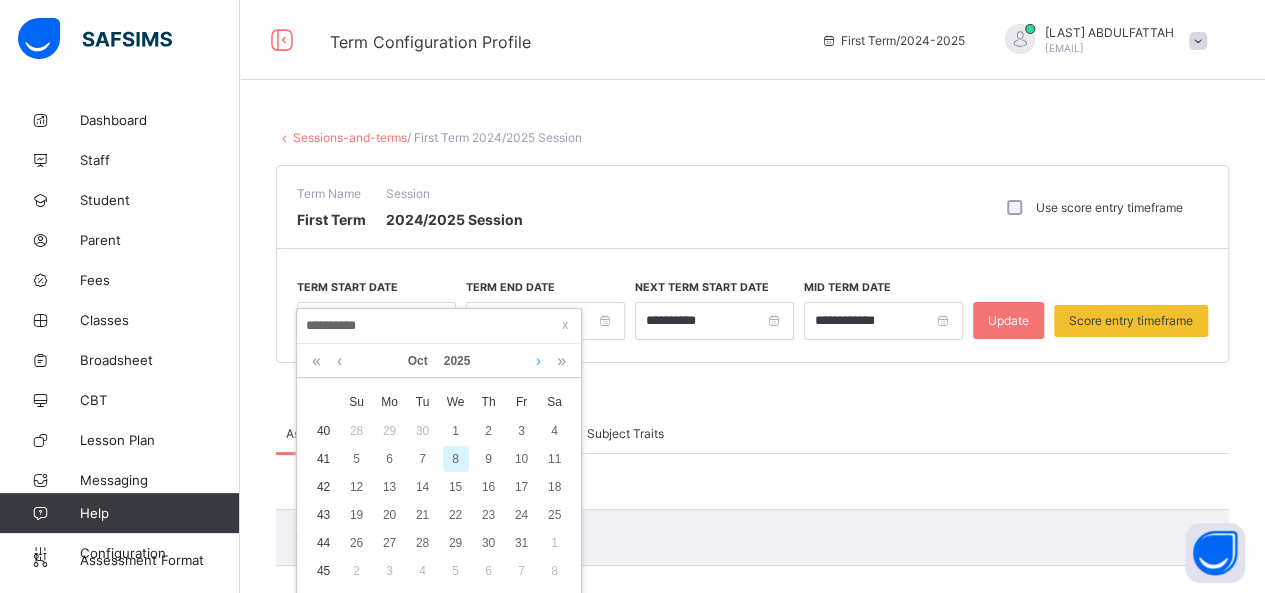 click at bounding box center (538, 361) 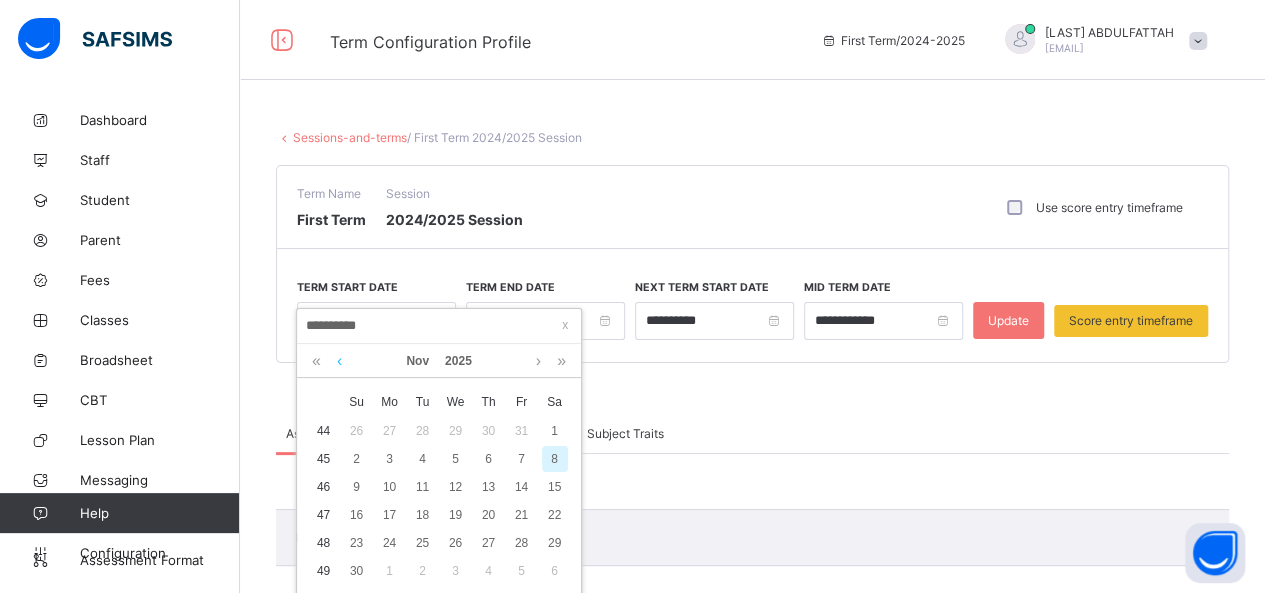 click at bounding box center [339, 361] 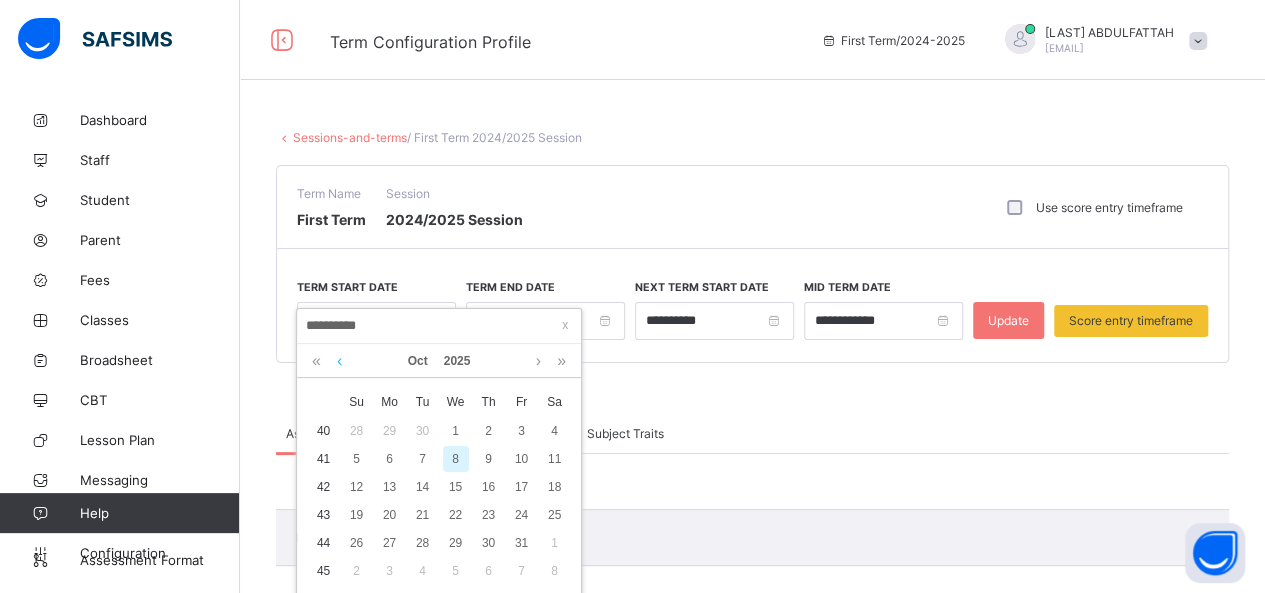 click at bounding box center (339, 361) 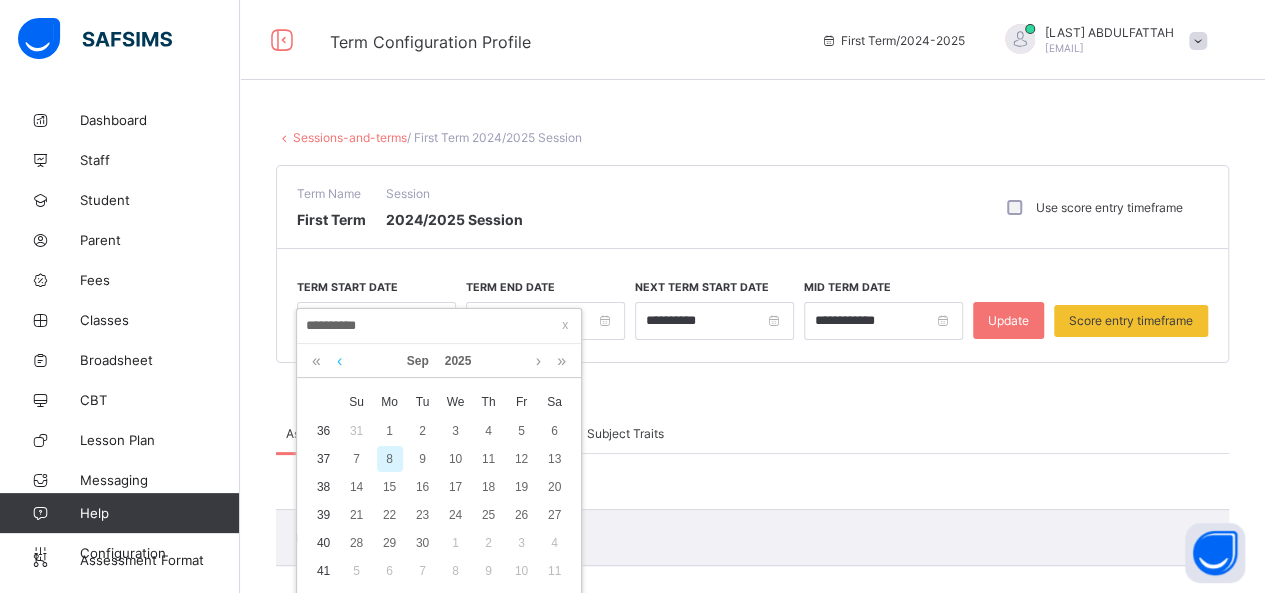 click at bounding box center (339, 361) 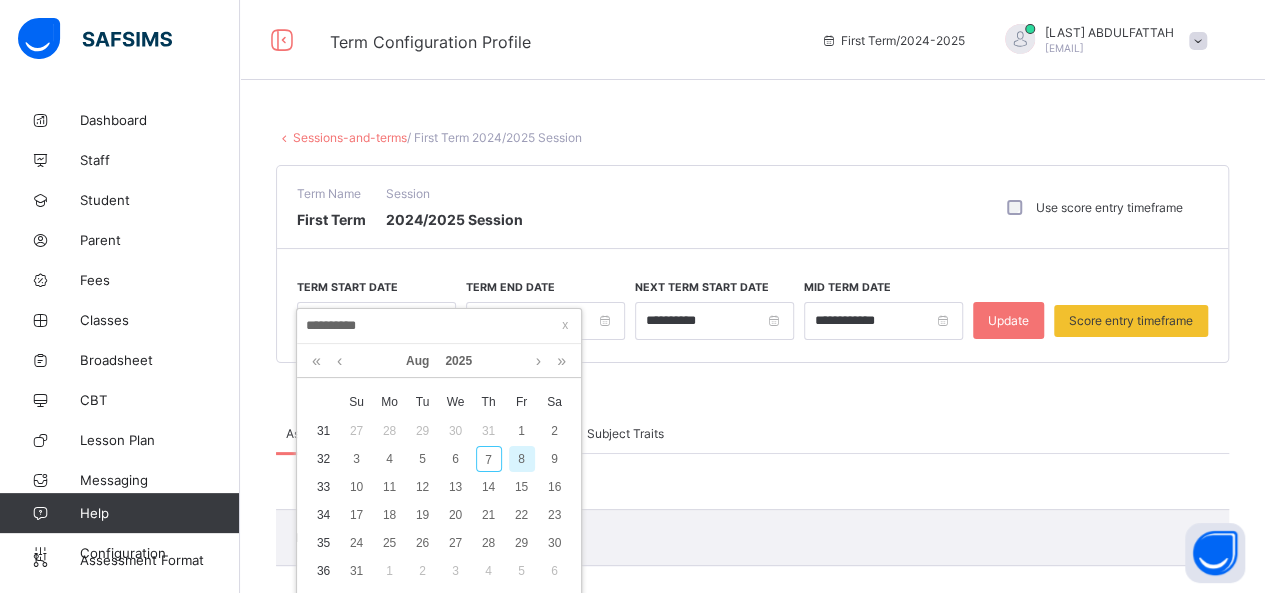 click on "31" at bounding box center (323, 431) 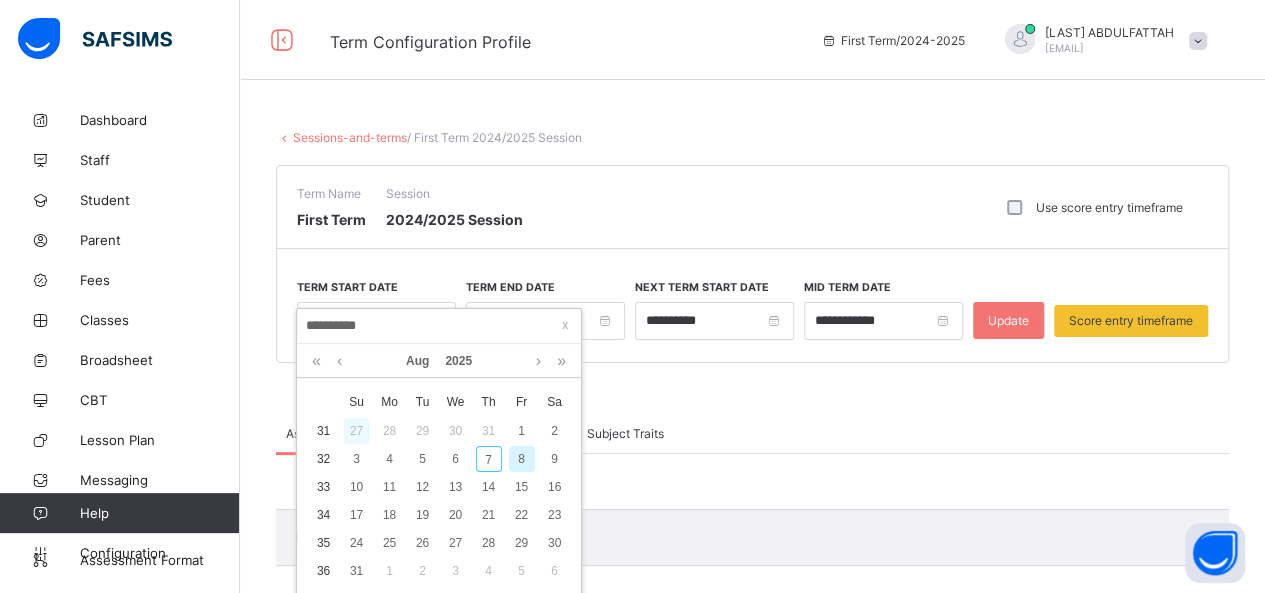 click on "27" at bounding box center (357, 431) 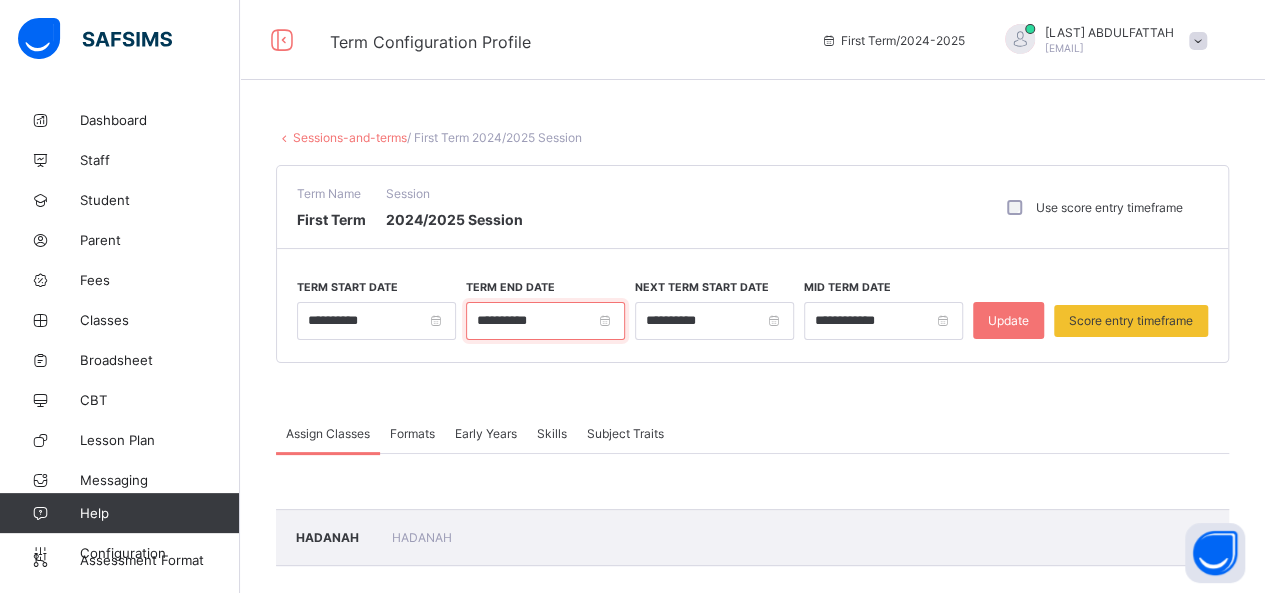 click on "**********" at bounding box center (545, 321) 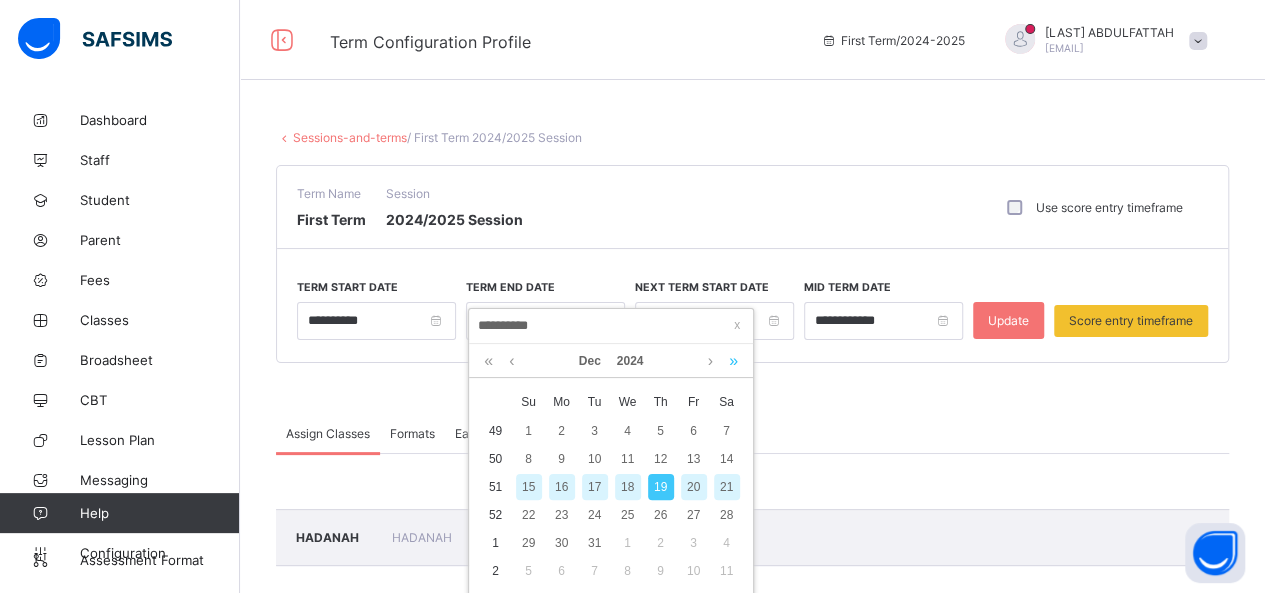 click at bounding box center [733, 361] 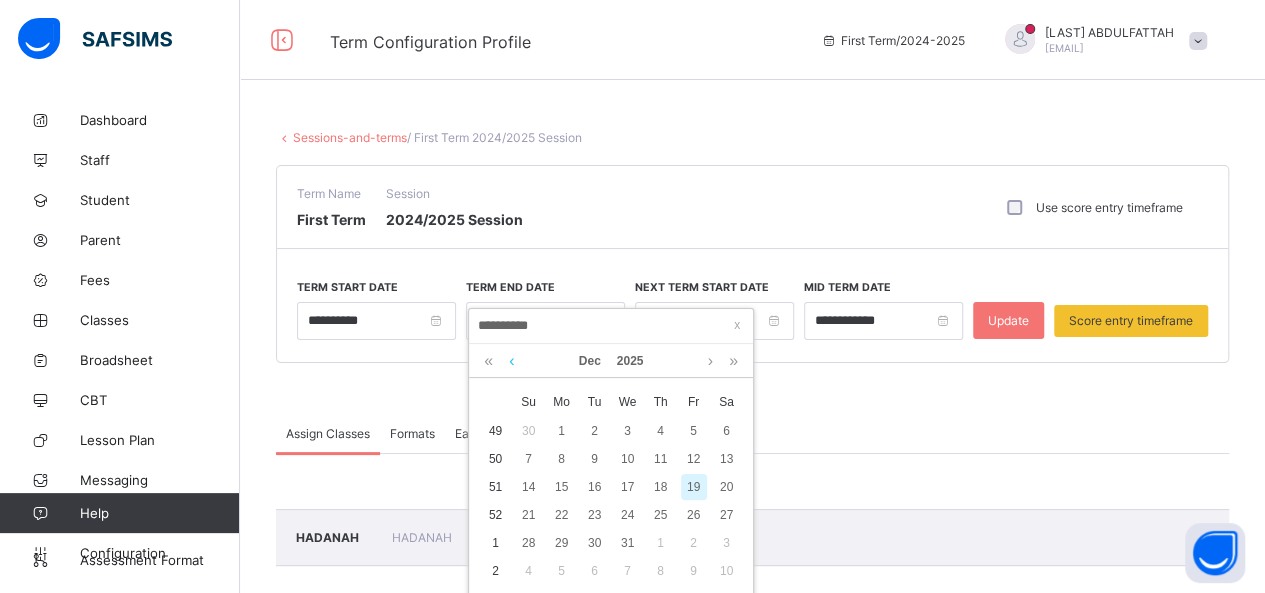 click at bounding box center (511, 361) 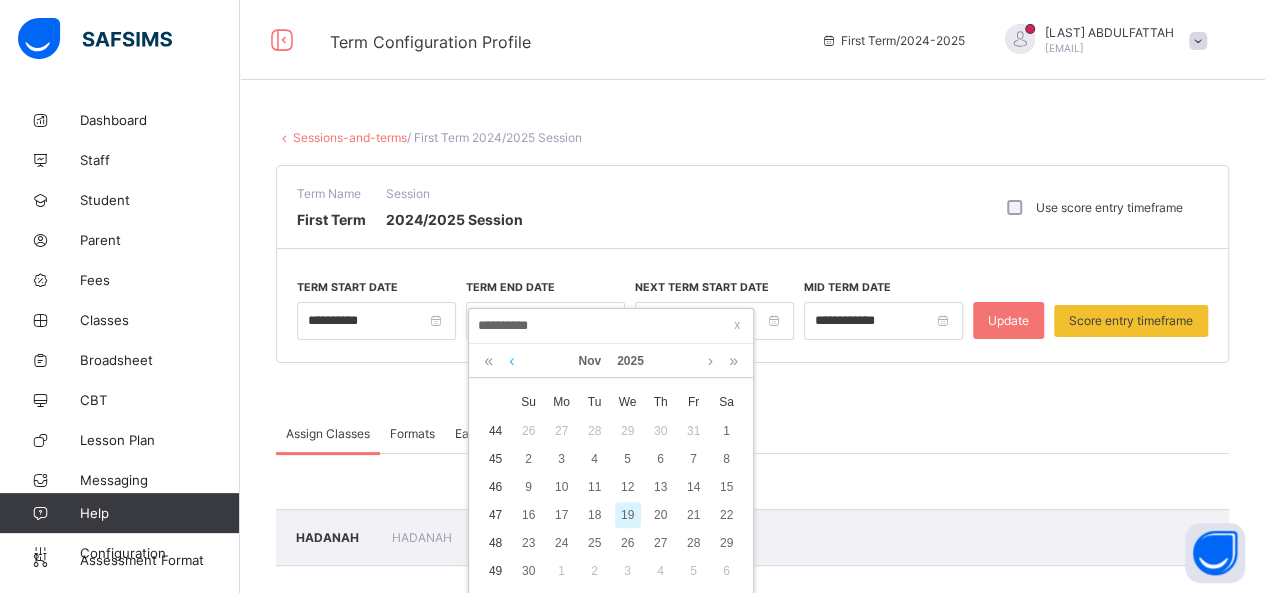 click at bounding box center (511, 361) 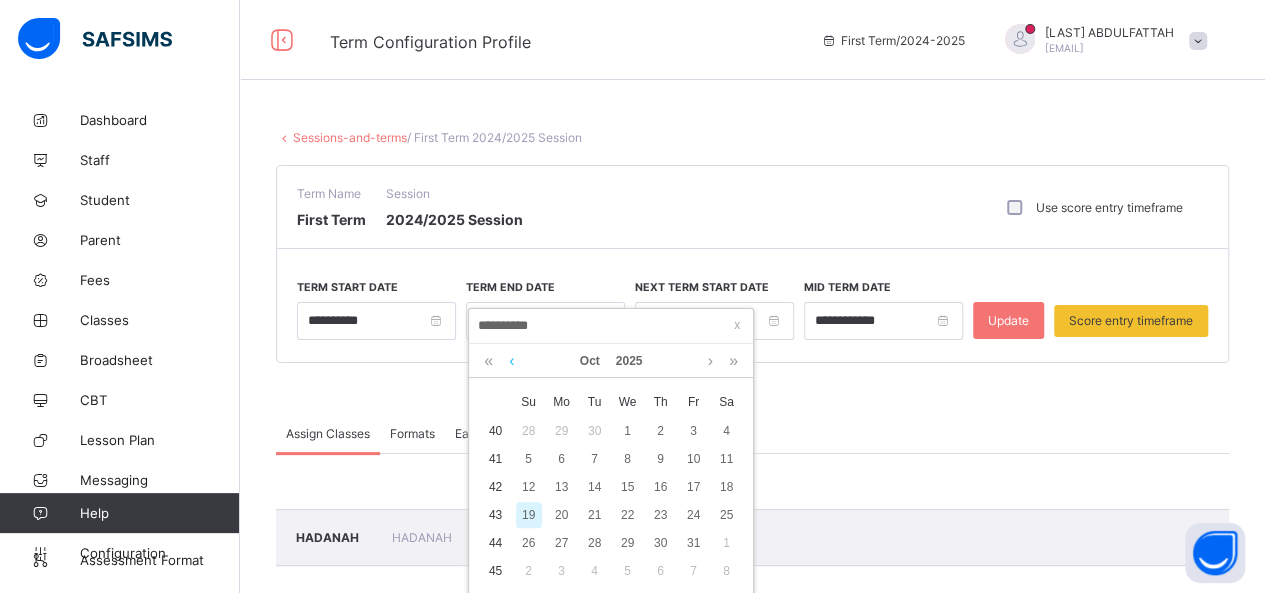 click at bounding box center [511, 361] 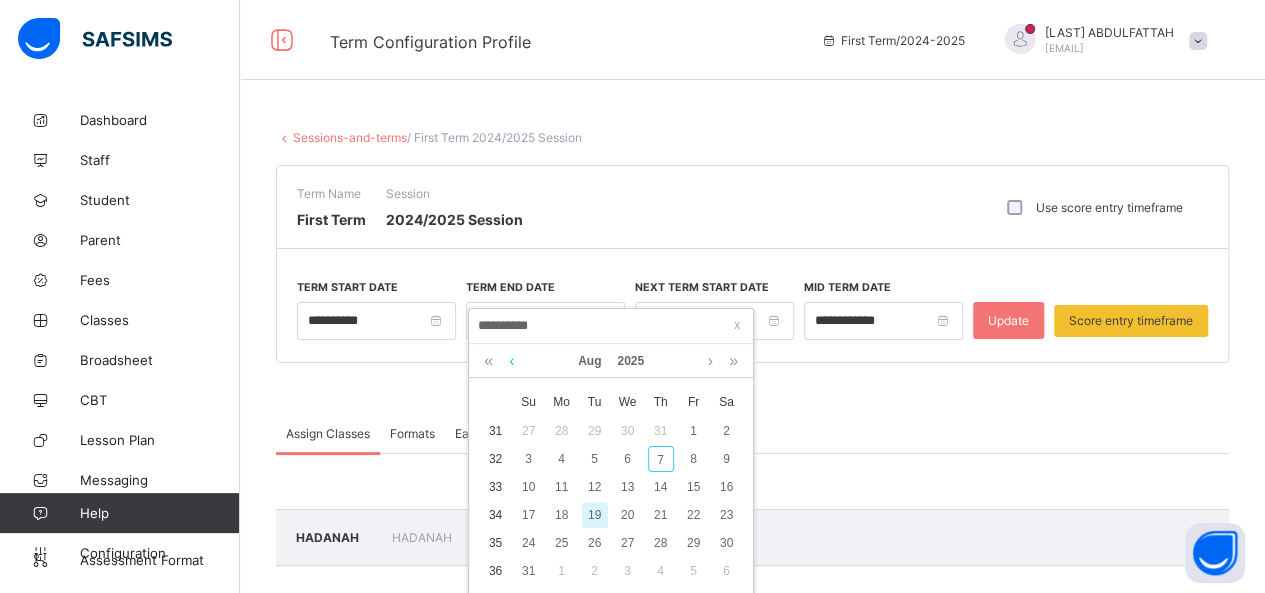 click at bounding box center (511, 361) 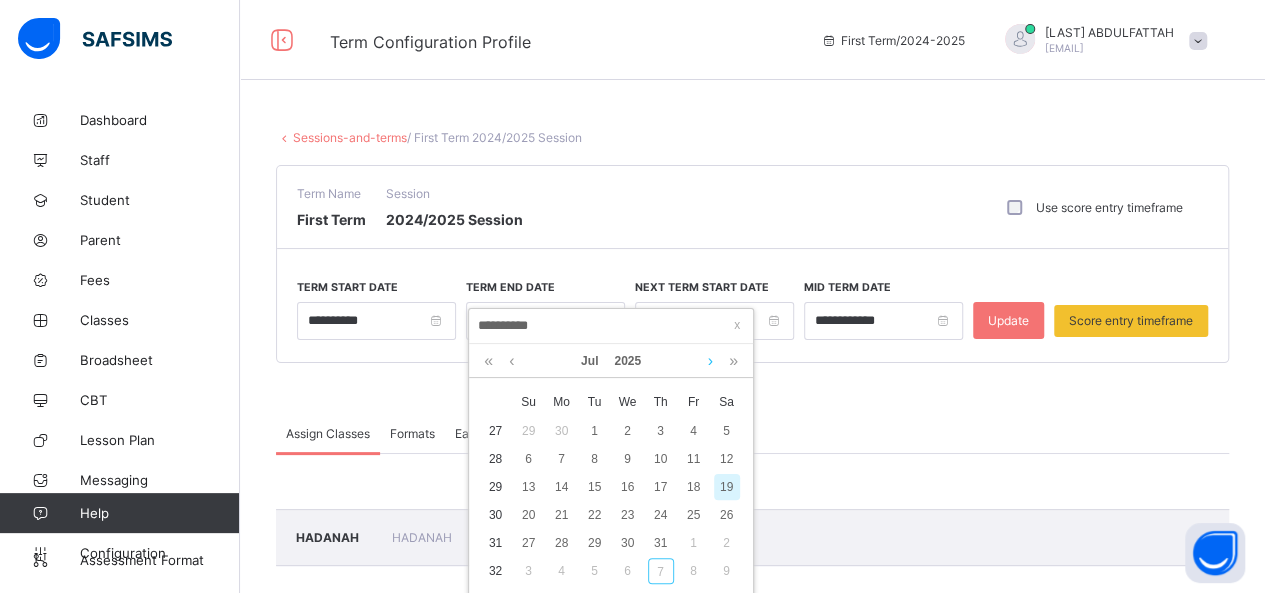 click at bounding box center [710, 361] 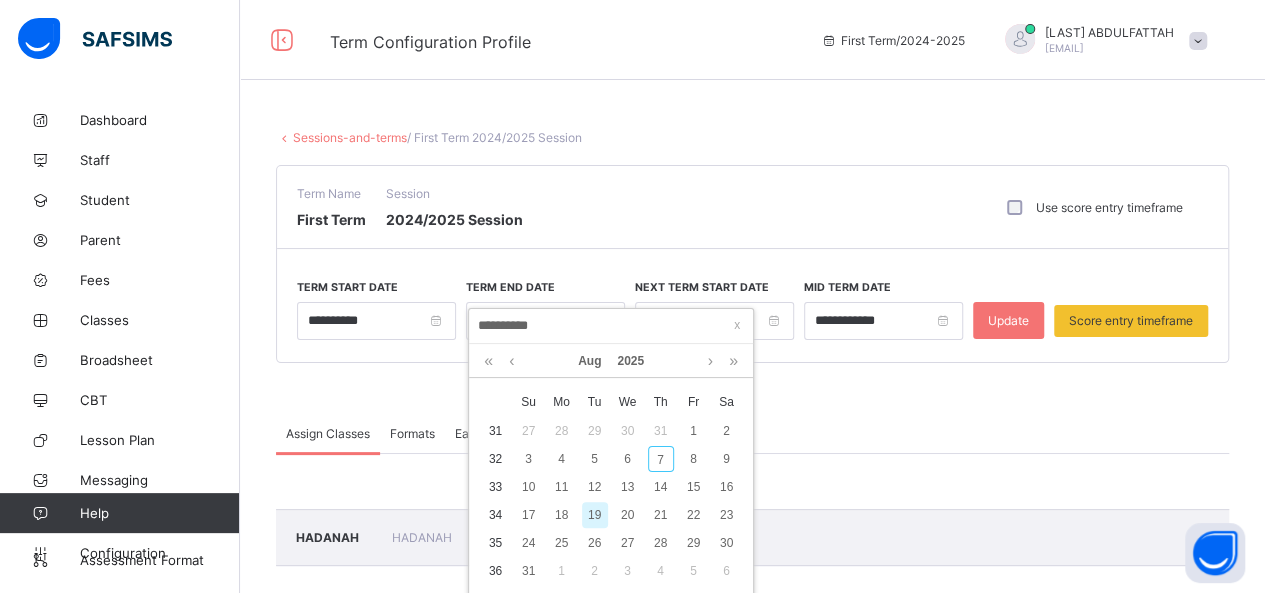 click on "Term Name   First Term Session   2024/2025 Session Use score entry timeframe" at bounding box center (752, 207) 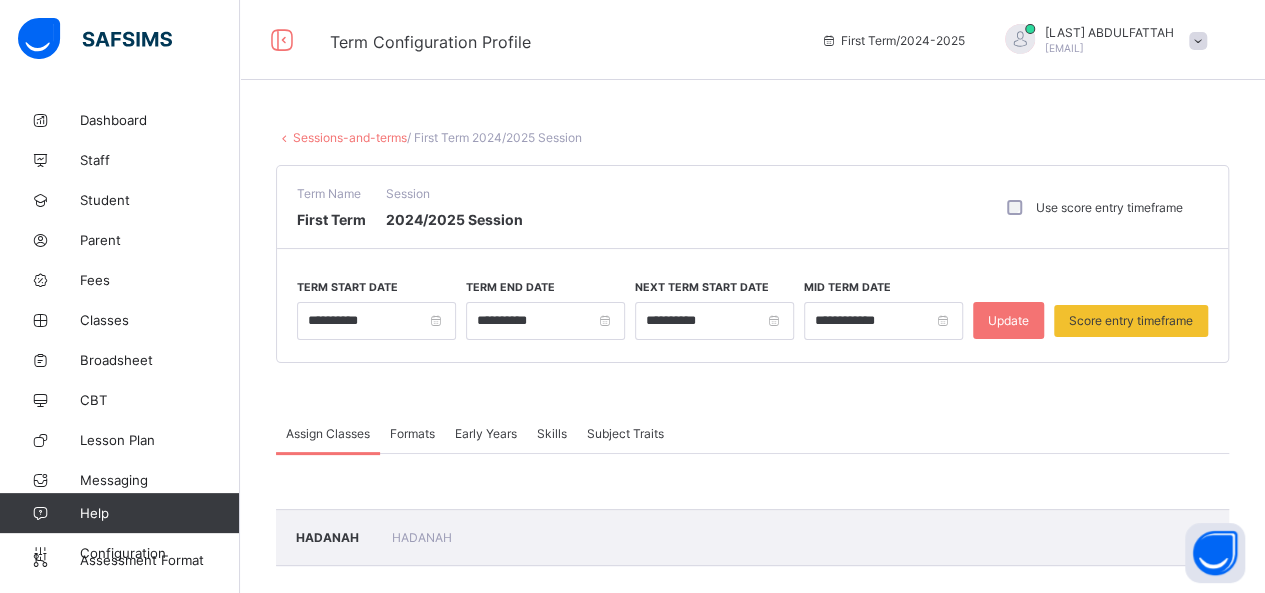 click on "Sessions-and-terms" at bounding box center (350, 137) 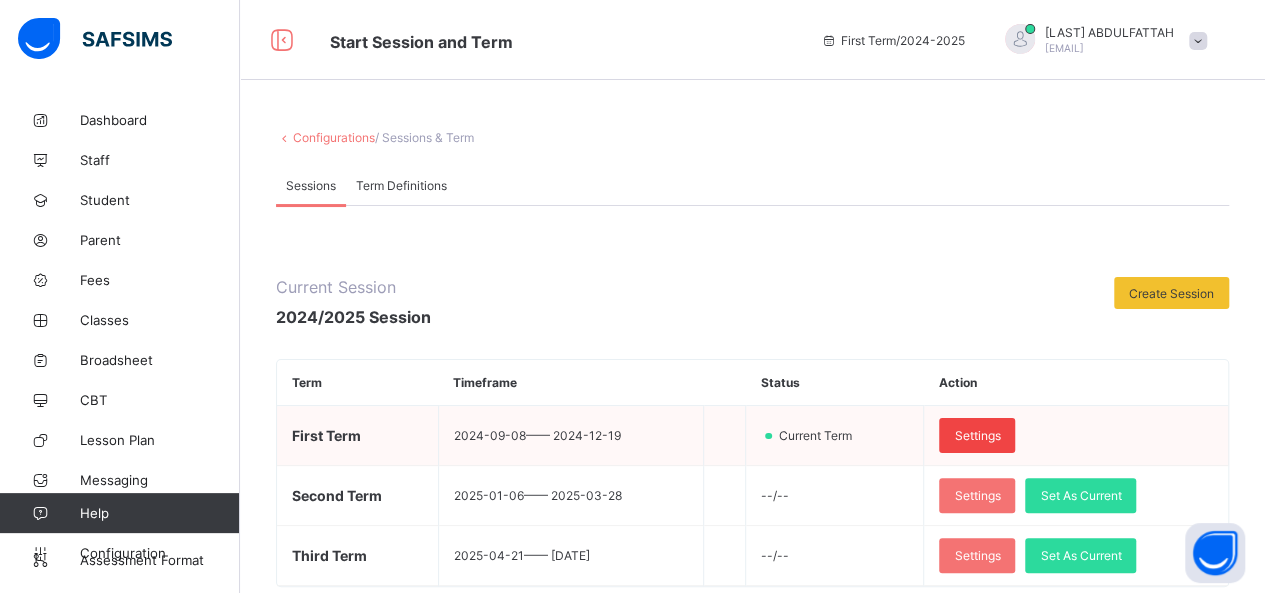 click on "Settings" at bounding box center (977, 435) 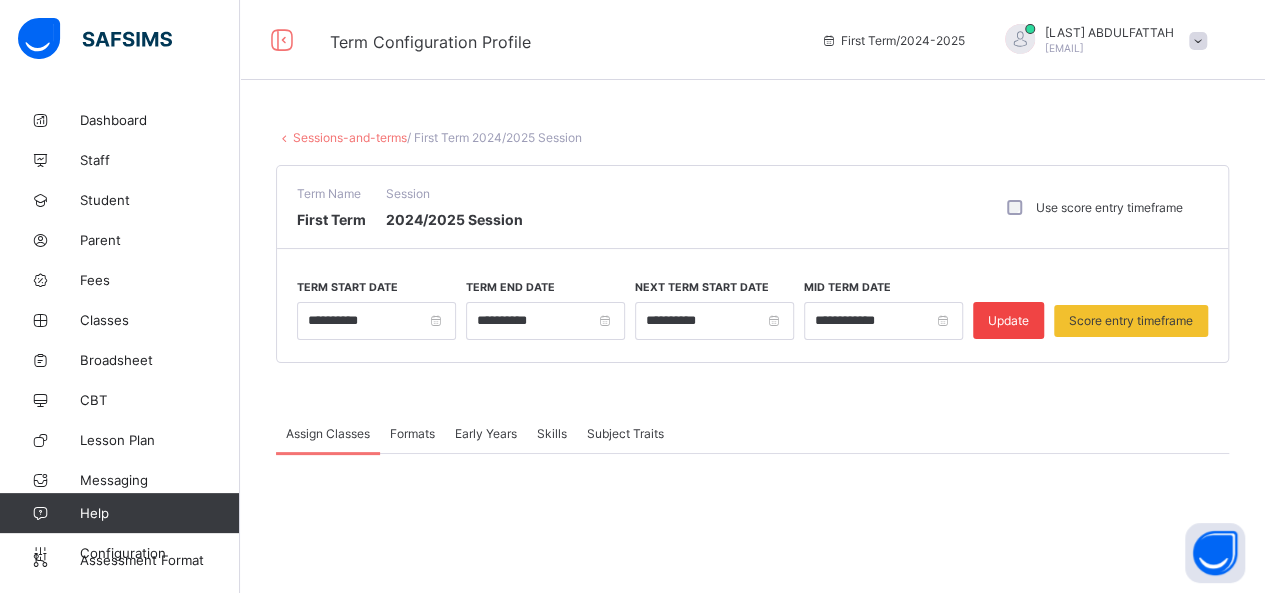 click on "Score entry timeframe" at bounding box center [1131, 321] 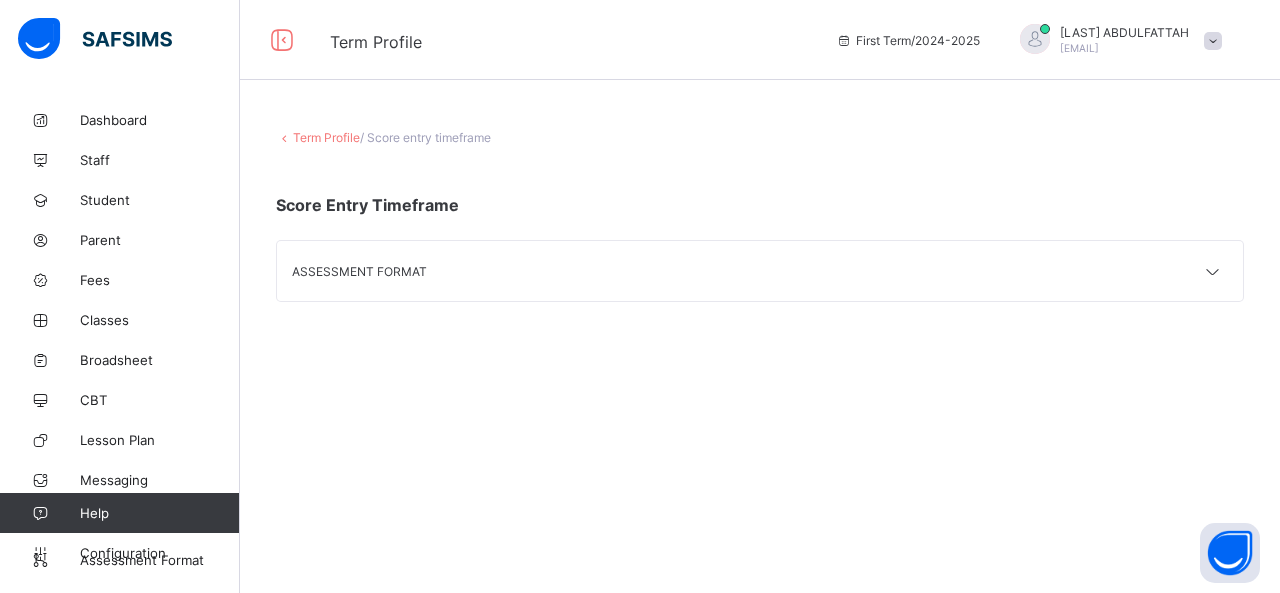 click on "ASSESSMENT FORMAT" at bounding box center [526, 271] 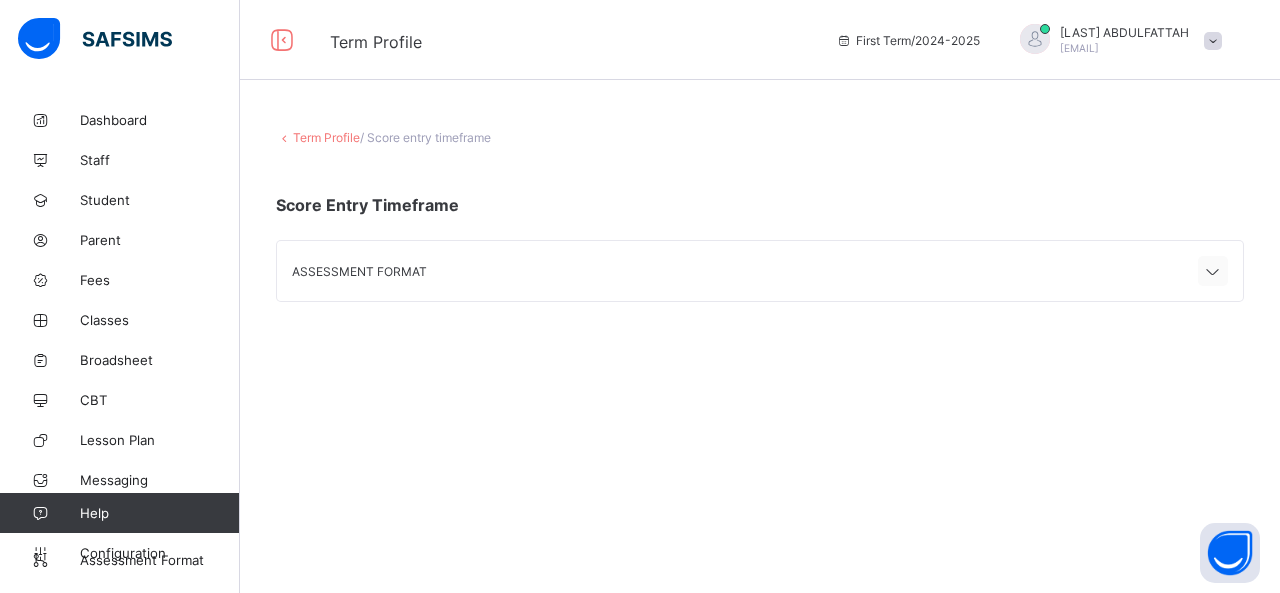 click at bounding box center (1213, 272) 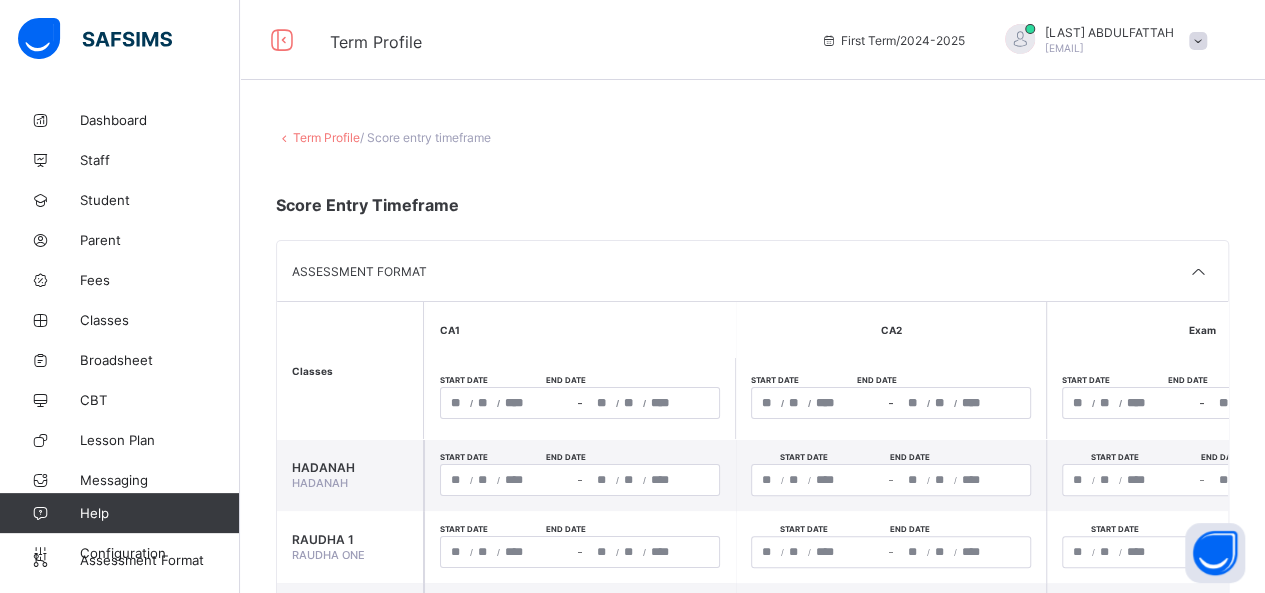 scroll, scrollTop: 251, scrollLeft: 0, axis: vertical 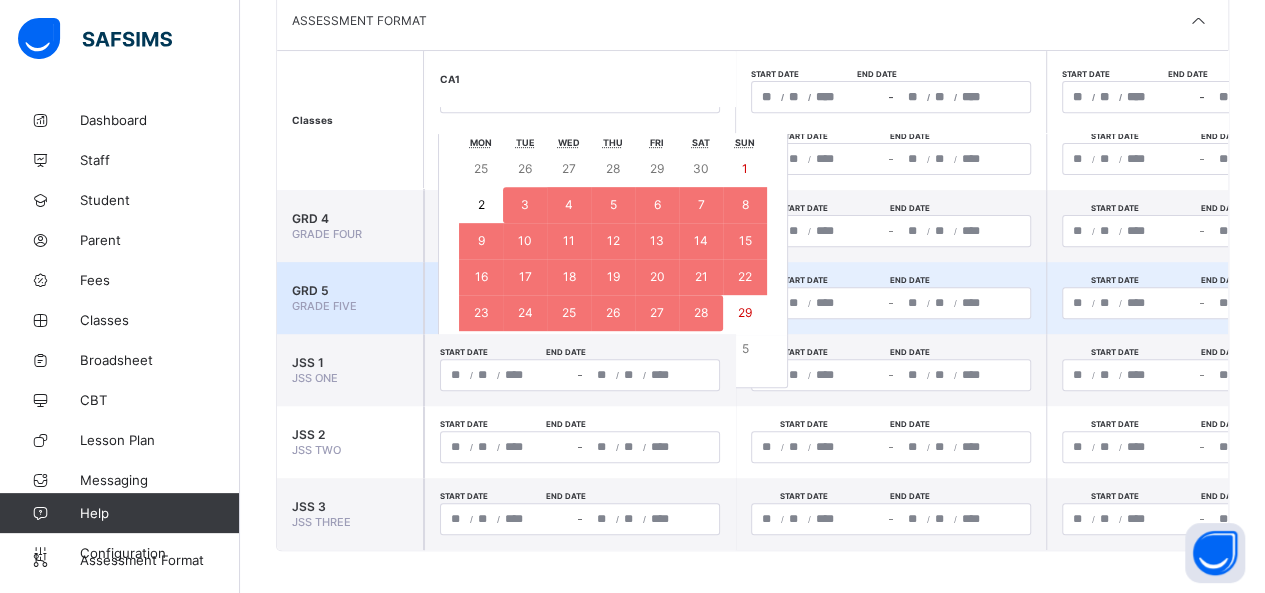 click on "**********" at bounding box center [580, 303] 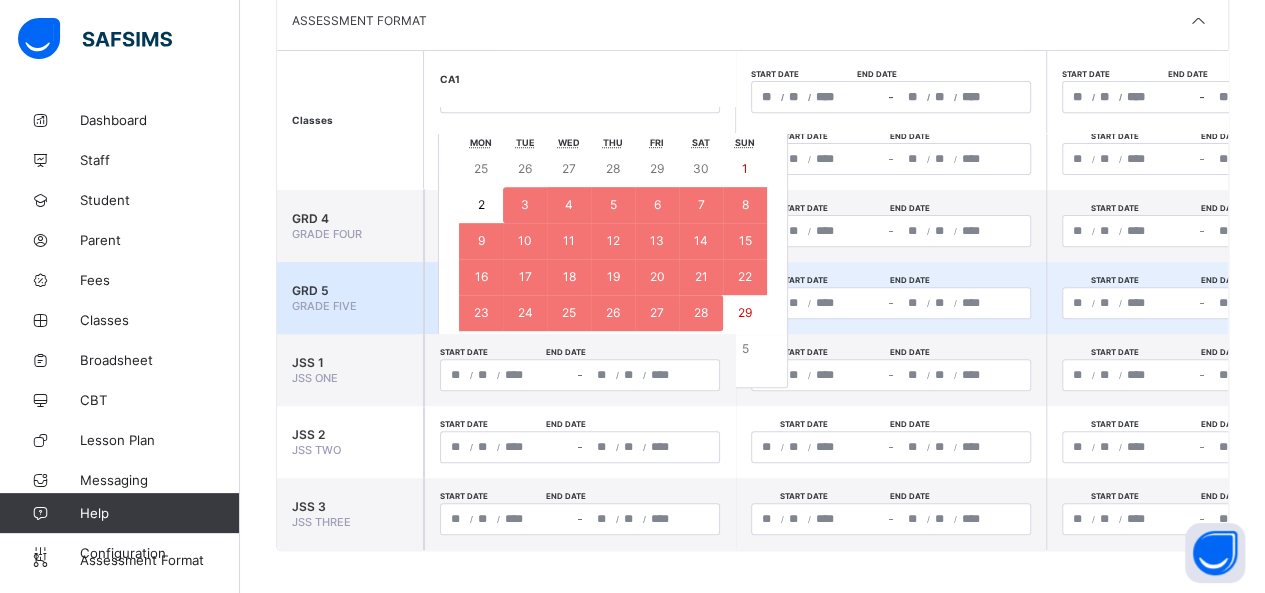 click on "20" at bounding box center [657, 277] 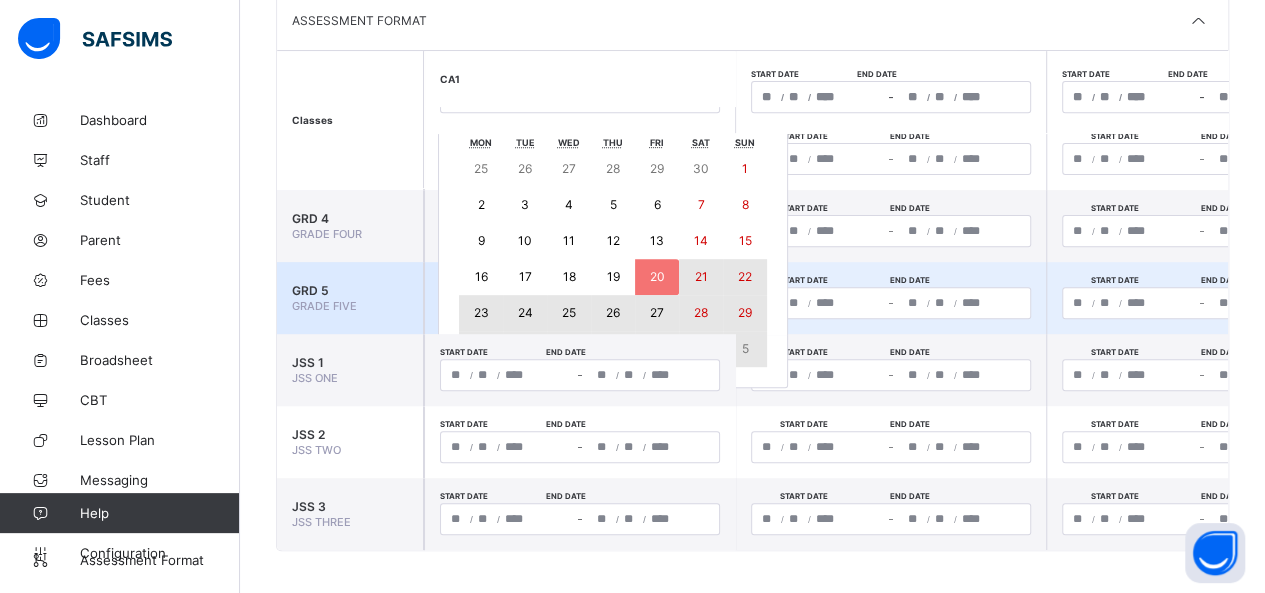 click on "5" at bounding box center (745, 349) 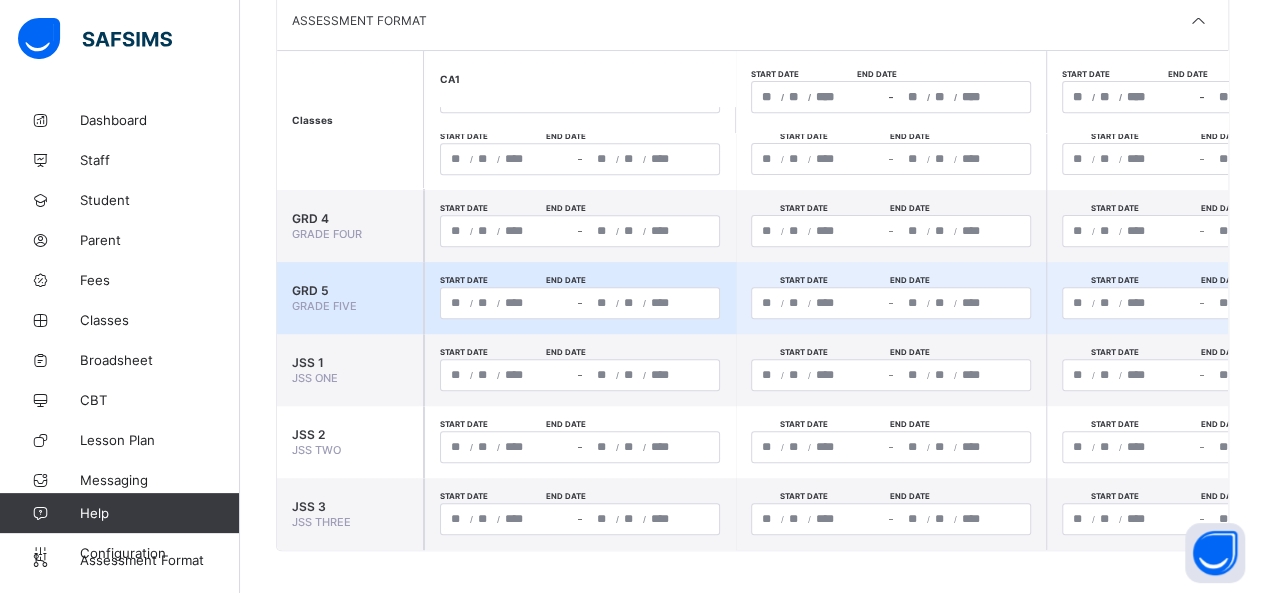 click on "[CALENDAR]" at bounding box center [580, 303] 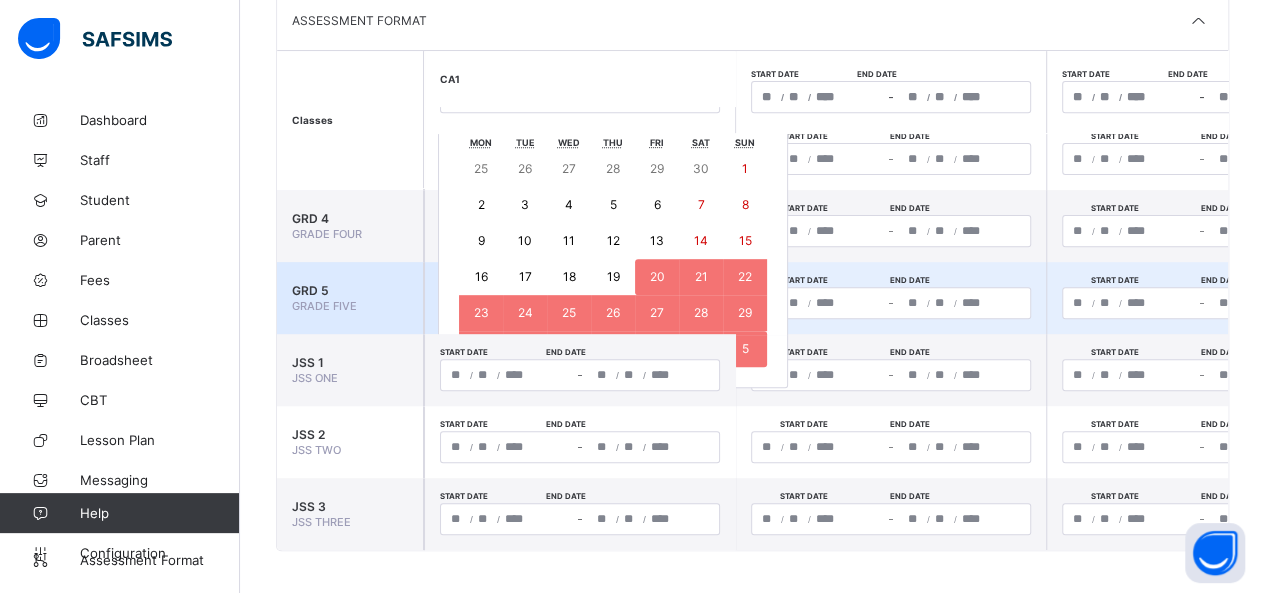 click on "5" at bounding box center [745, 349] 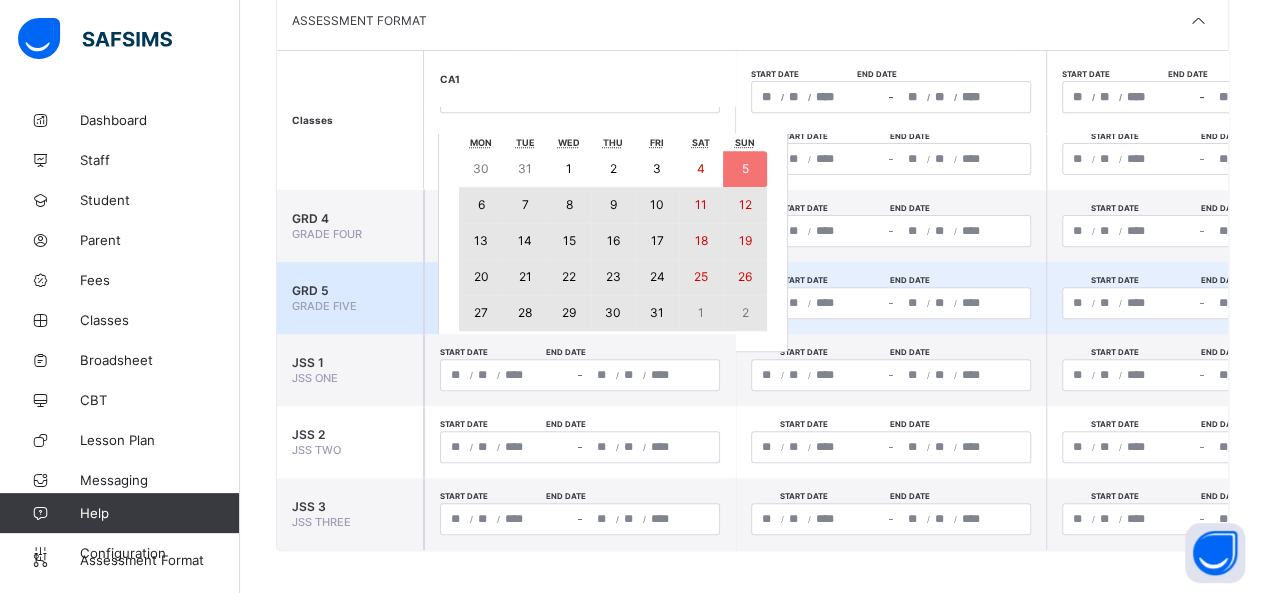 click on "2" at bounding box center (745, 313) 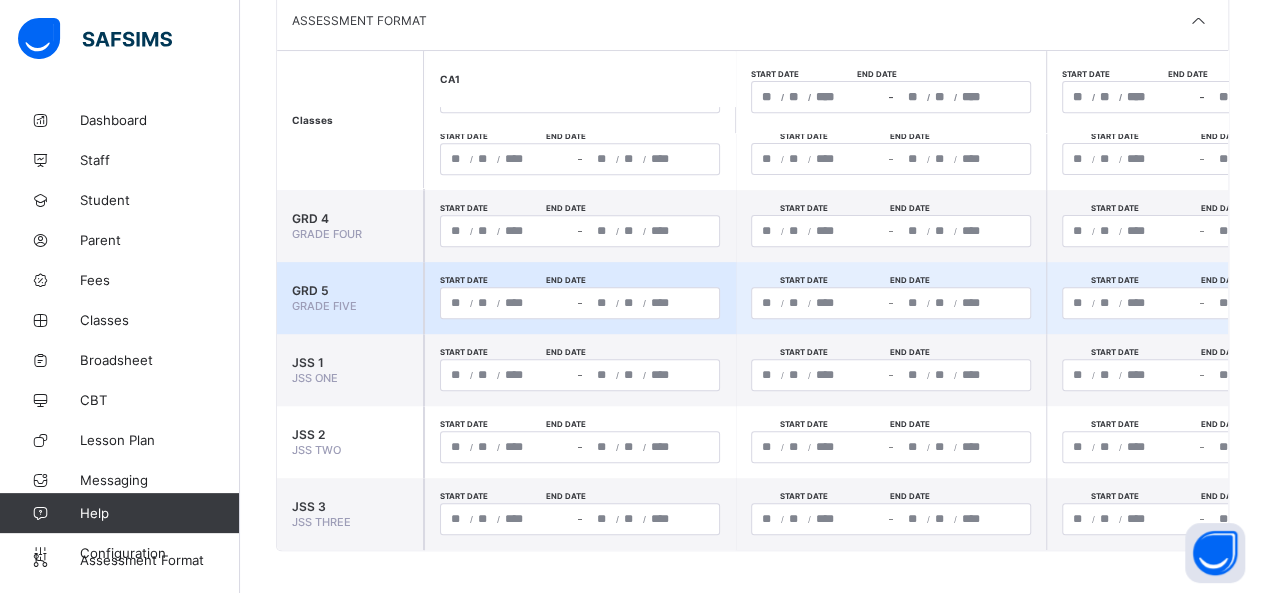 click on "**********" at bounding box center (507, 303) 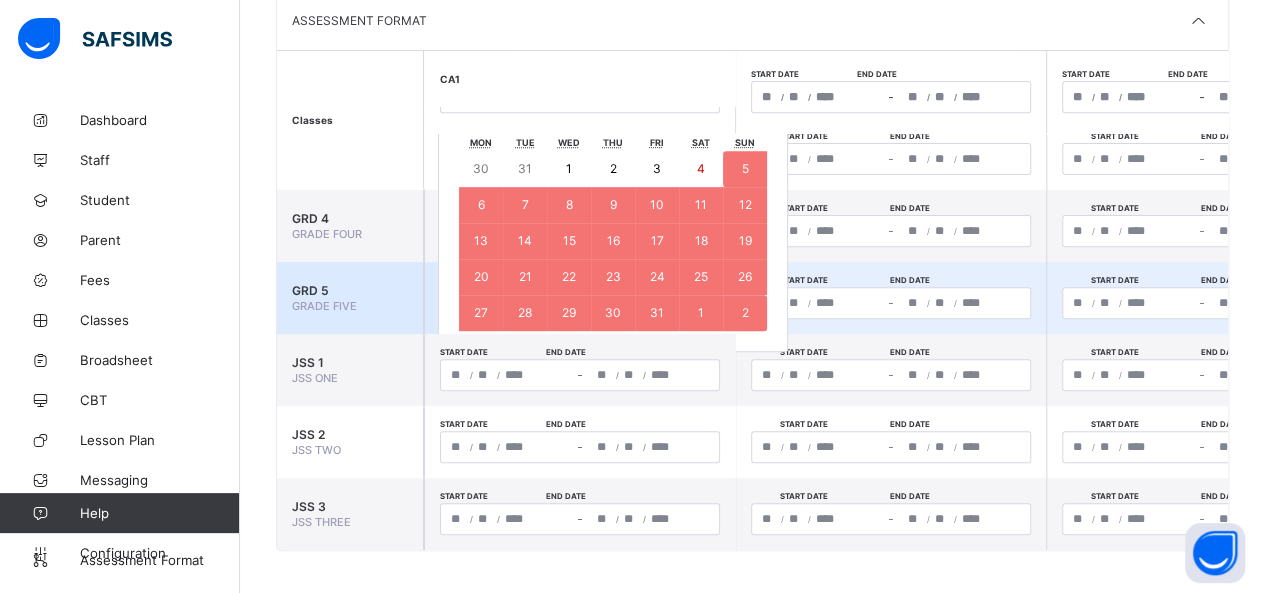 click on "2" at bounding box center [744, 312] 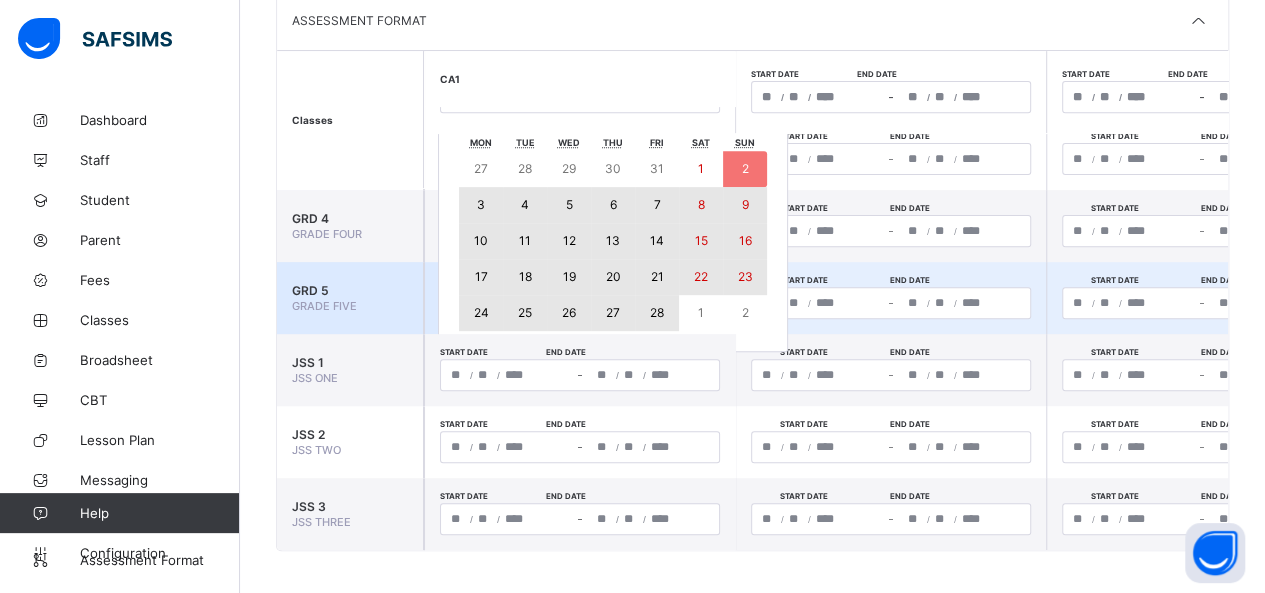 click on "28" at bounding box center [657, 312] 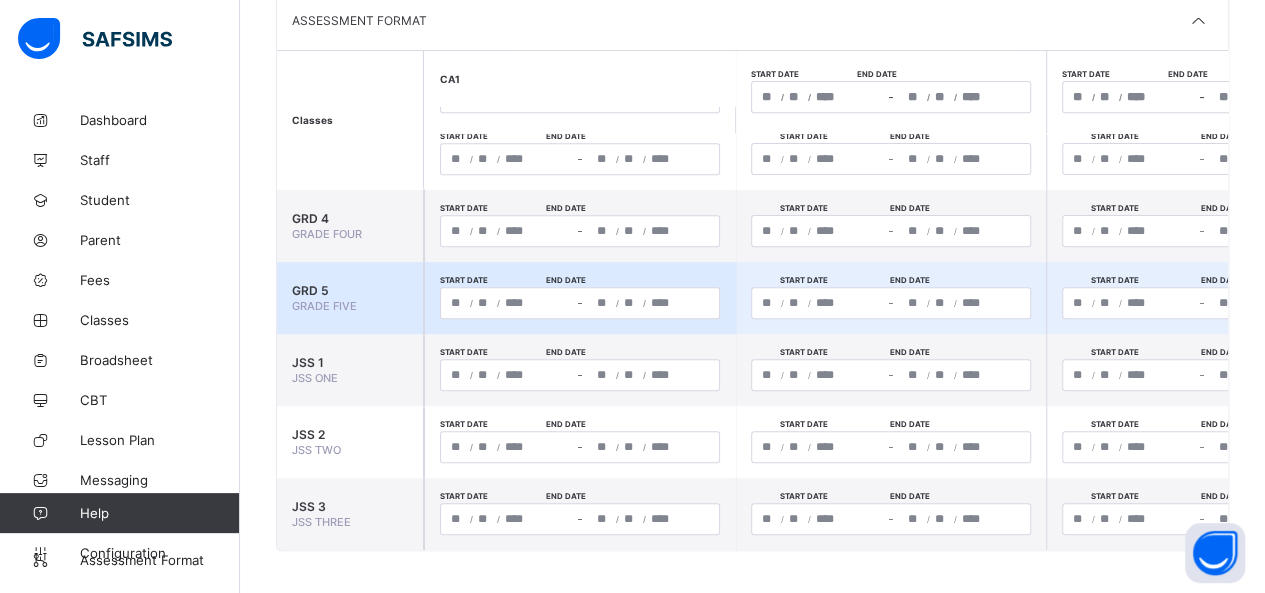 click on "**********" at bounding box center [507, 303] 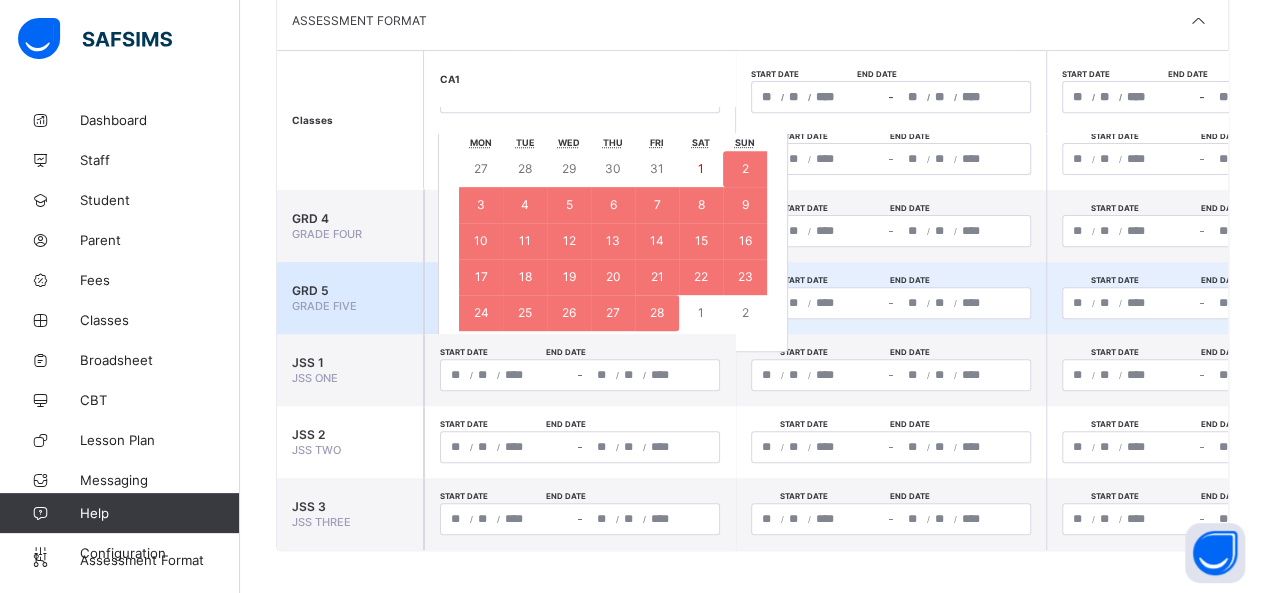 click on "2" at bounding box center [744, 312] 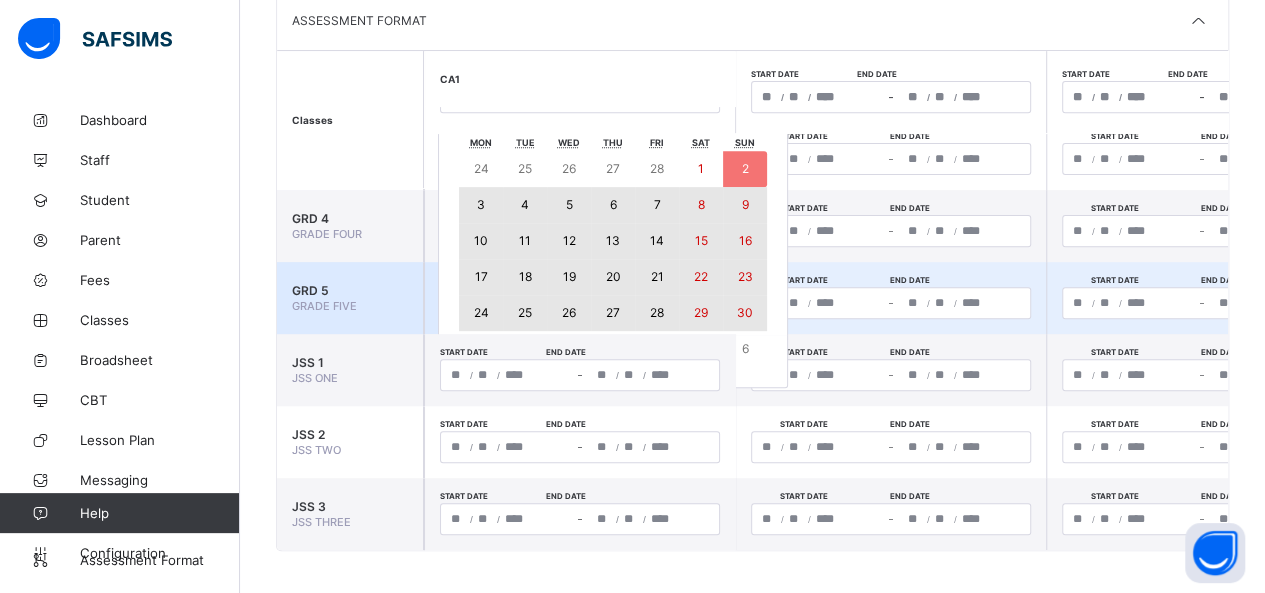 click on "30" at bounding box center (745, 312) 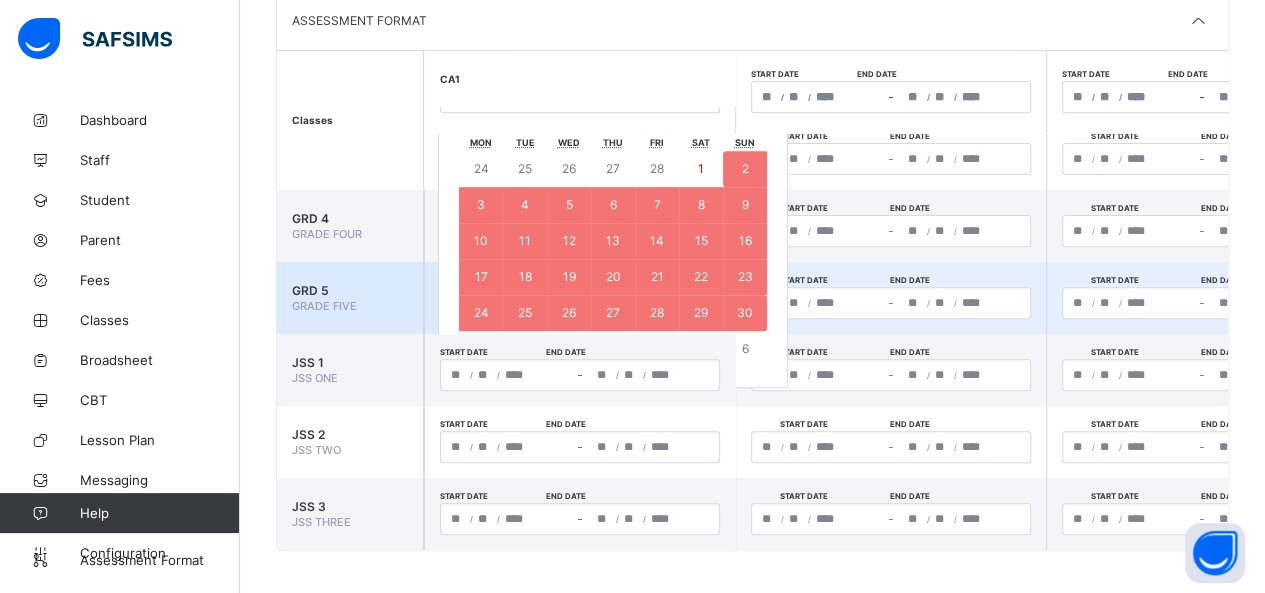 click on "[CALENDAR]" at bounding box center (580, 303) 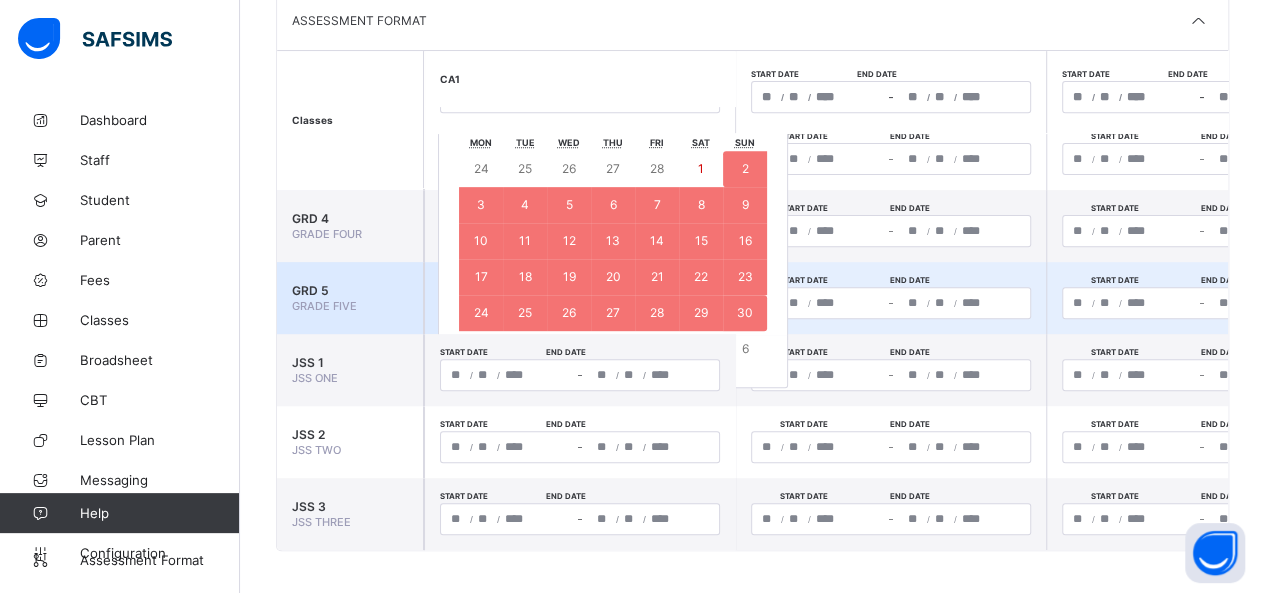 click on "6" at bounding box center [745, 349] 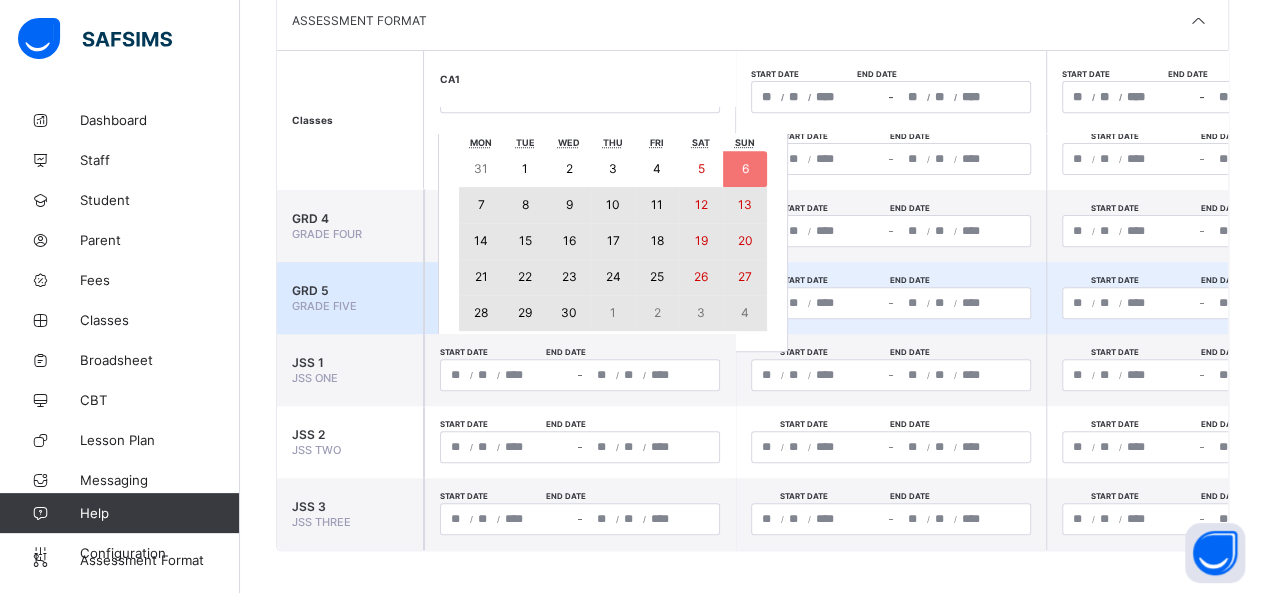 click on "4" at bounding box center (745, 313) 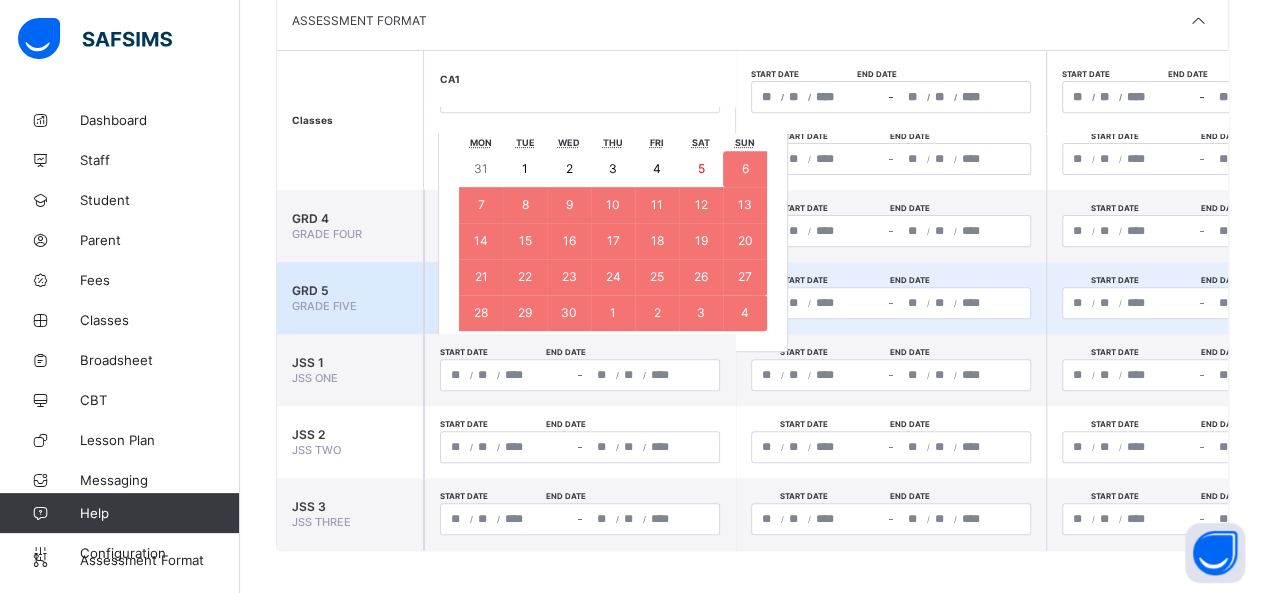 click on "[CODE] « ‹ [MONTH] [YEAR] › » [CALENDAR]" at bounding box center [580, 303] 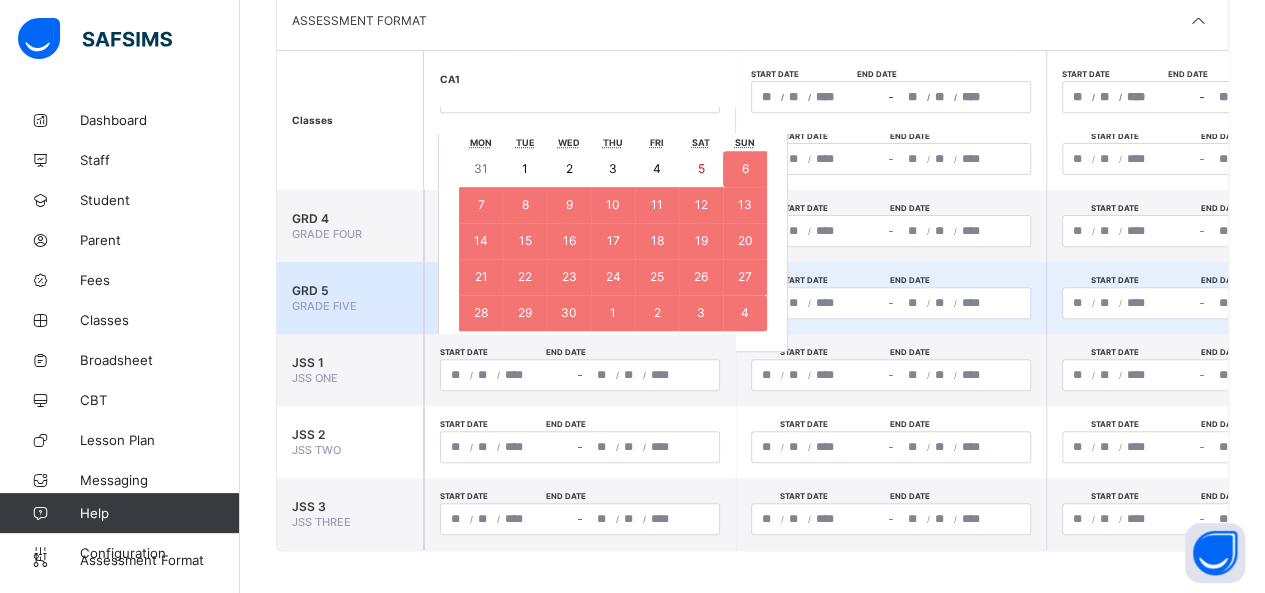 click on "4" at bounding box center (745, 313) 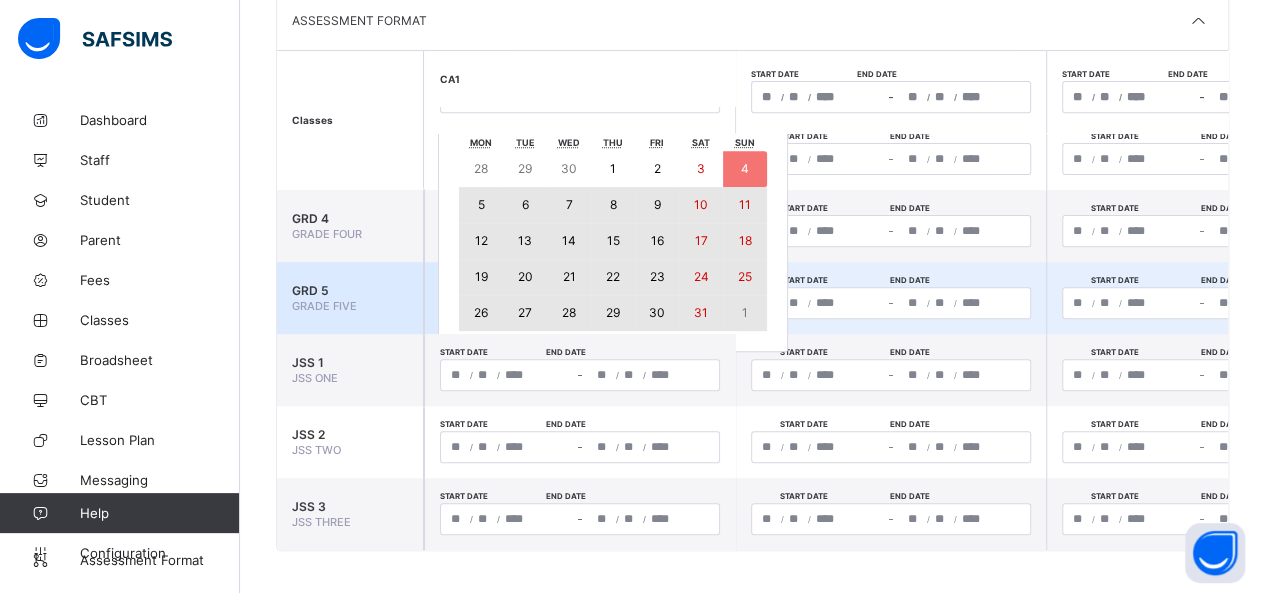 click on "1" at bounding box center [745, 313] 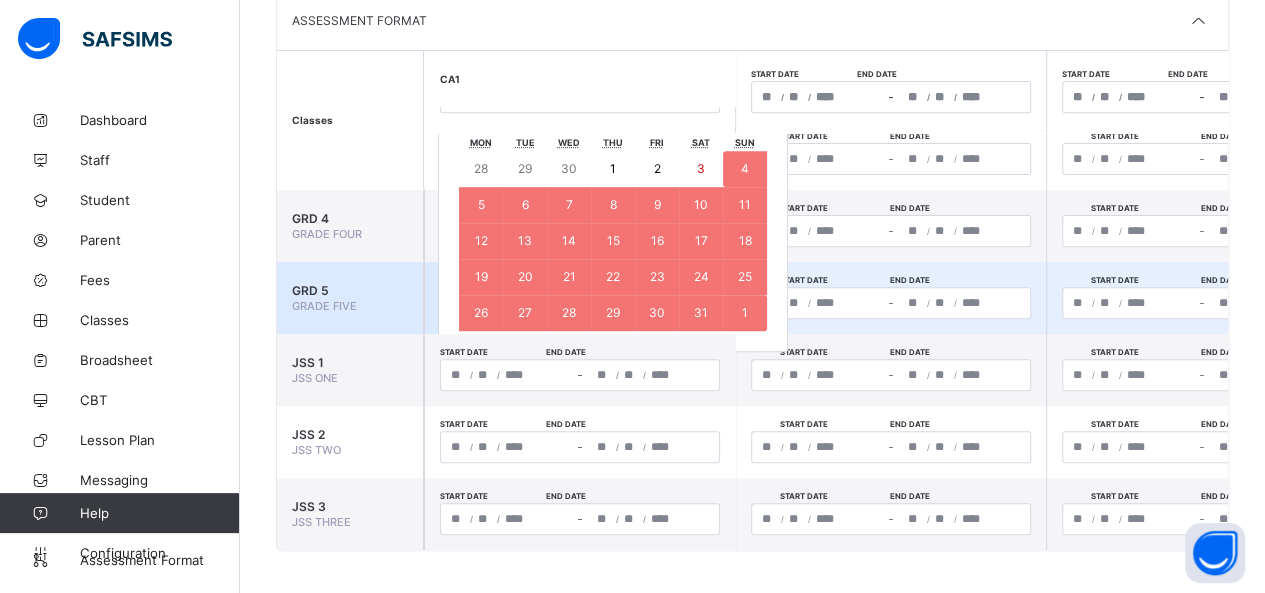 click on "[CODE] « ‹ [MONTH] [YEAR] › » [CALENDAR]" at bounding box center [580, 303] 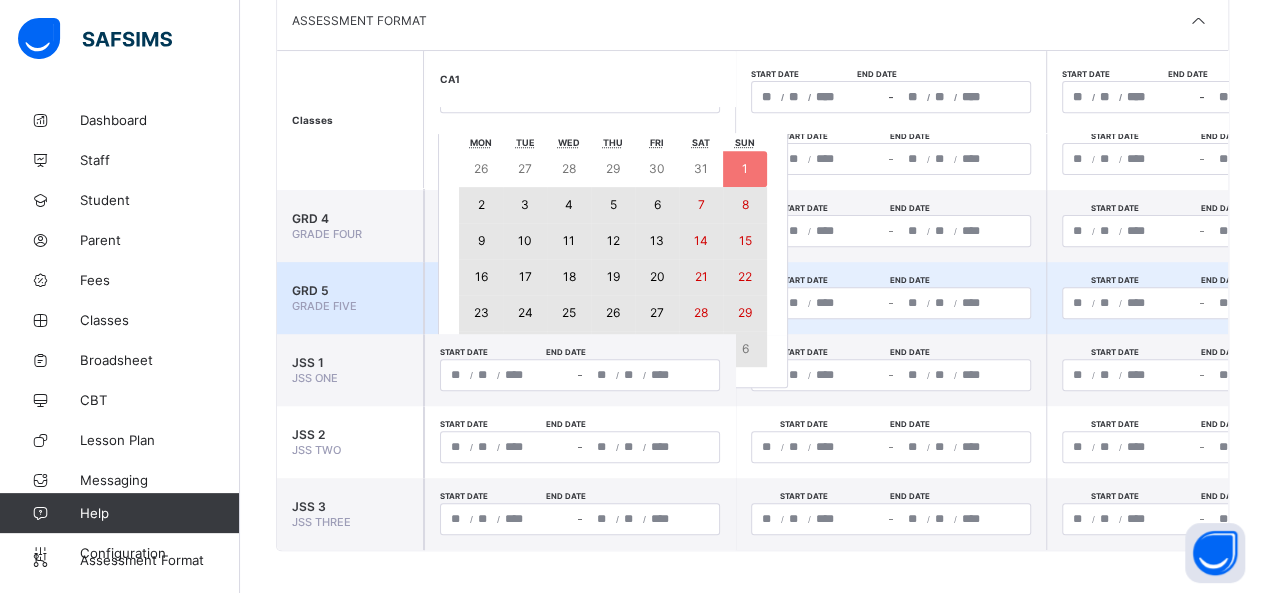 click on "6" at bounding box center [745, 349] 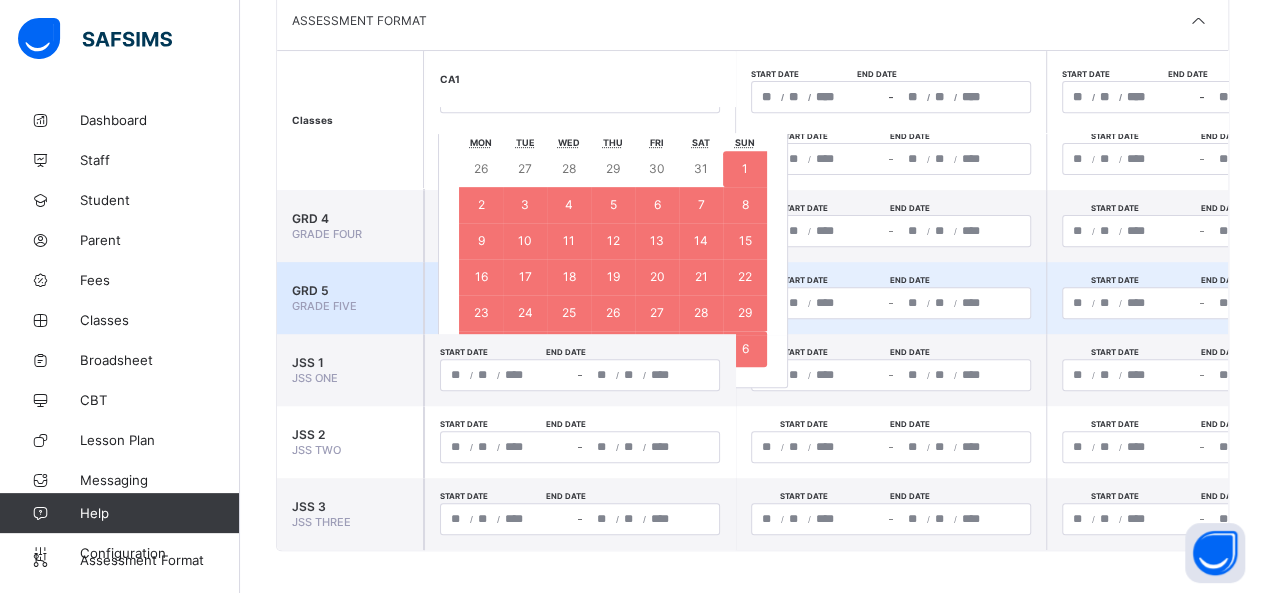 click on "[CALENDAR]" at bounding box center [580, 303] 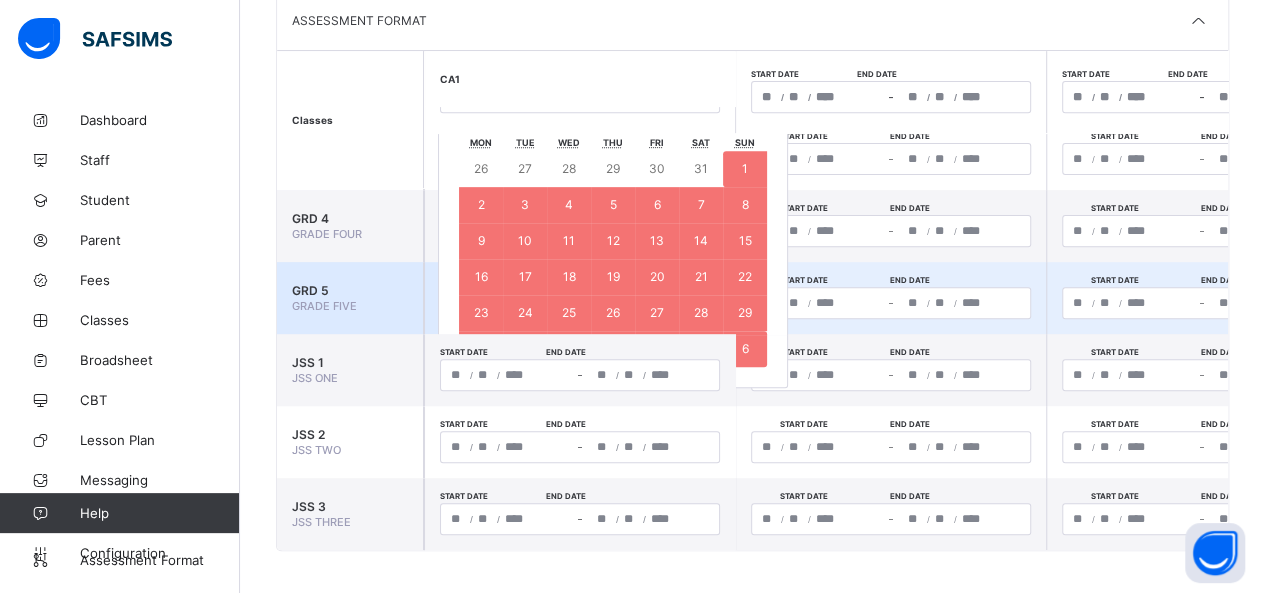 click on "6" at bounding box center [745, 349] 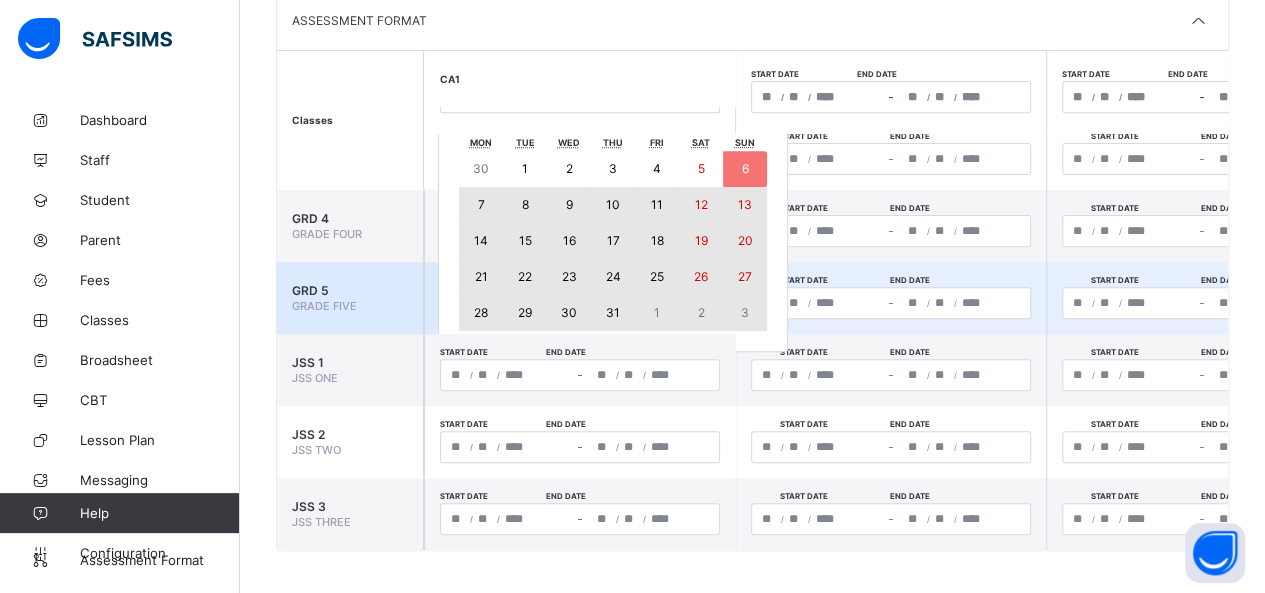 click on "3" at bounding box center [745, 313] 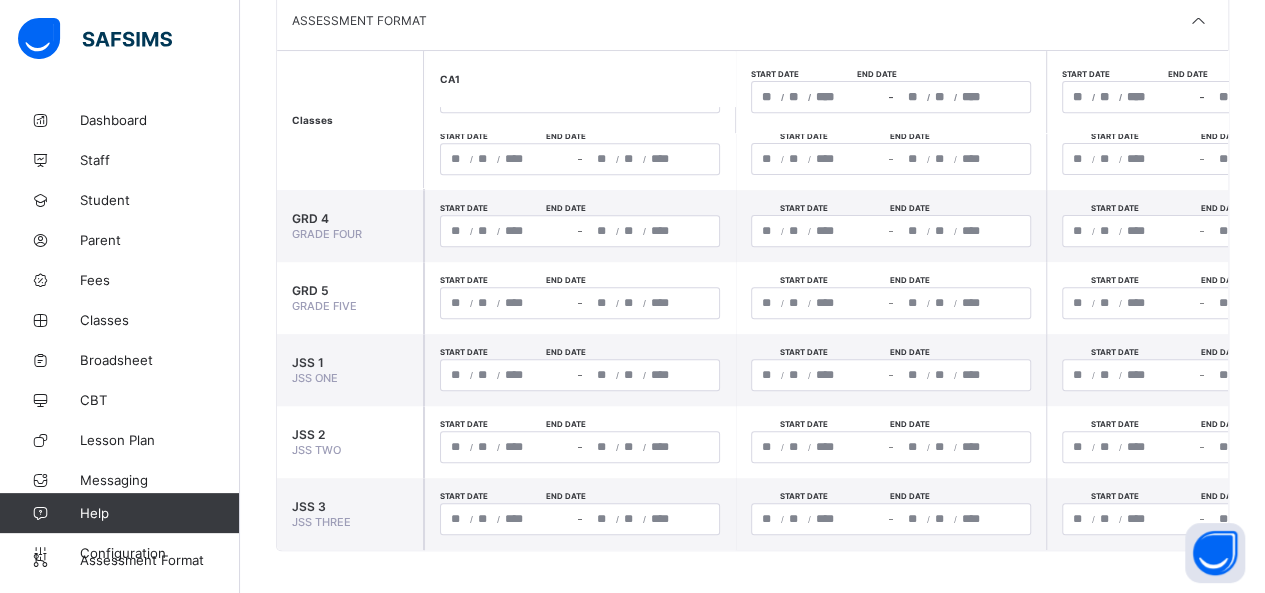 scroll, scrollTop: 0, scrollLeft: 0, axis: both 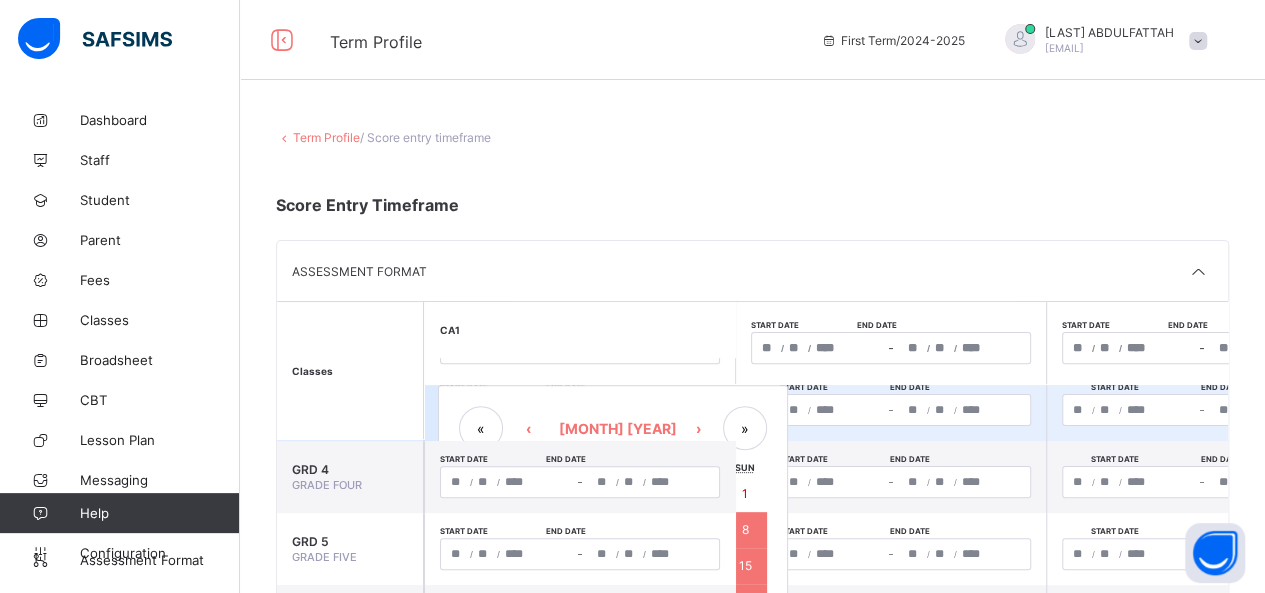 click on "**********" at bounding box center [580, 410] 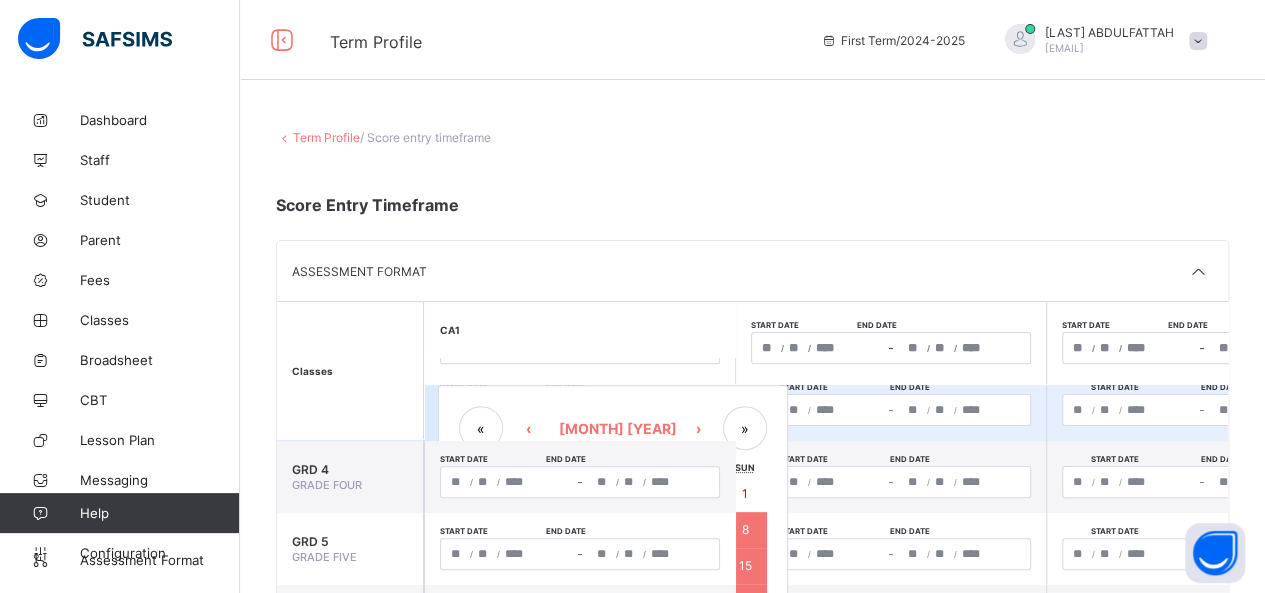 click on "›" at bounding box center [698, 428] 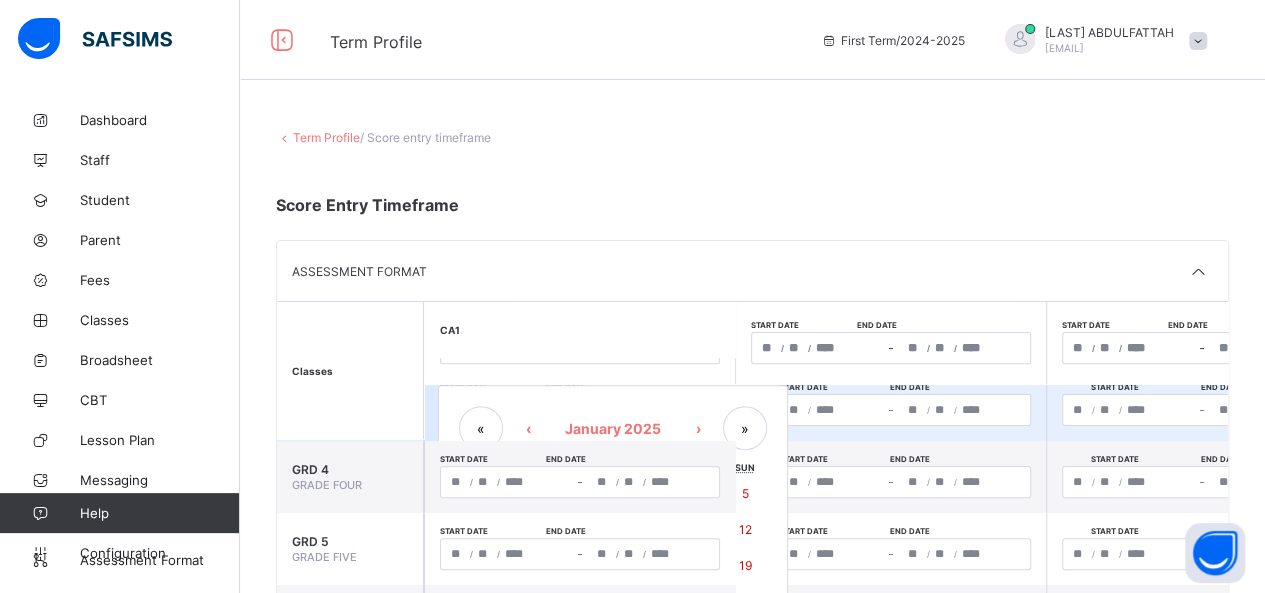click on "›" at bounding box center (698, 428) 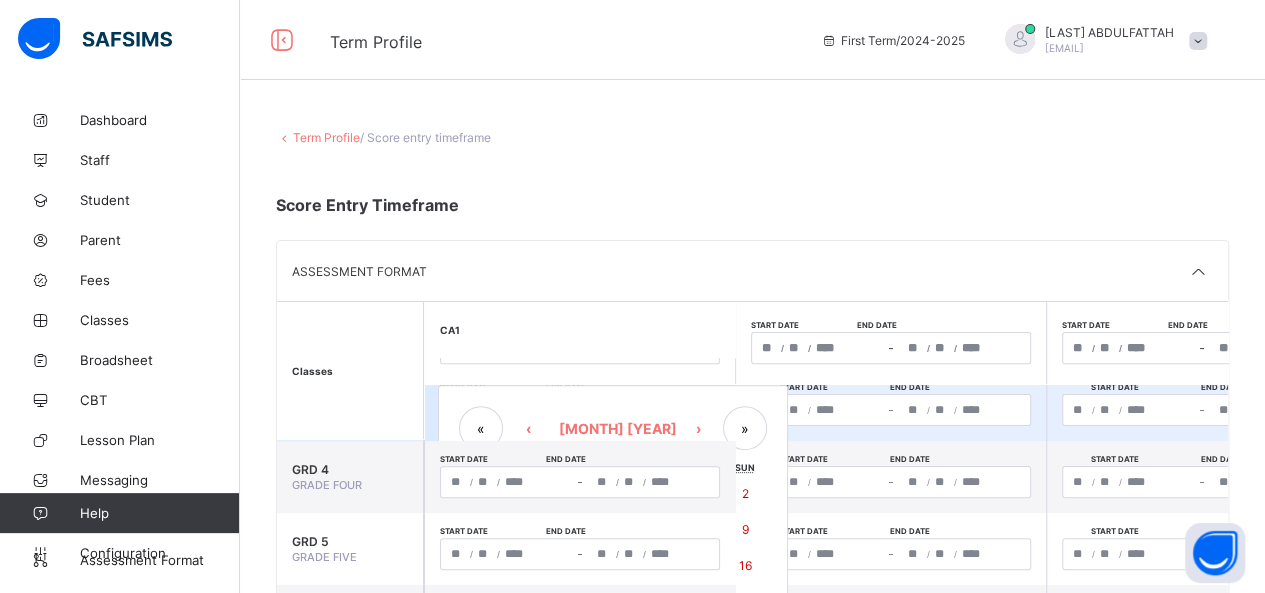 click on "›" at bounding box center [698, 428] 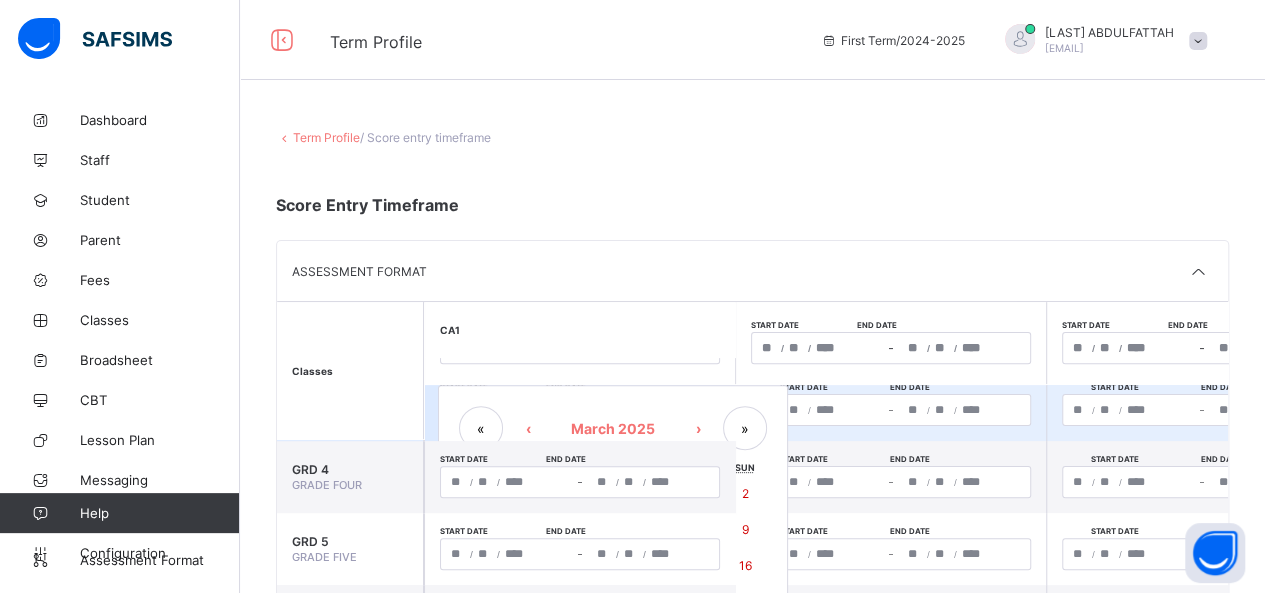 click on "›" at bounding box center [698, 428] 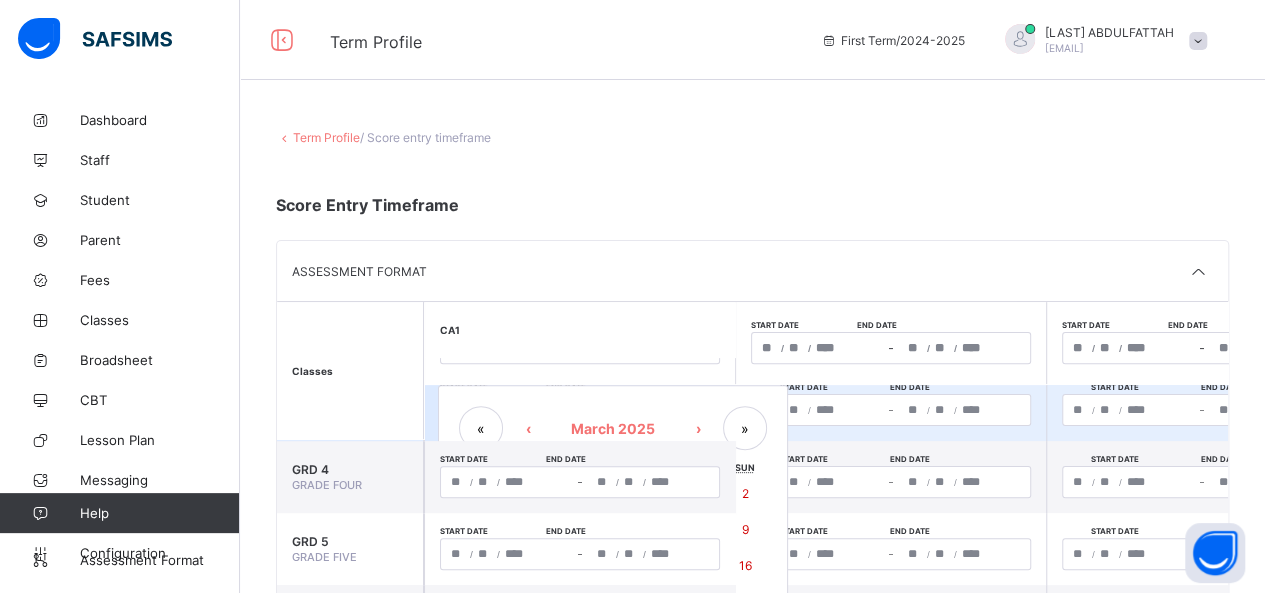 click on "›" at bounding box center (698, 428) 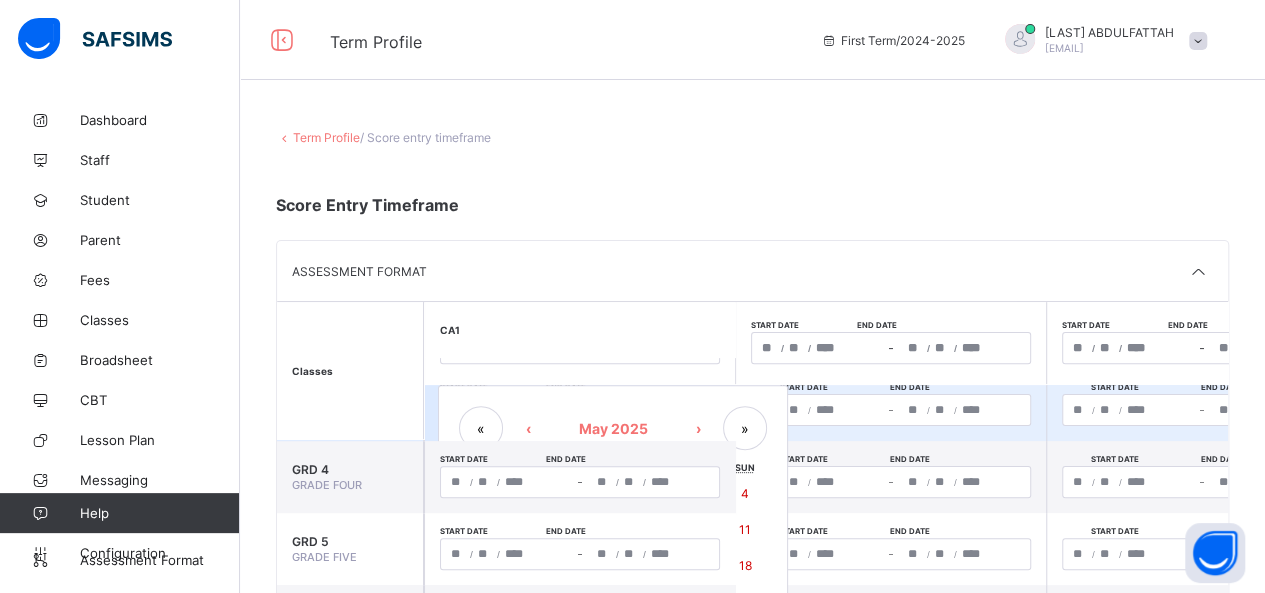 click on "›" at bounding box center (698, 428) 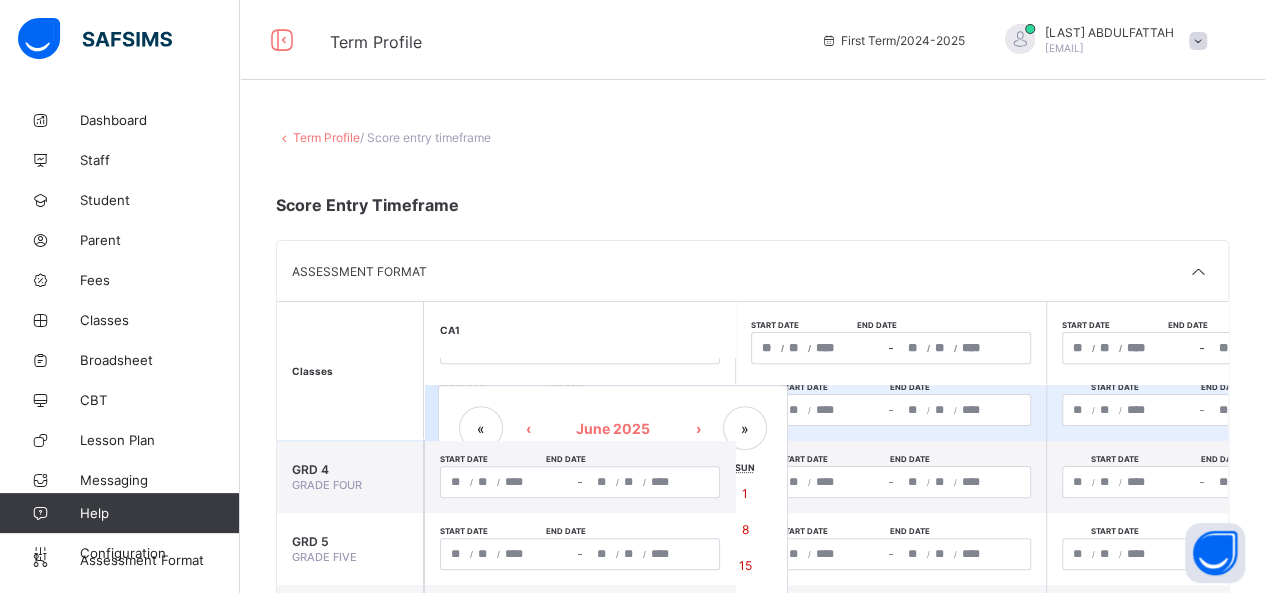 click on "›" at bounding box center (698, 428) 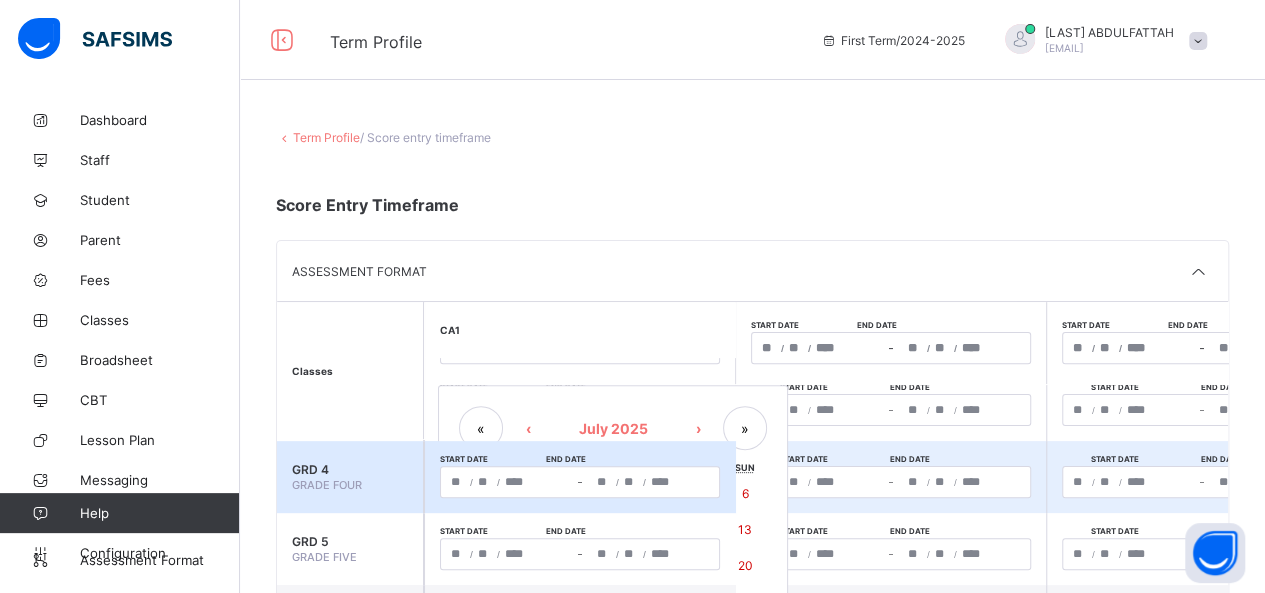 click on "[CODE]" at bounding box center [580, 482] 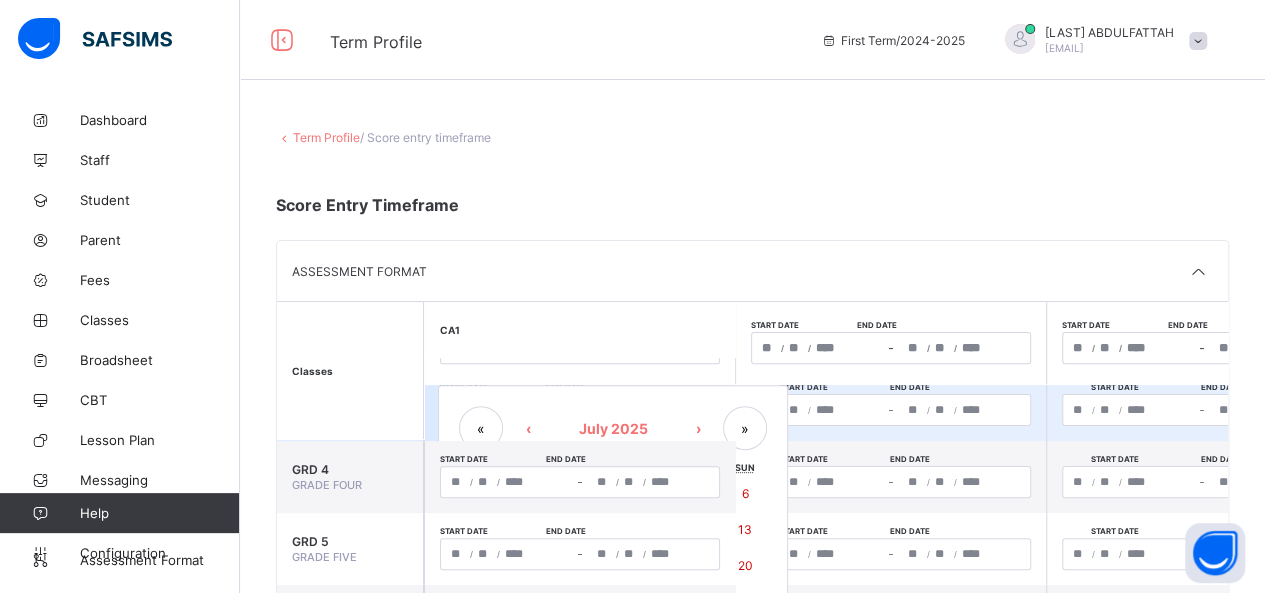 click on "[CALENDAR]" at bounding box center (580, 410) 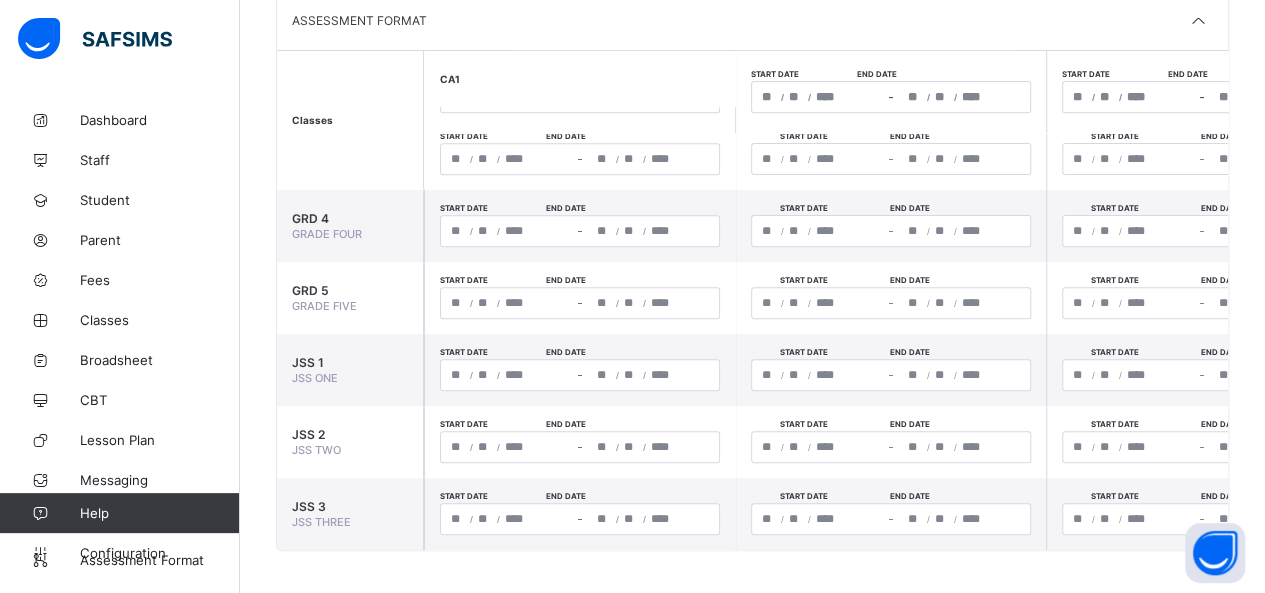 scroll, scrollTop: 250, scrollLeft: 0, axis: vertical 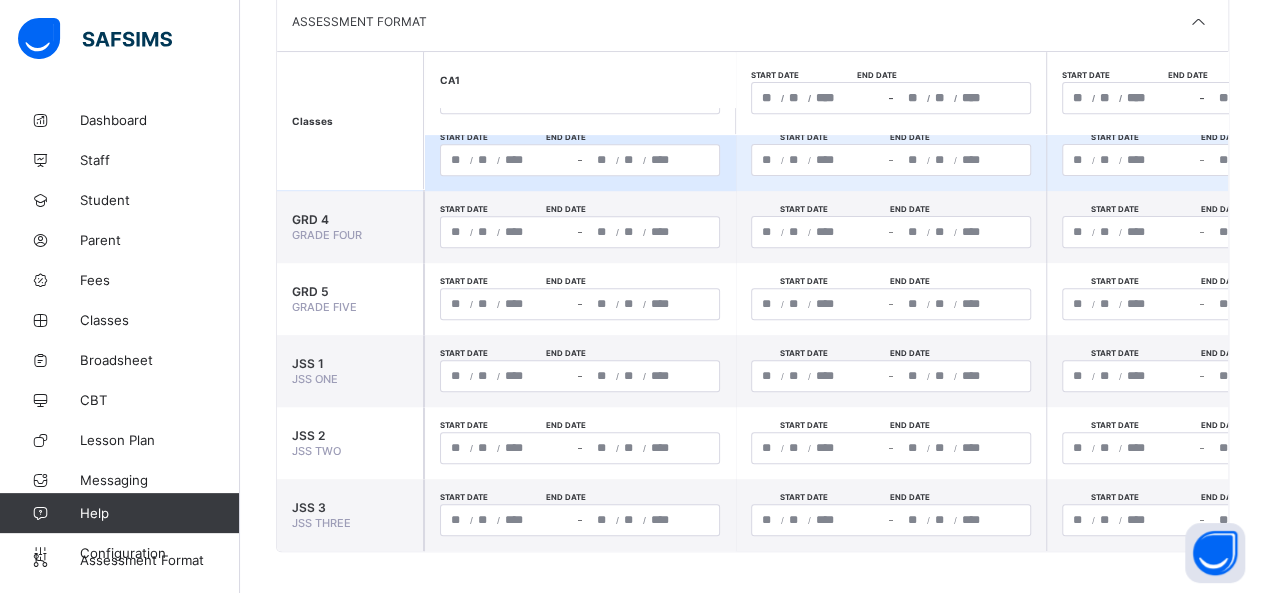 click on "****" 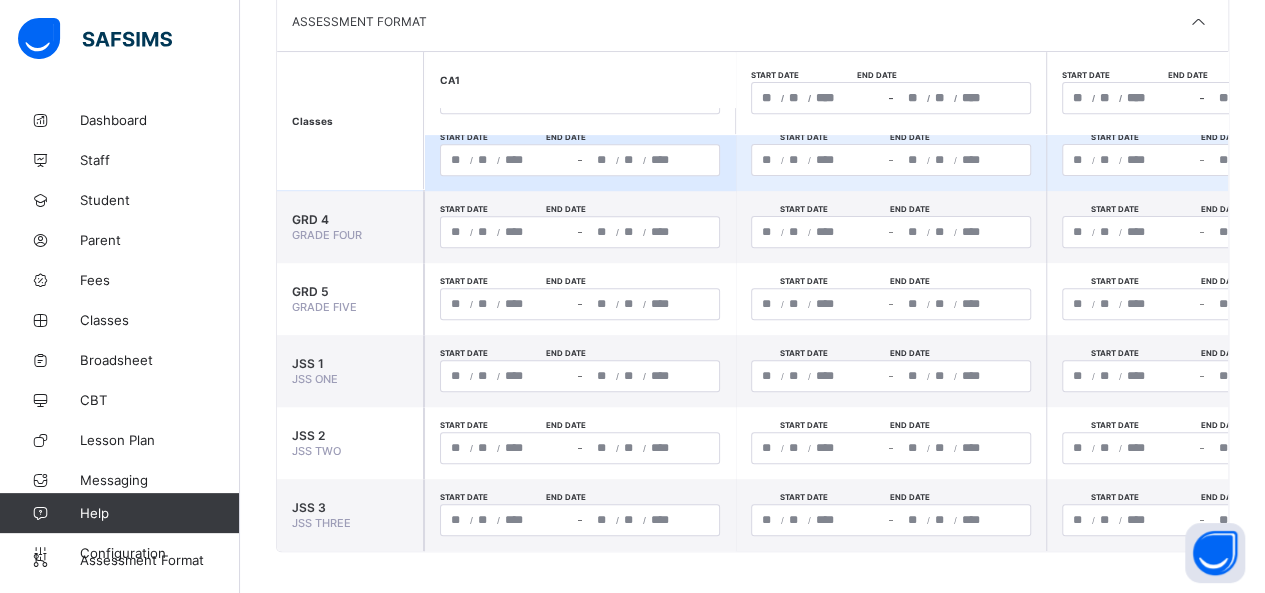 click on "****" 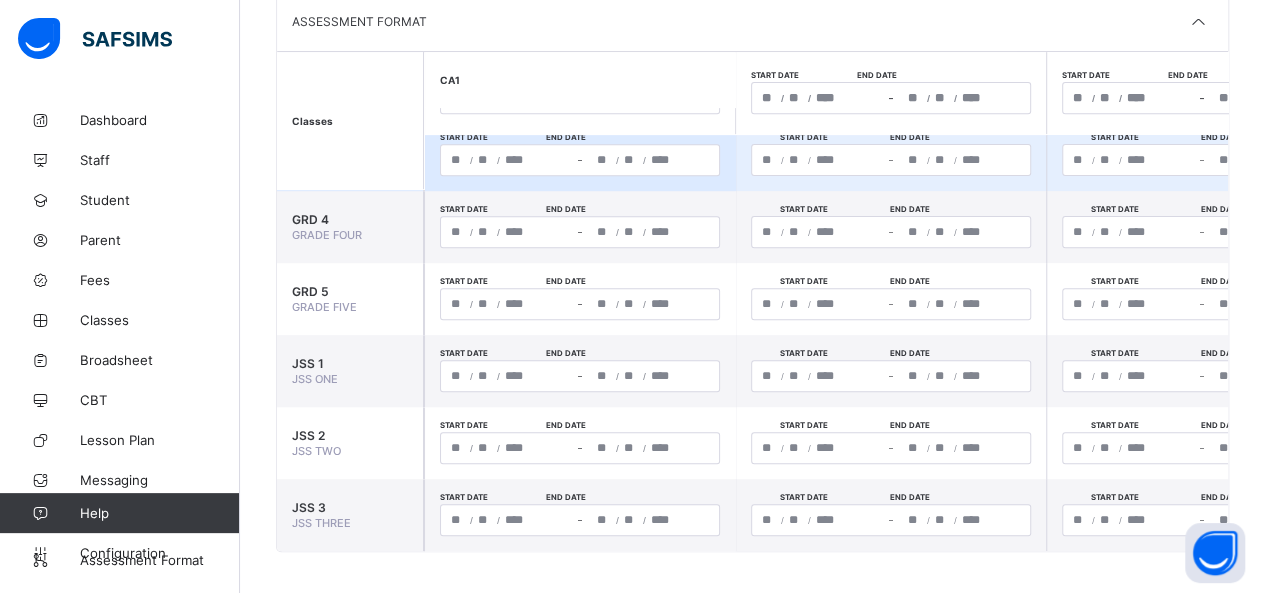 click on "Start date" at bounding box center [493, 137] 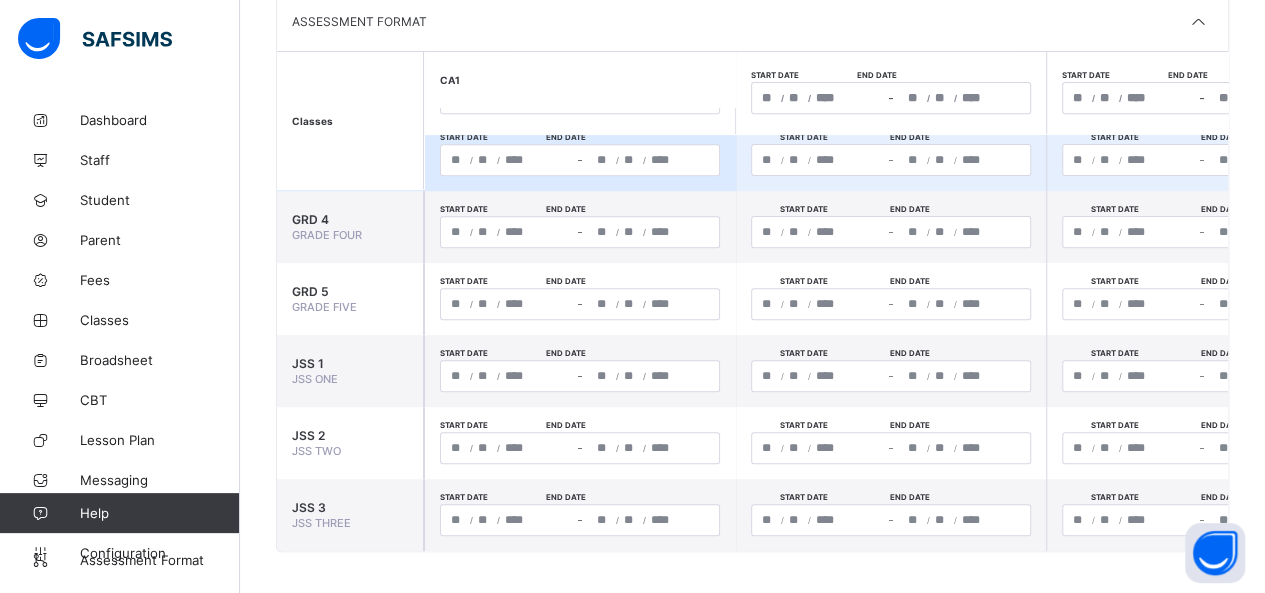 click on "[CALENDAR]" at bounding box center [580, 160] 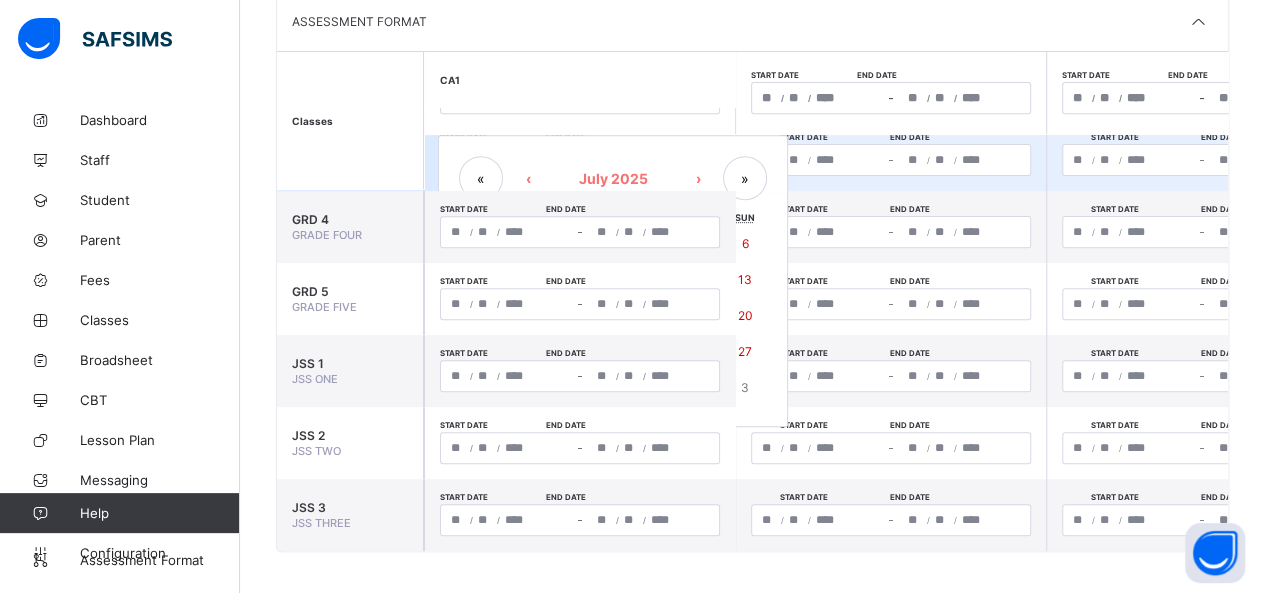 click on "6" at bounding box center [744, 243] 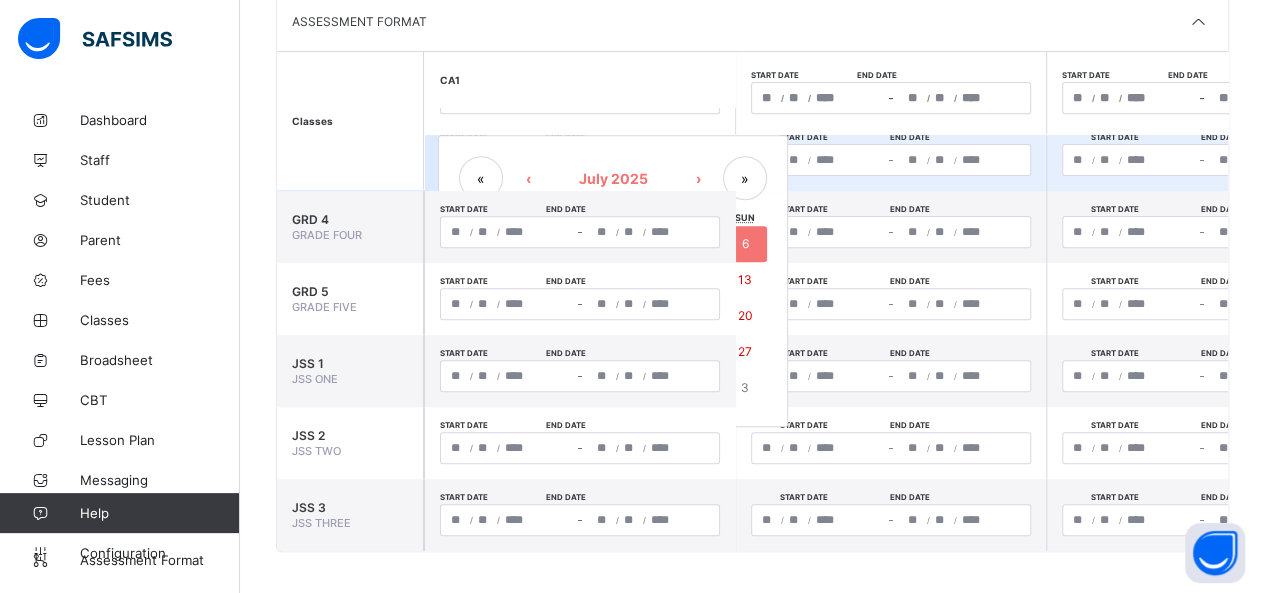 click on "6" at bounding box center (744, 243) 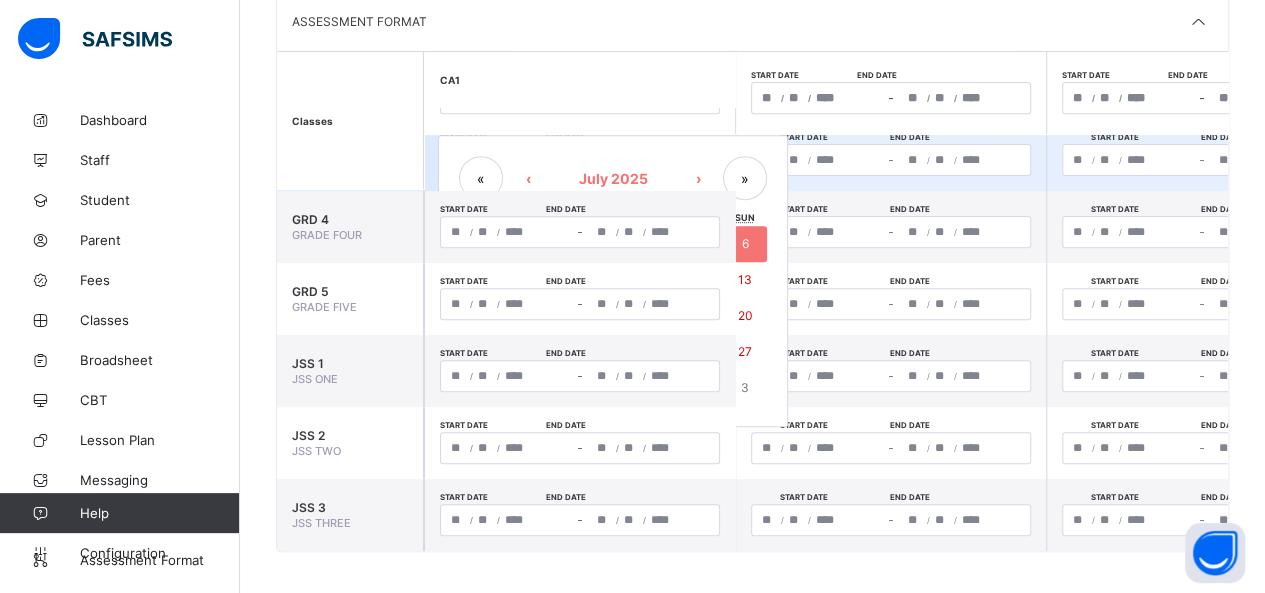 type on "**********" 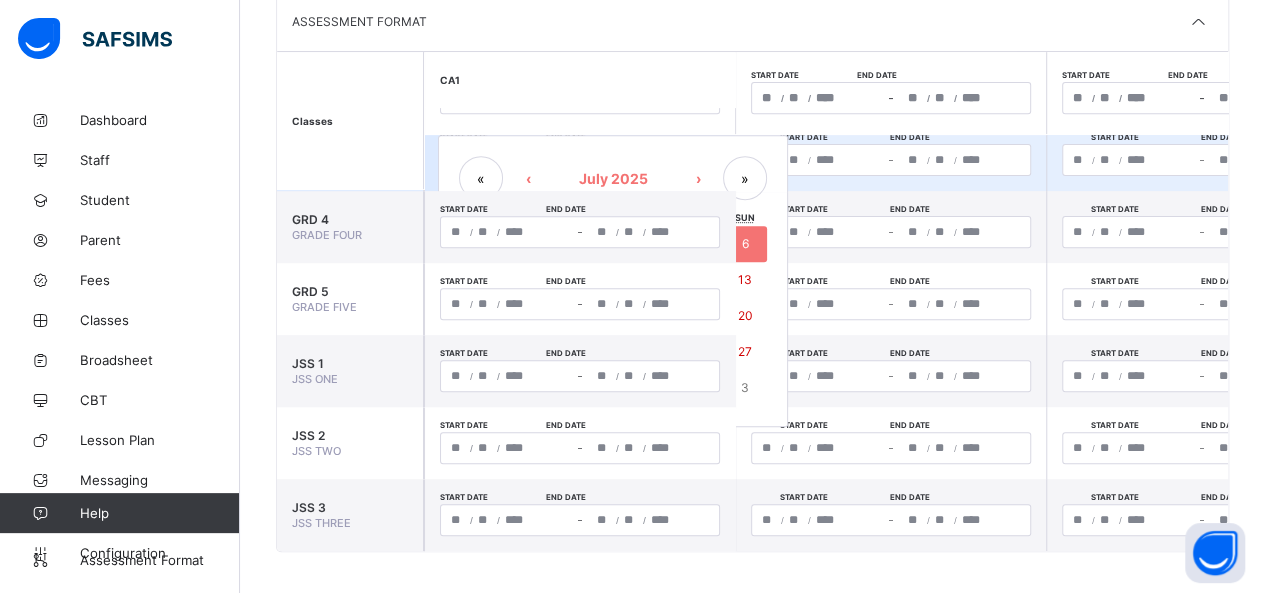 click on "**********" at bounding box center [580, 160] 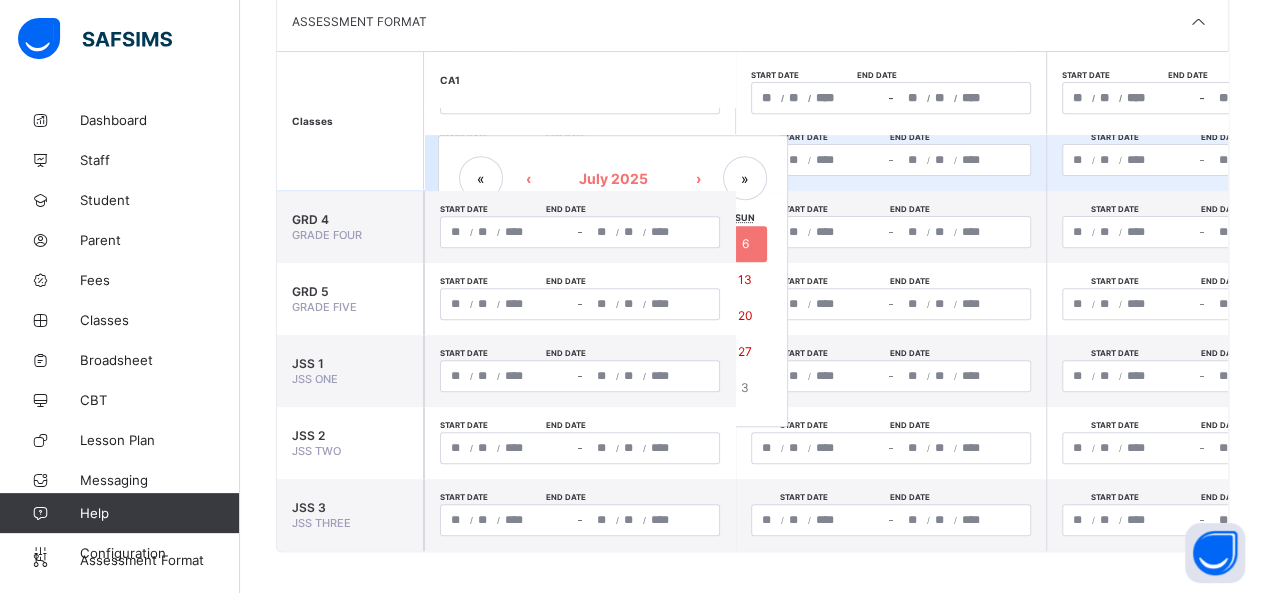 click on "3" at bounding box center (745, 388) 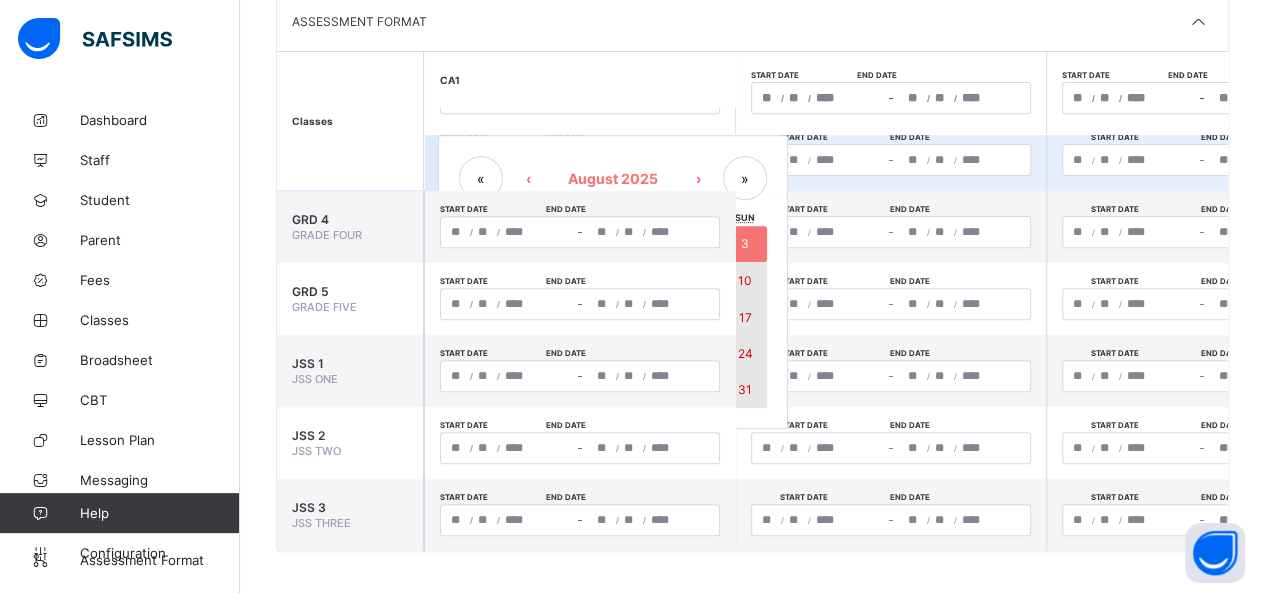 click on "31" at bounding box center (745, 389) 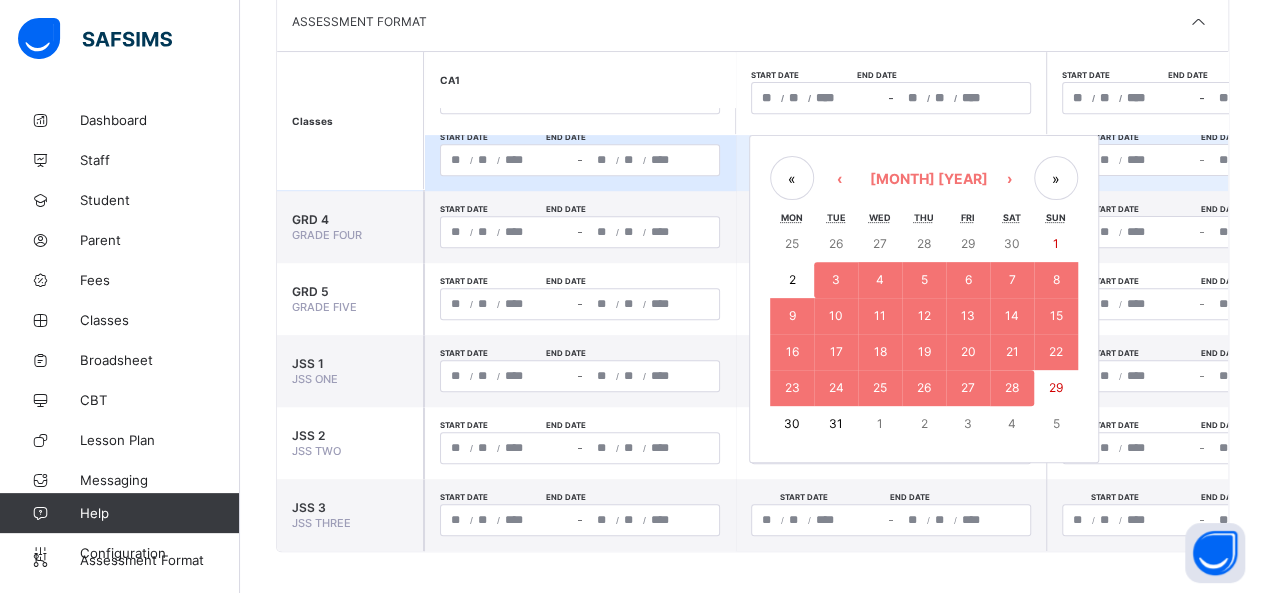 click on "**********" at bounding box center [891, 160] 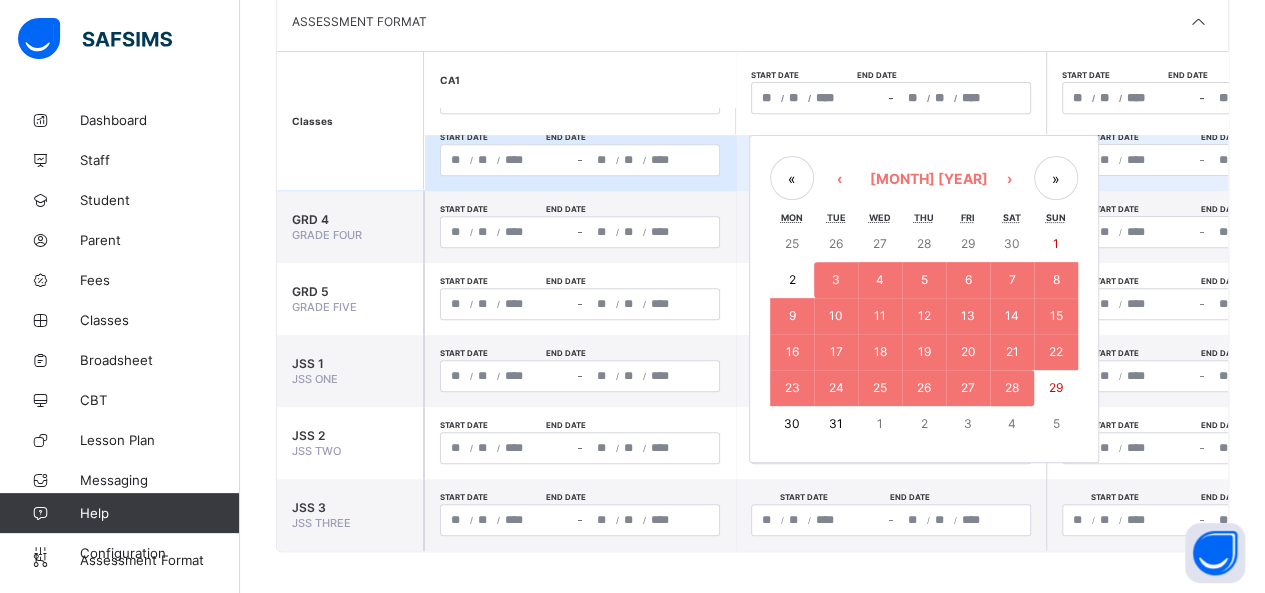 click on "›" at bounding box center (1009, 178) 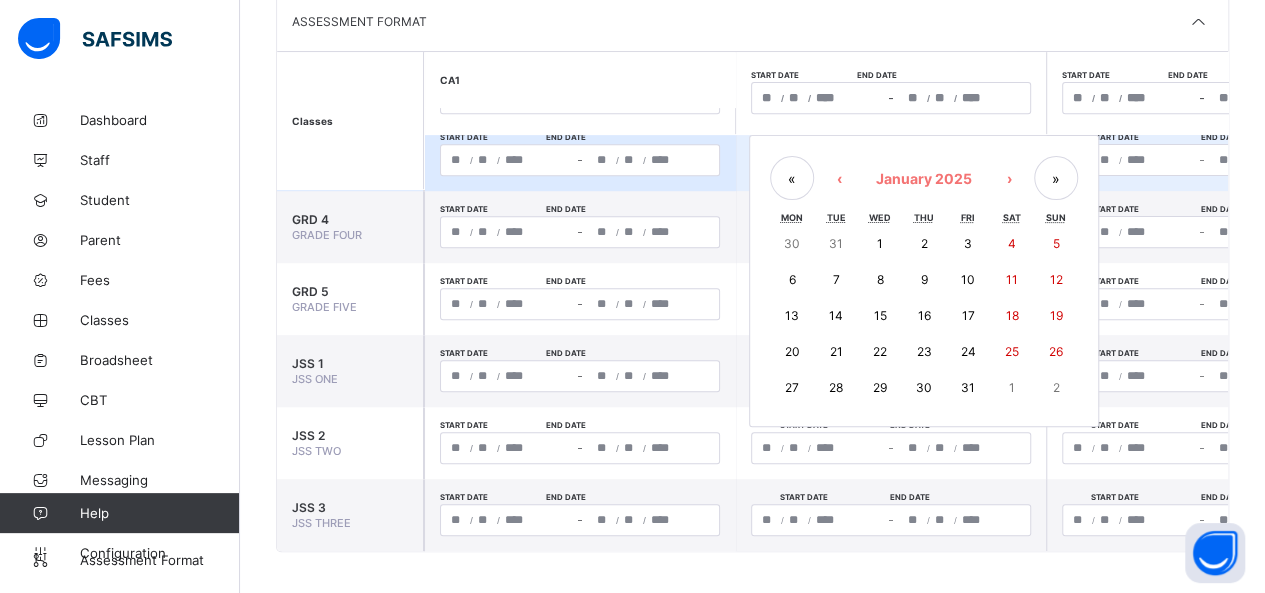 click on "›" at bounding box center (1009, 178) 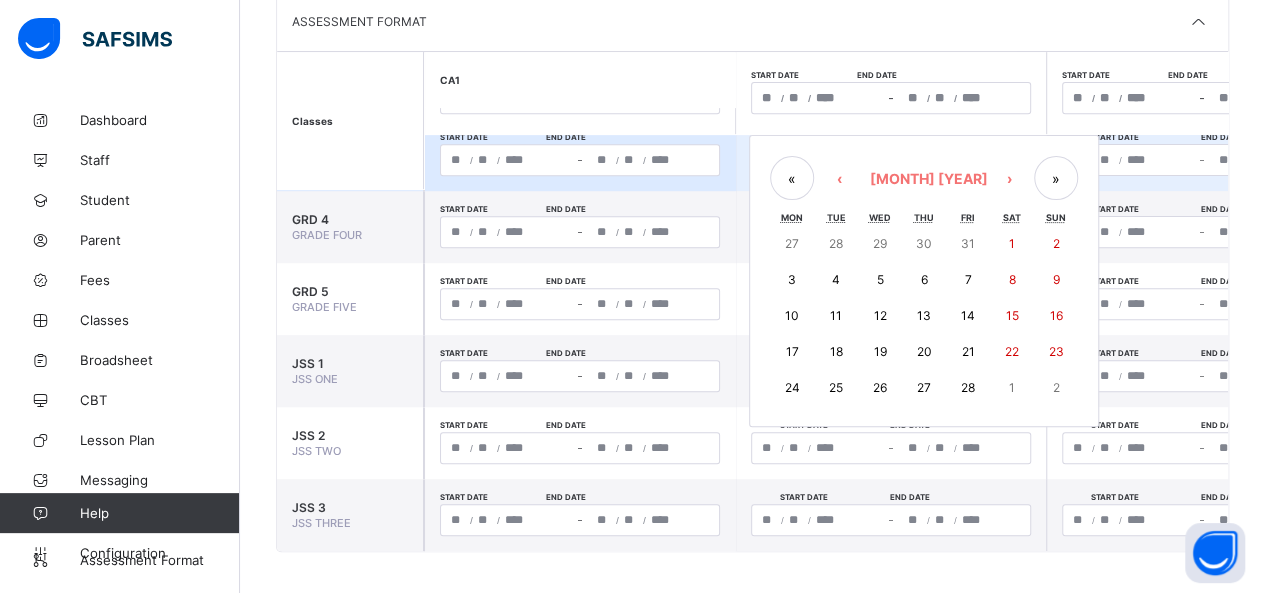 click on "›" at bounding box center [1009, 178] 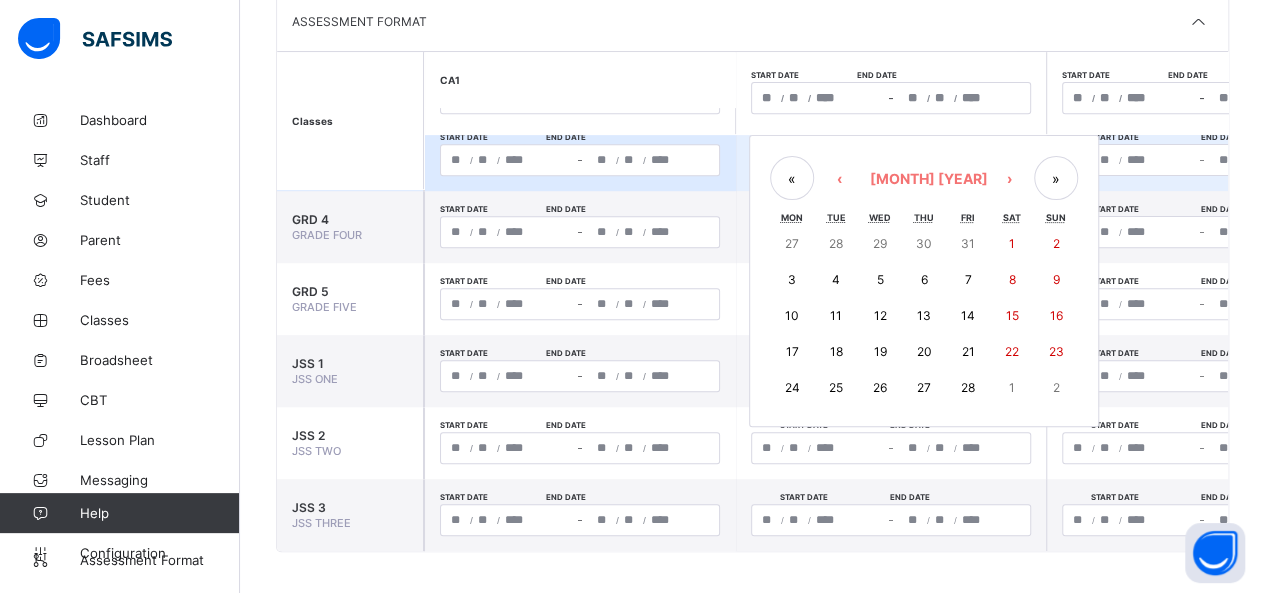 click on "›" at bounding box center (1009, 178) 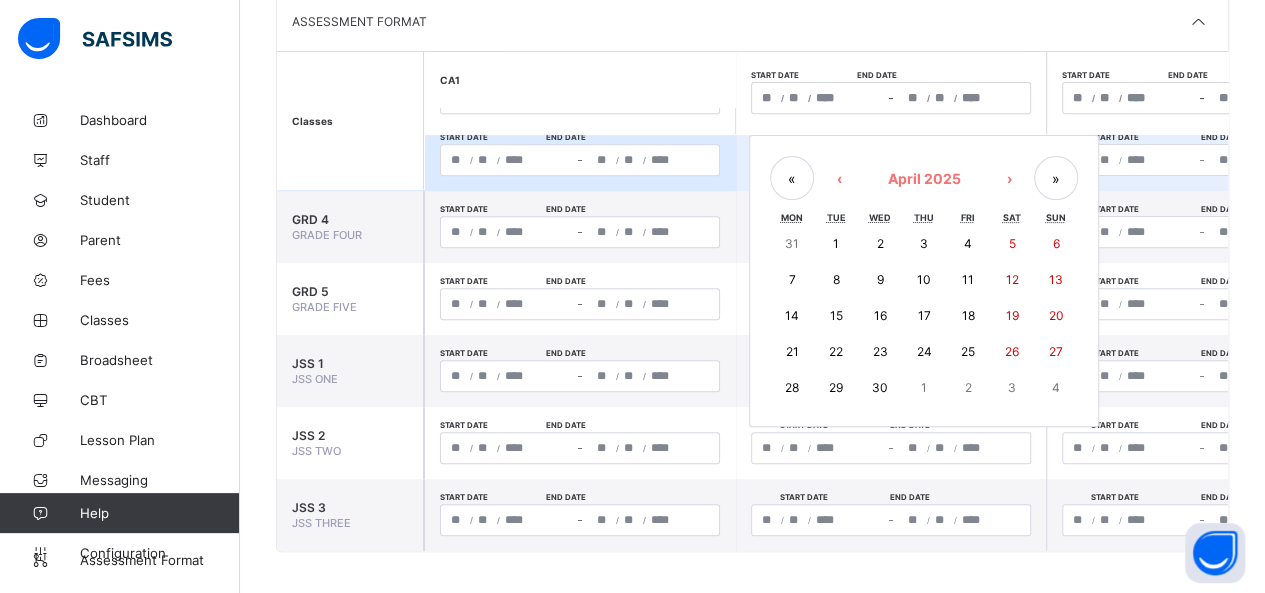 click on "›" at bounding box center [1009, 178] 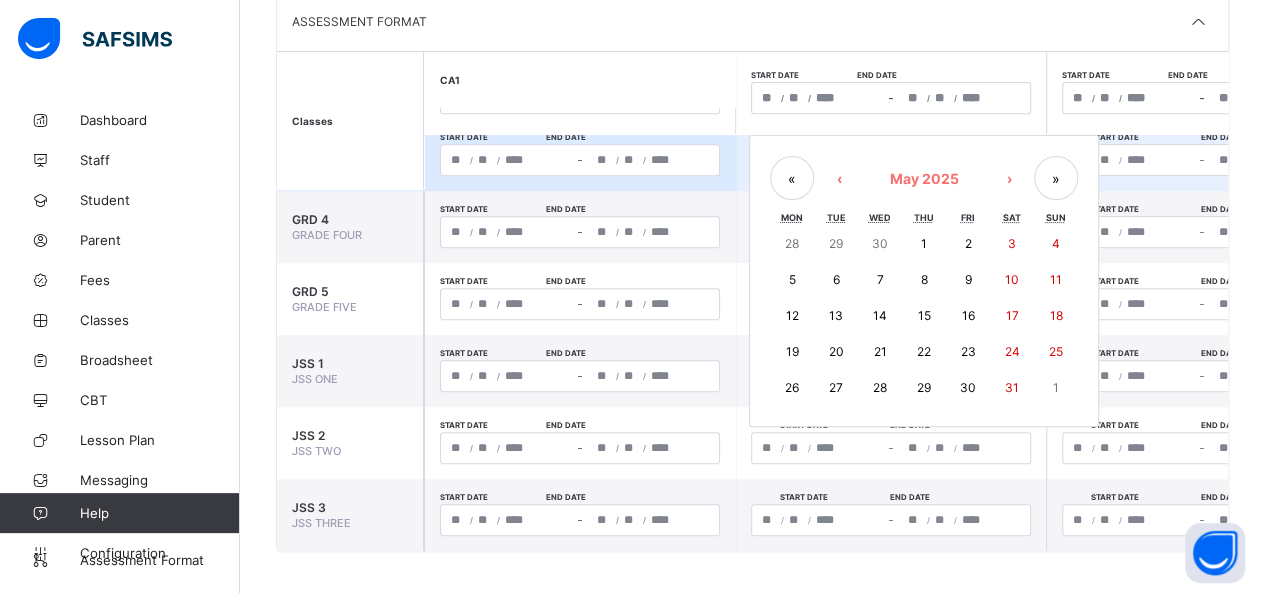 click on "›" at bounding box center [1009, 178] 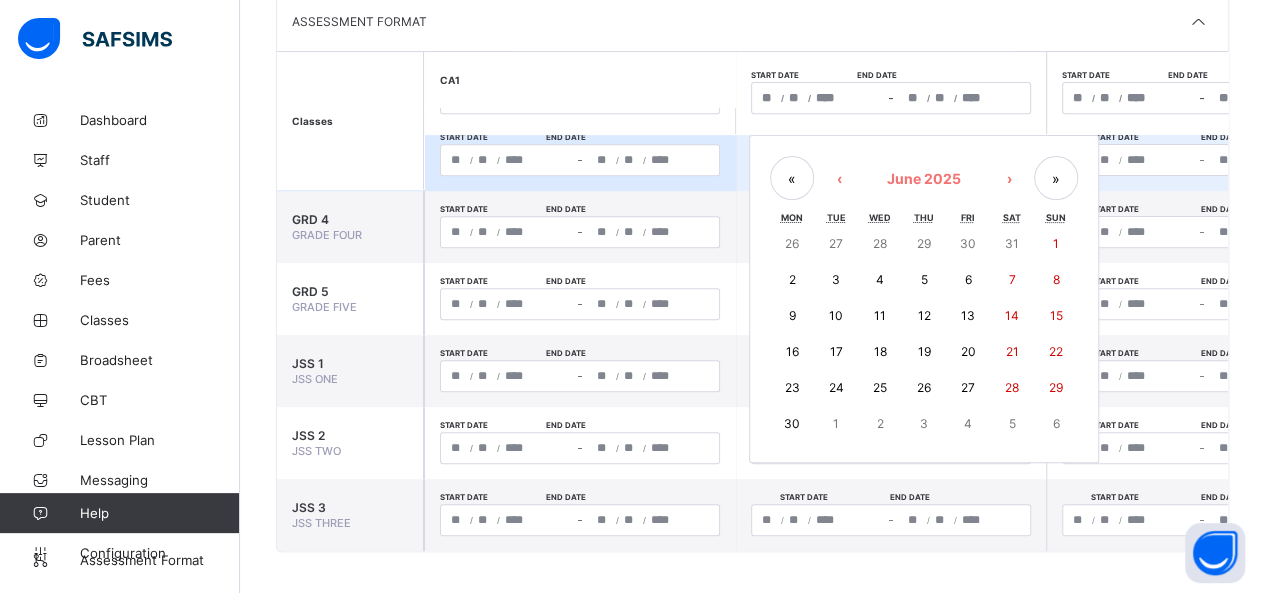 click on "›" at bounding box center (1009, 178) 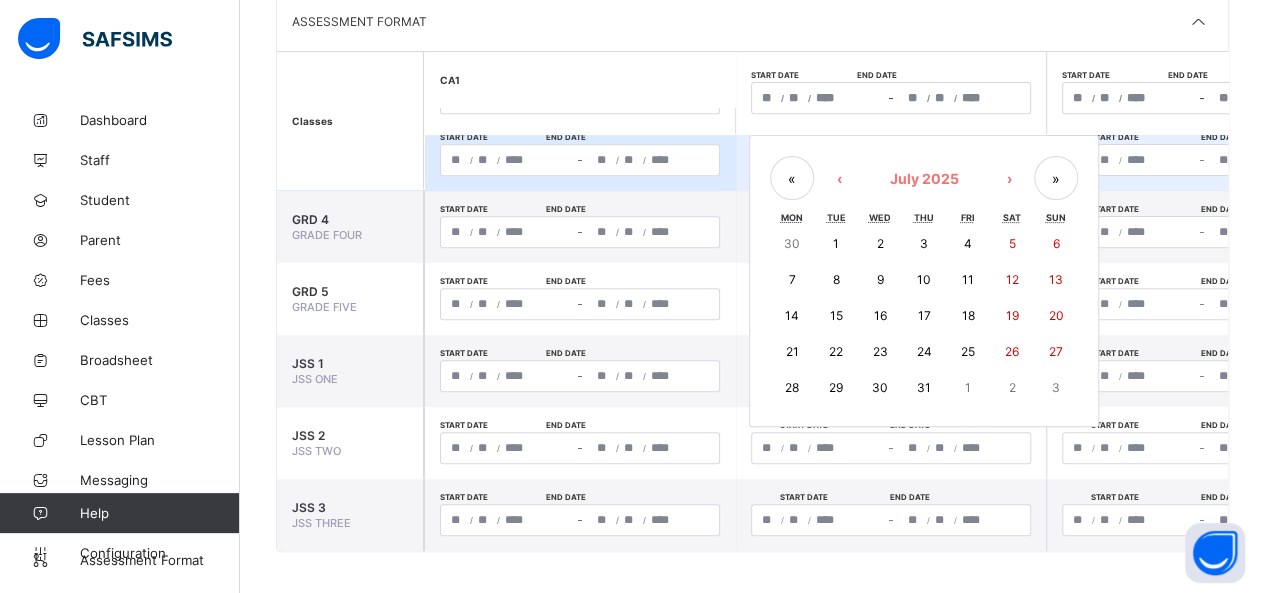click on "1" at bounding box center (836, 244) 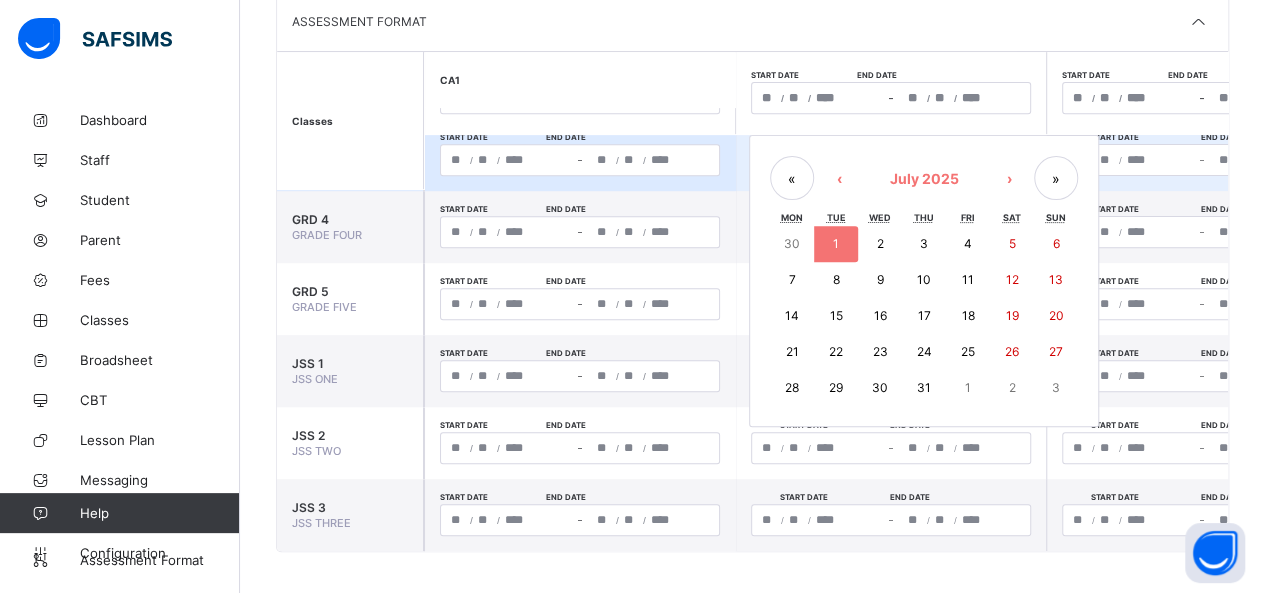 click on "›" at bounding box center (1009, 178) 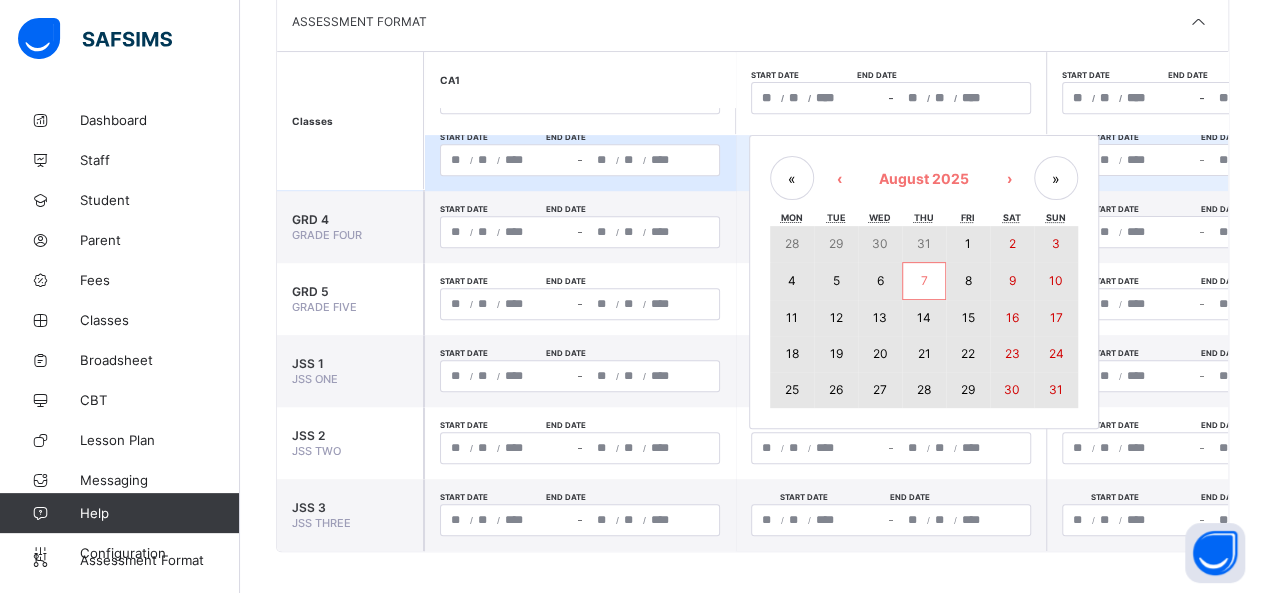 click on "31" at bounding box center (1056, 389) 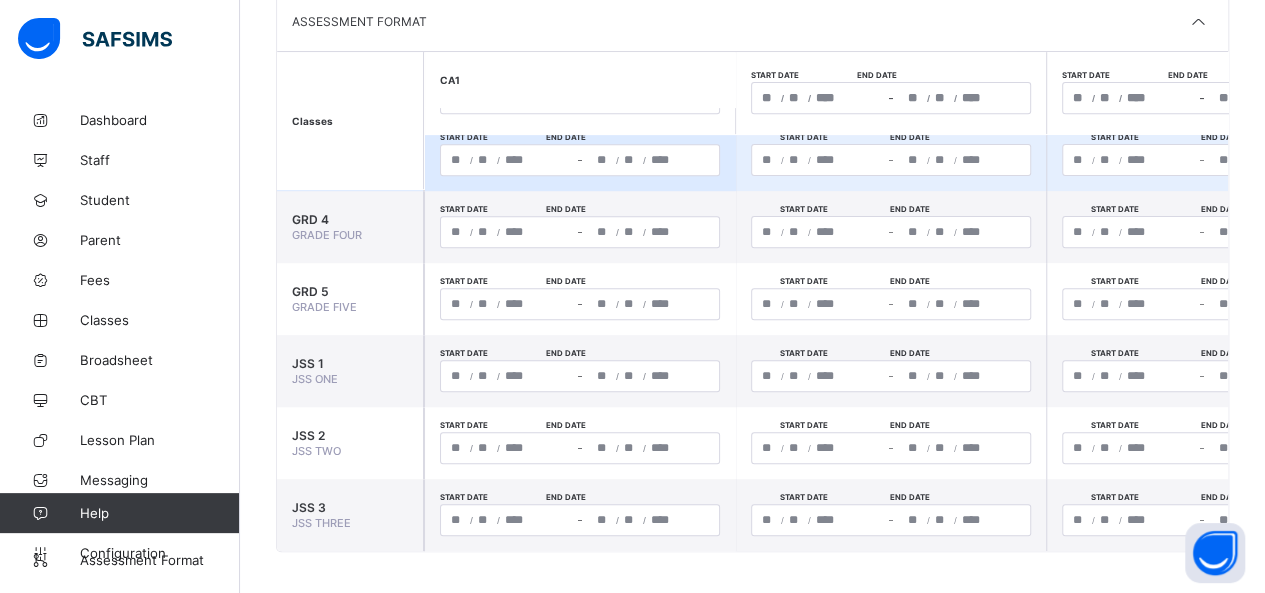 click on "**********" at bounding box center (1201, 155) 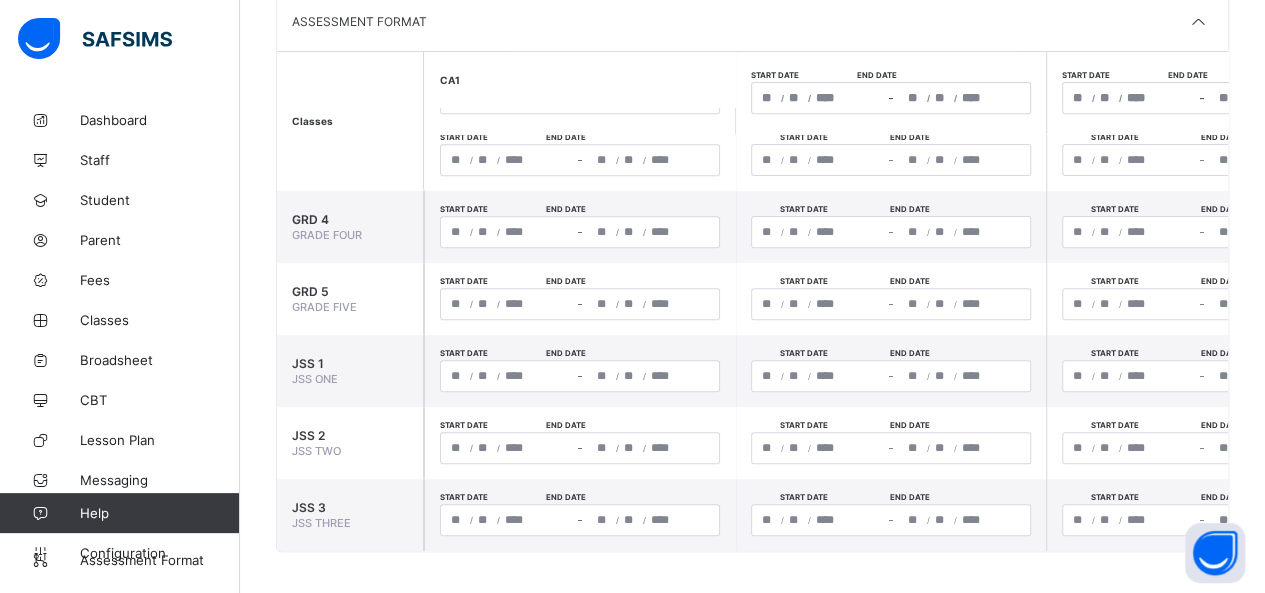 scroll, scrollTop: 430, scrollLeft: 241, axis: both 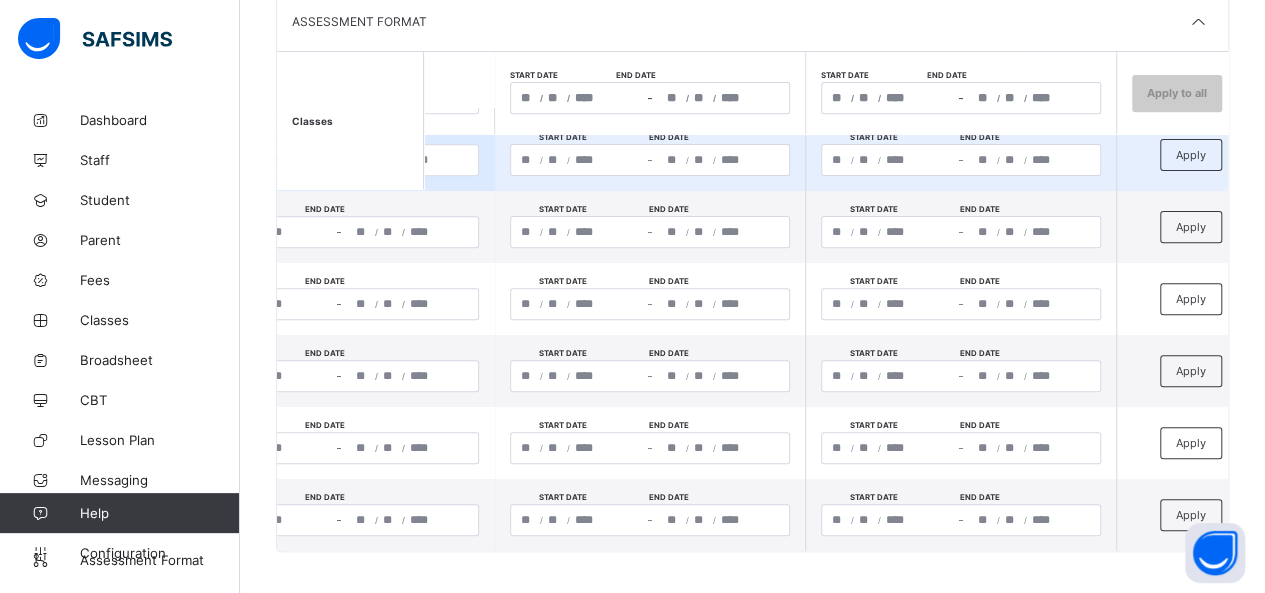 click on "**********" at bounding box center [961, 160] 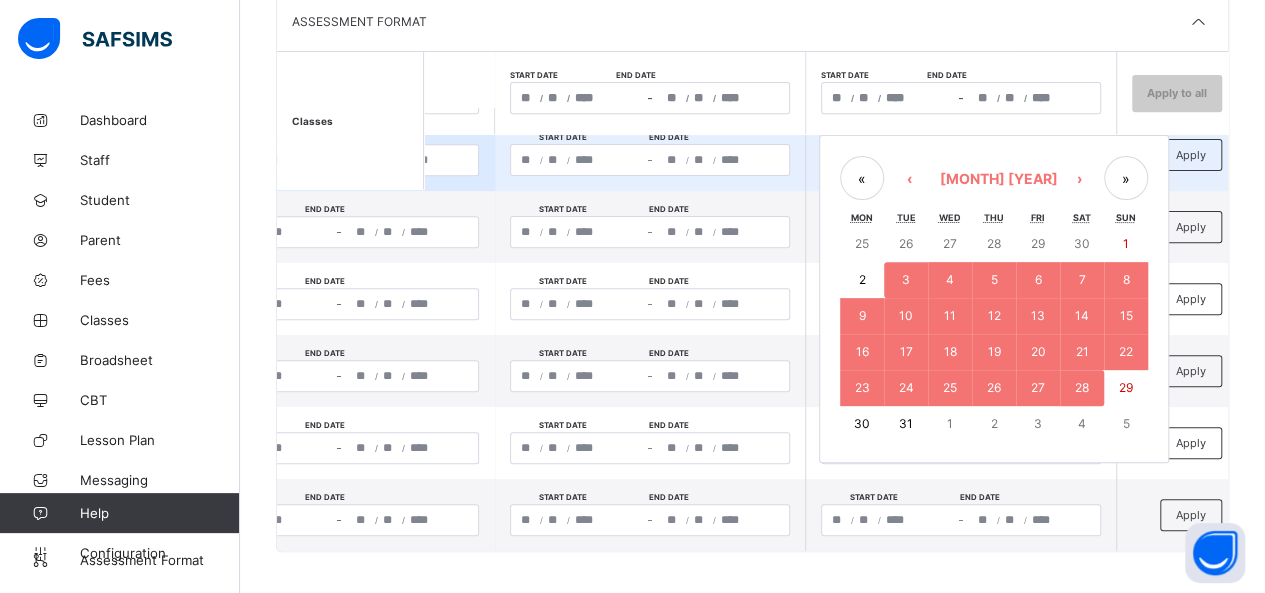 click on "›" at bounding box center (1079, 178) 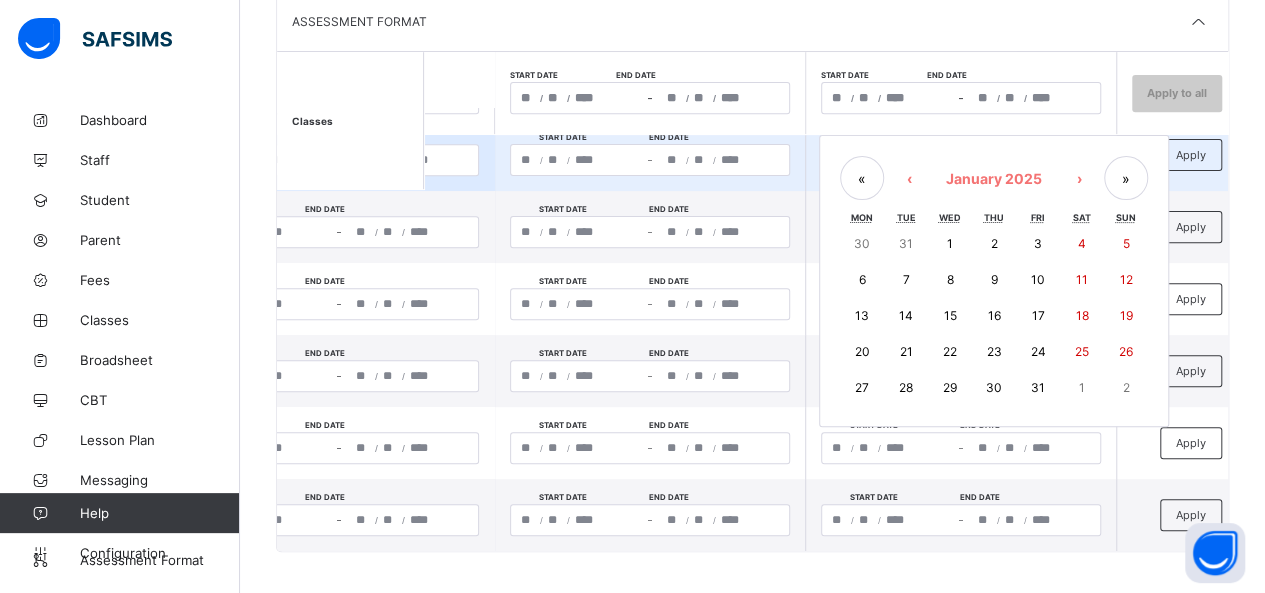 click on "›" at bounding box center (1079, 178) 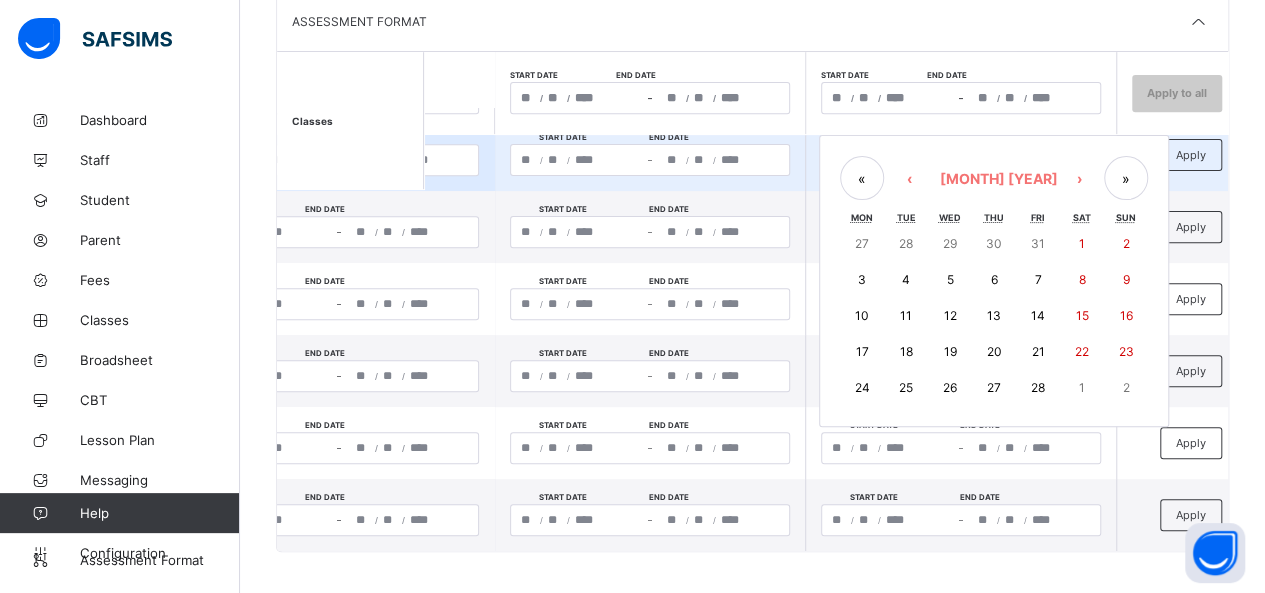 click on "›" at bounding box center (1079, 178) 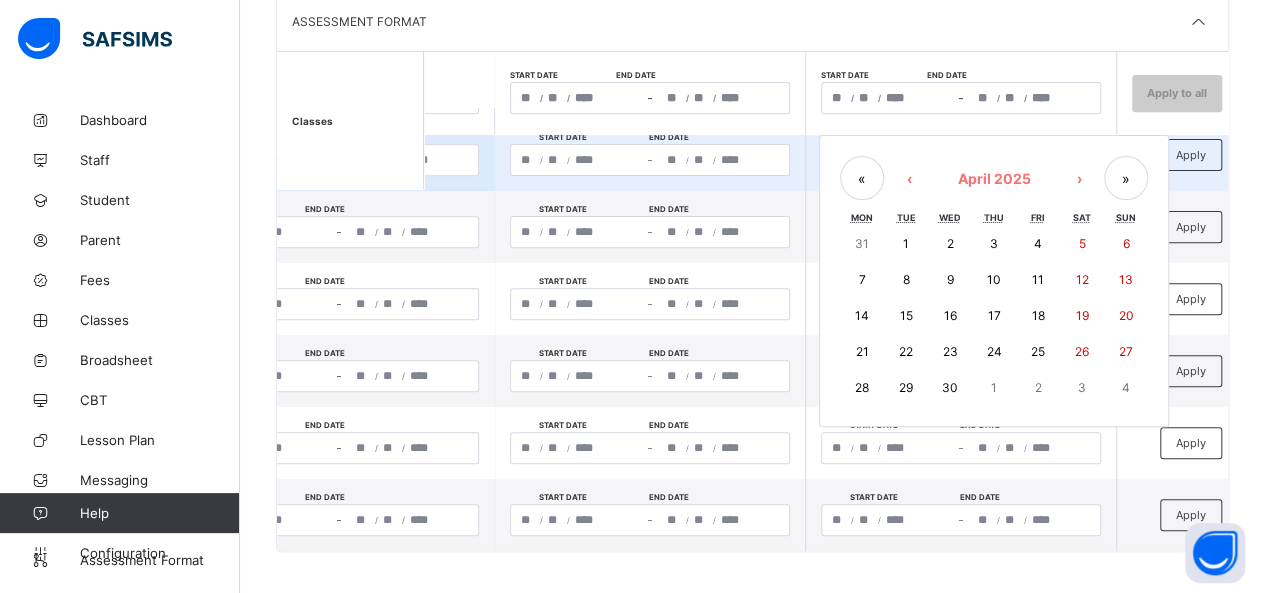 click on "›" at bounding box center (1079, 178) 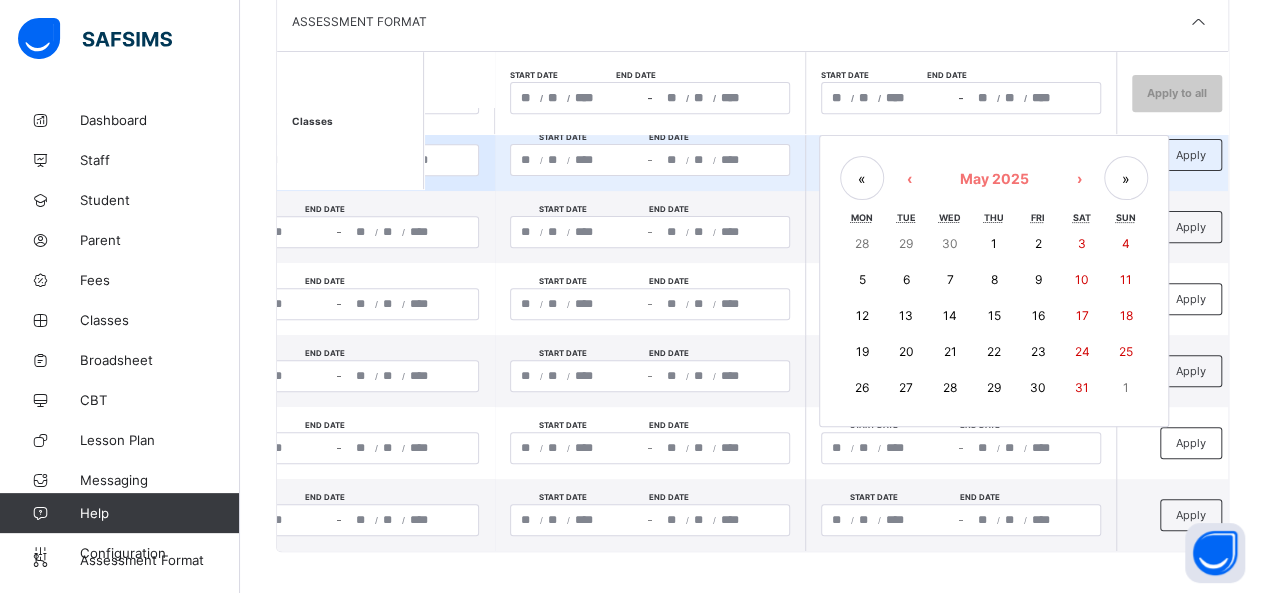 click on "›" at bounding box center (1079, 178) 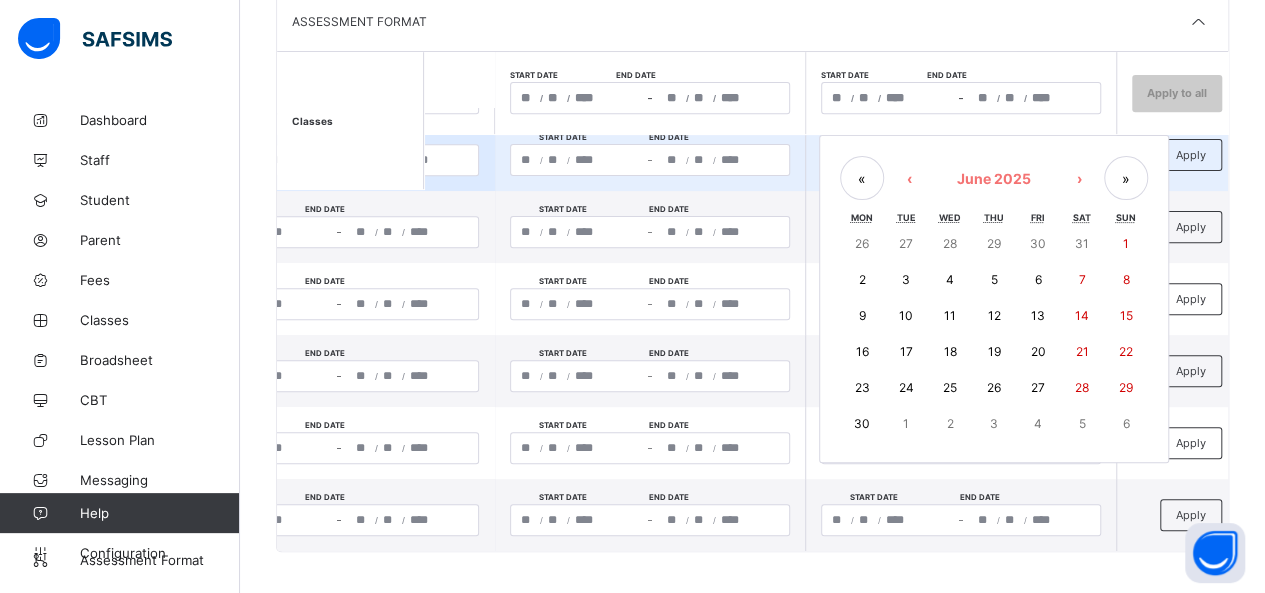 click on "›" at bounding box center (1079, 178) 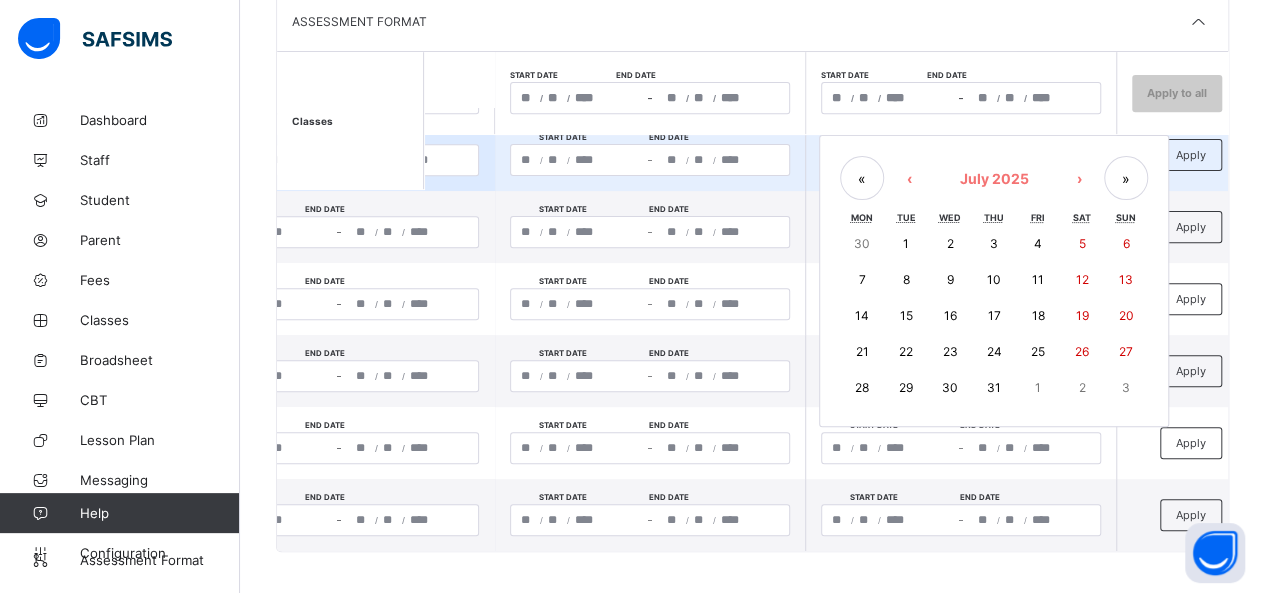 click on "1" at bounding box center (906, 244) 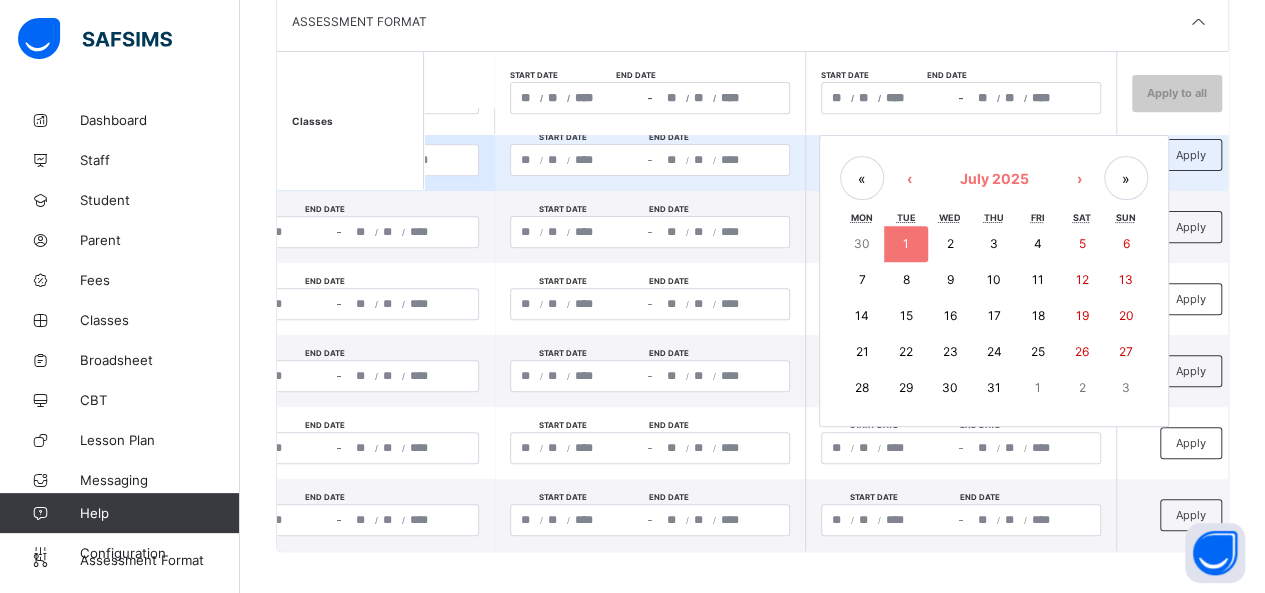 click on "›" at bounding box center [1079, 178] 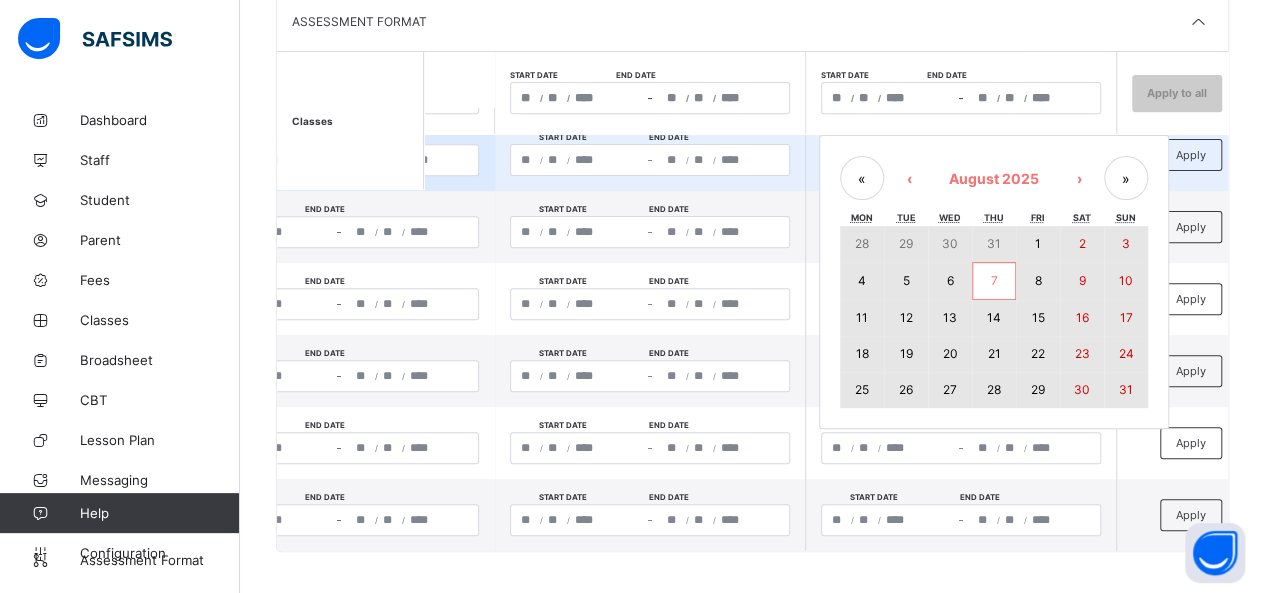 click on "31" at bounding box center (1126, 389) 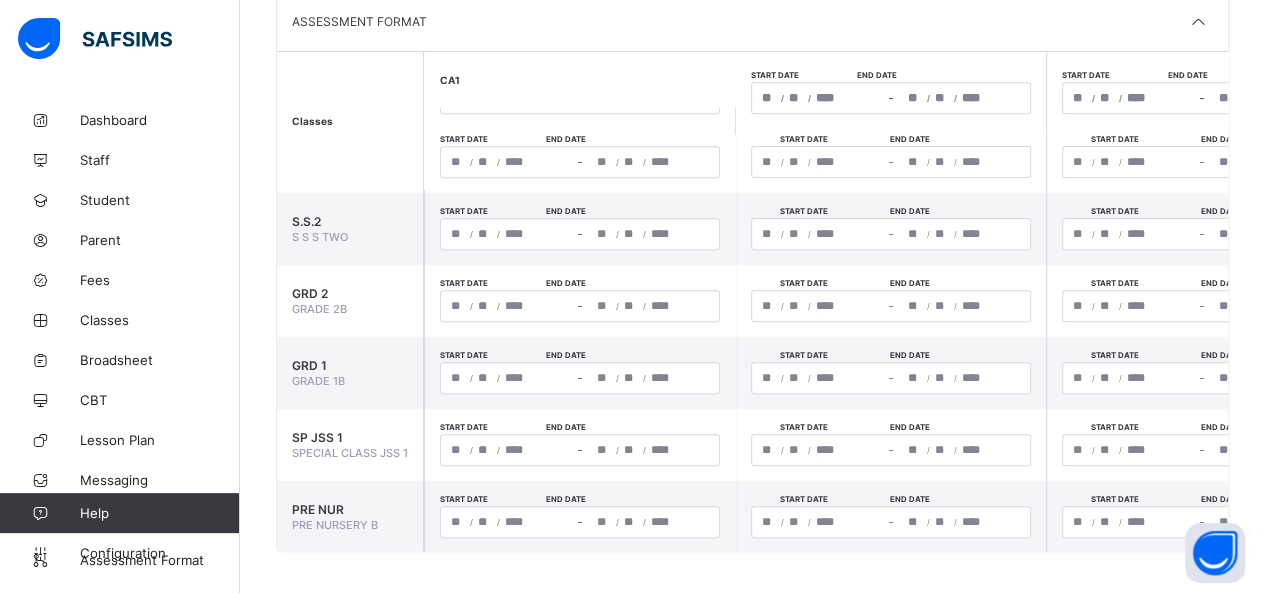 scroll, scrollTop: 430, scrollLeft: 0, axis: vertical 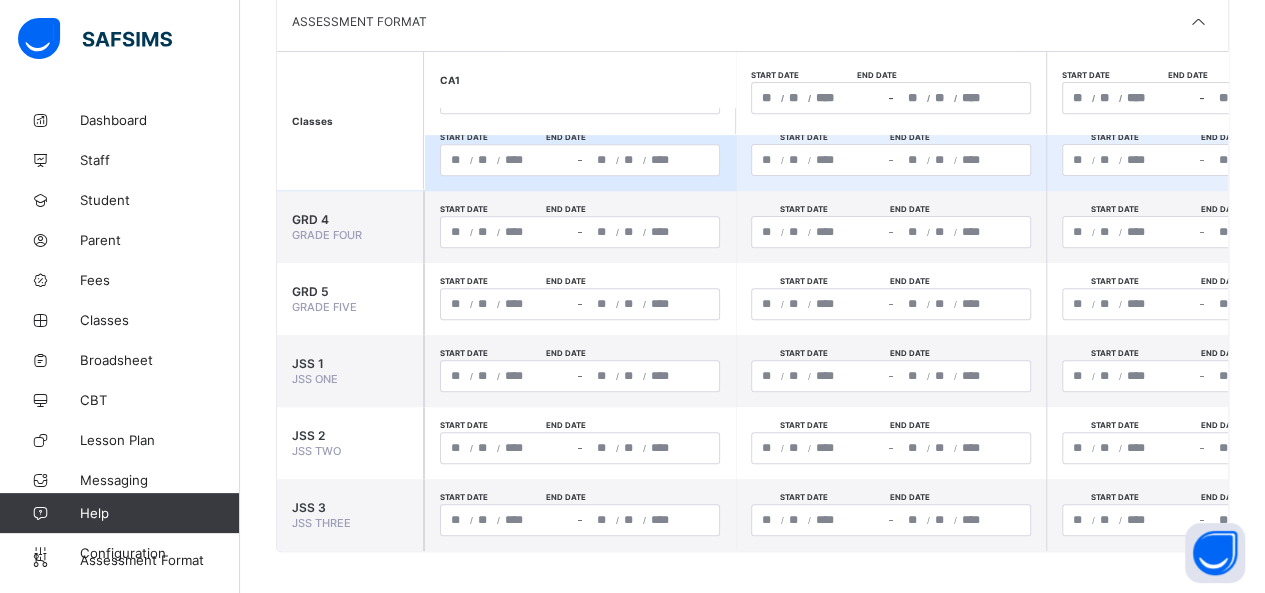 click on "**********" at bounding box center (752, 223) 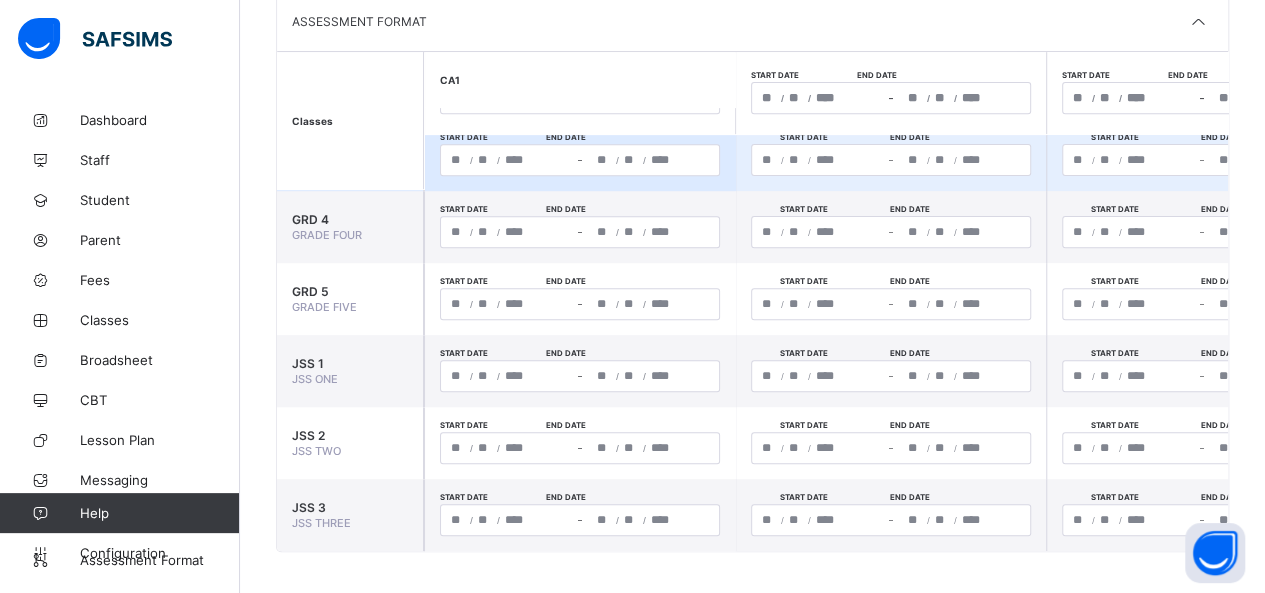 click on "**********" at bounding box center [752, 223] 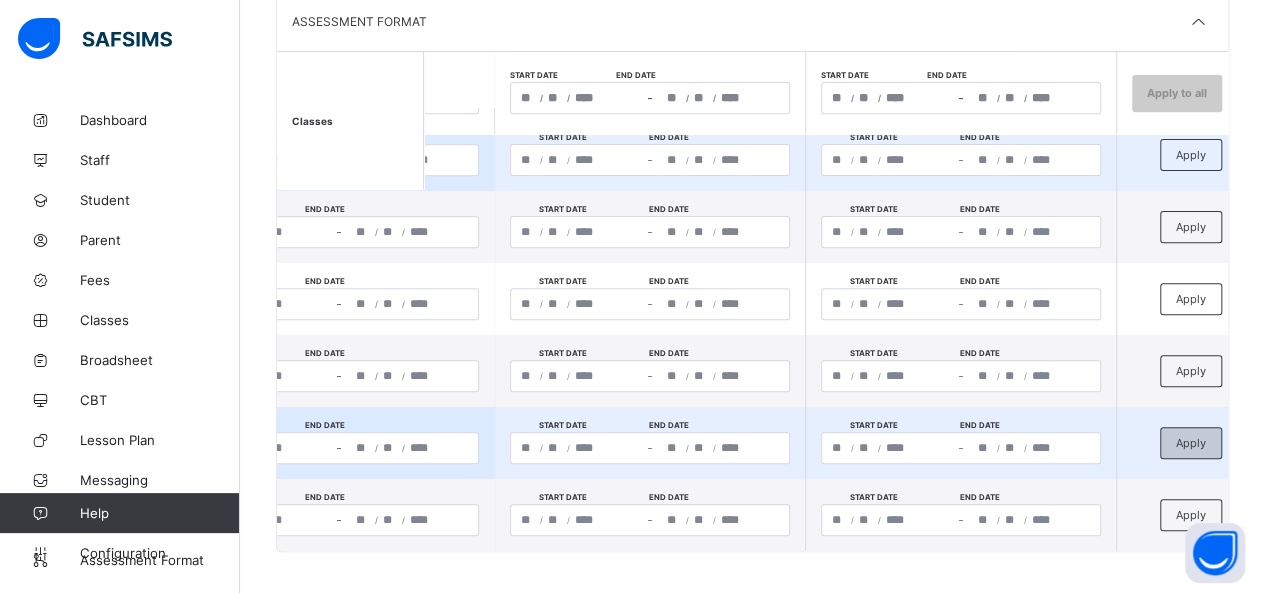 click on "Apply" at bounding box center [1191, 443] 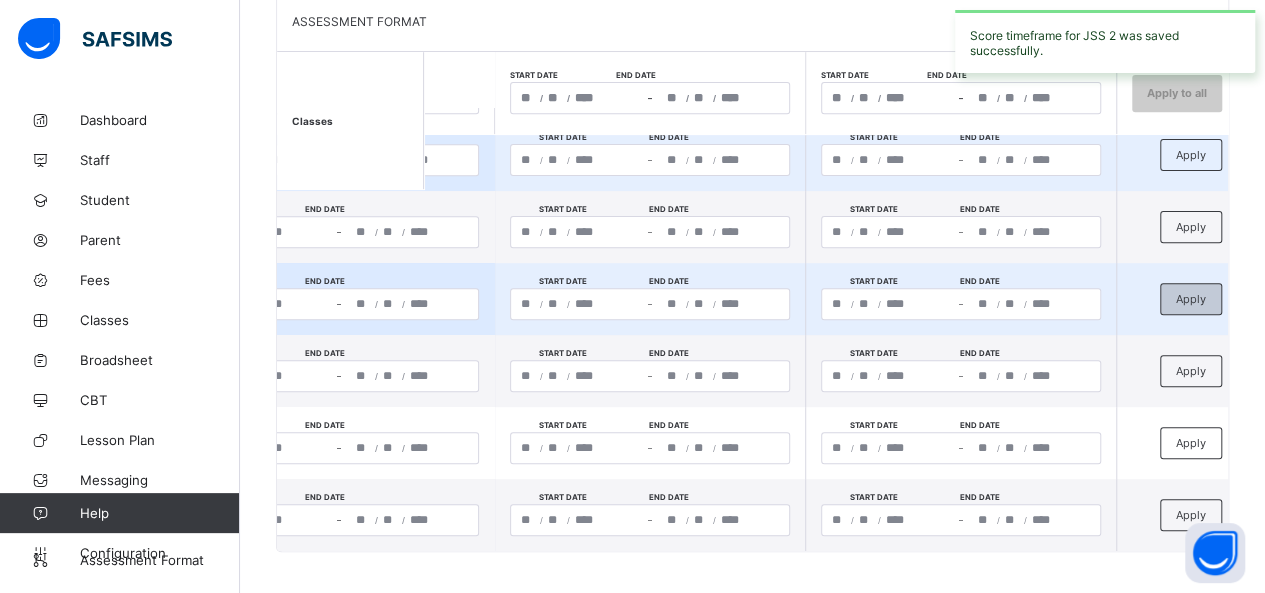 click on "Apply" at bounding box center [1191, 299] 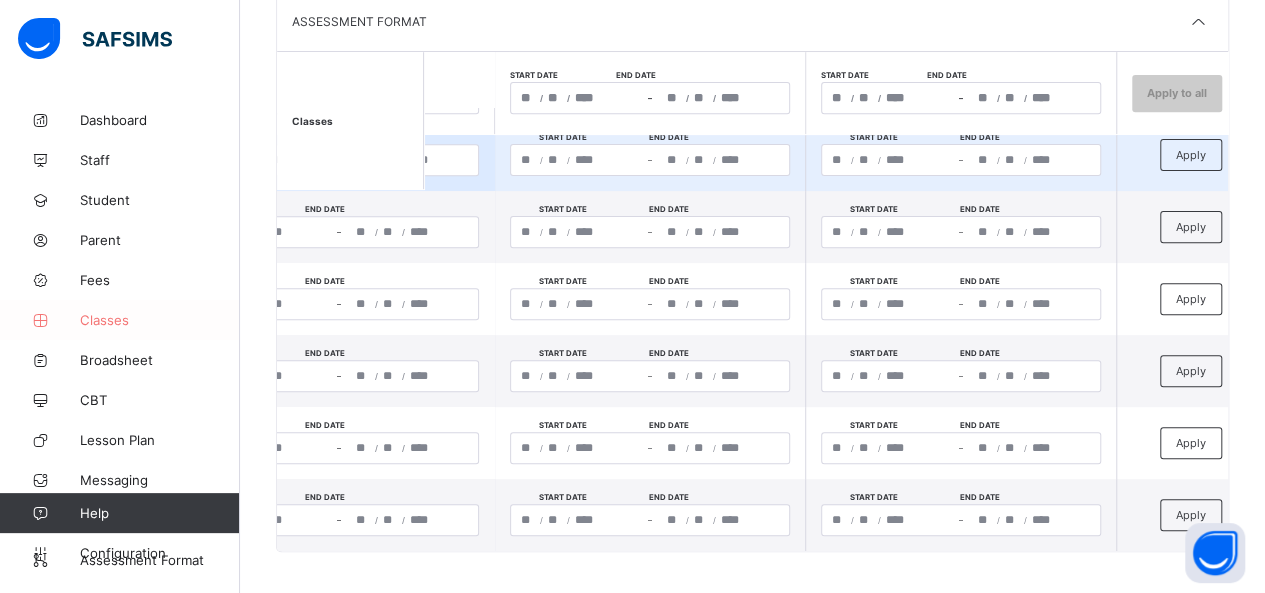 click on "Classes" at bounding box center (160, 320) 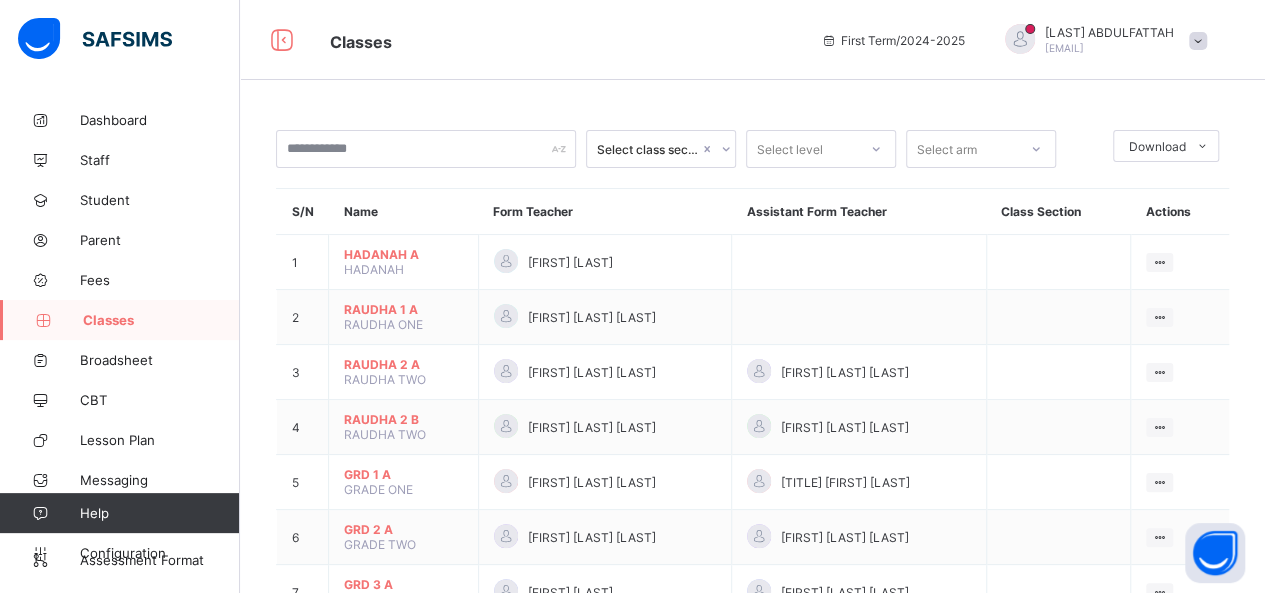 scroll, scrollTop: 518, scrollLeft: 0, axis: vertical 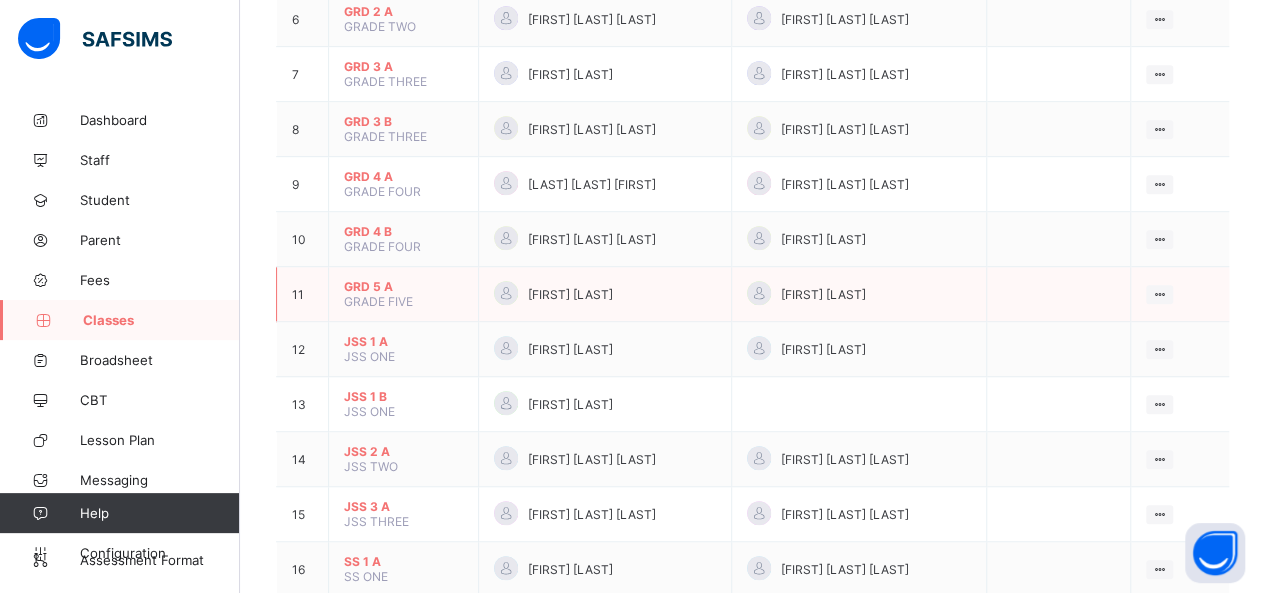 click on "GRD 5   A" at bounding box center (403, 286) 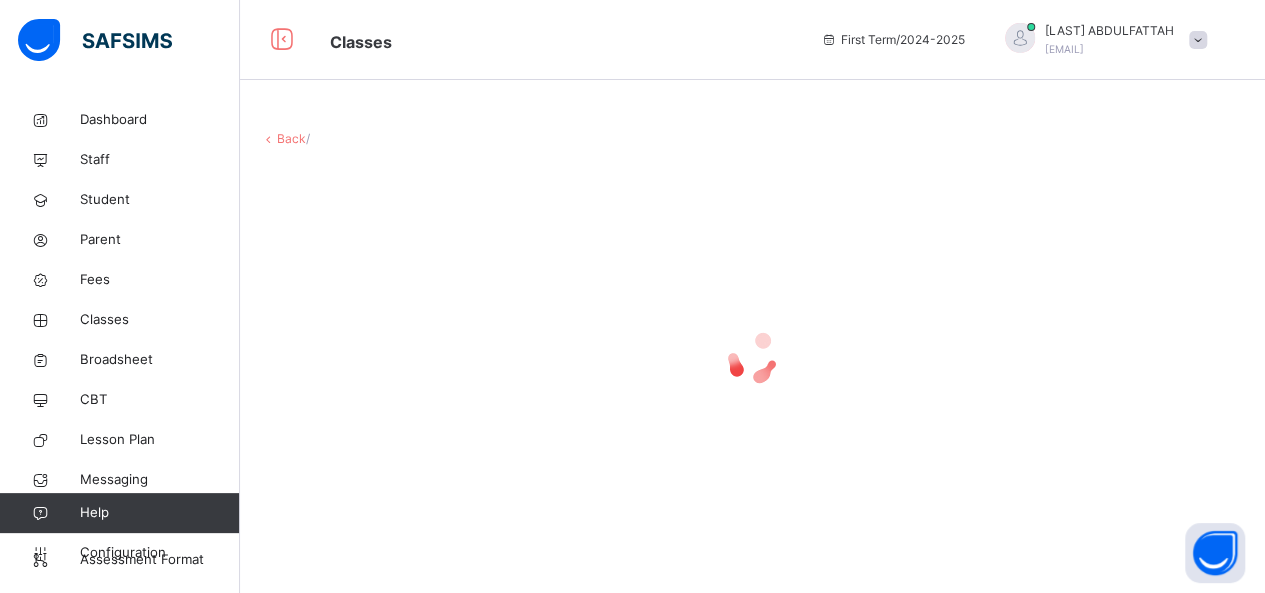 scroll, scrollTop: 0, scrollLeft: 0, axis: both 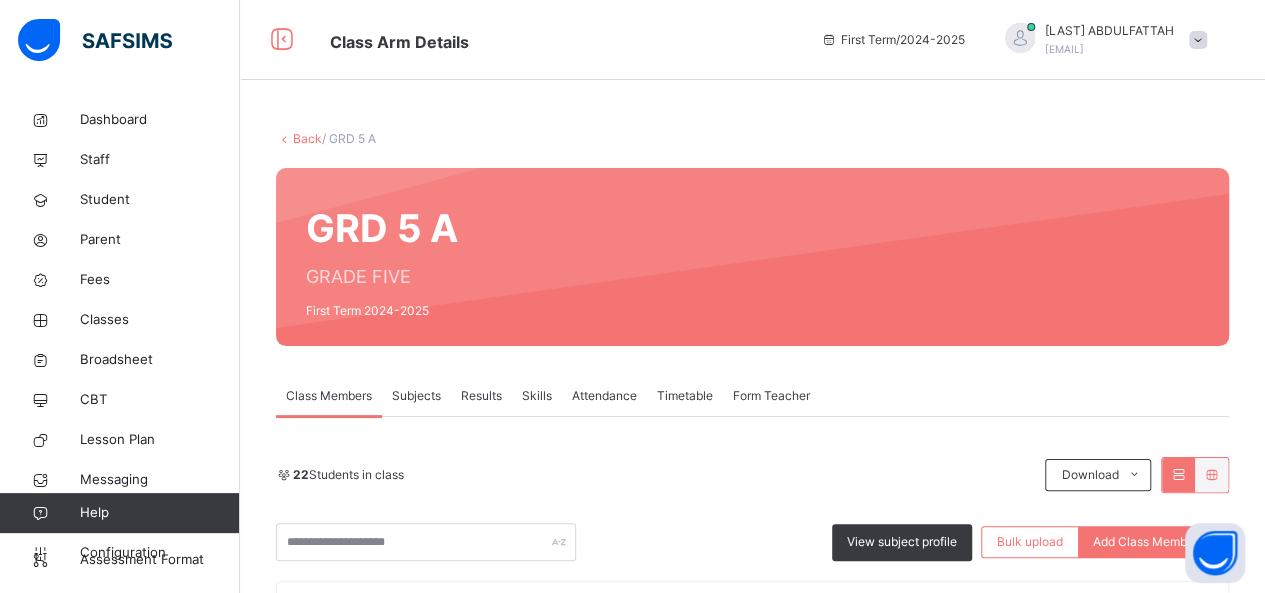 click on "Subjects" at bounding box center (416, 396) 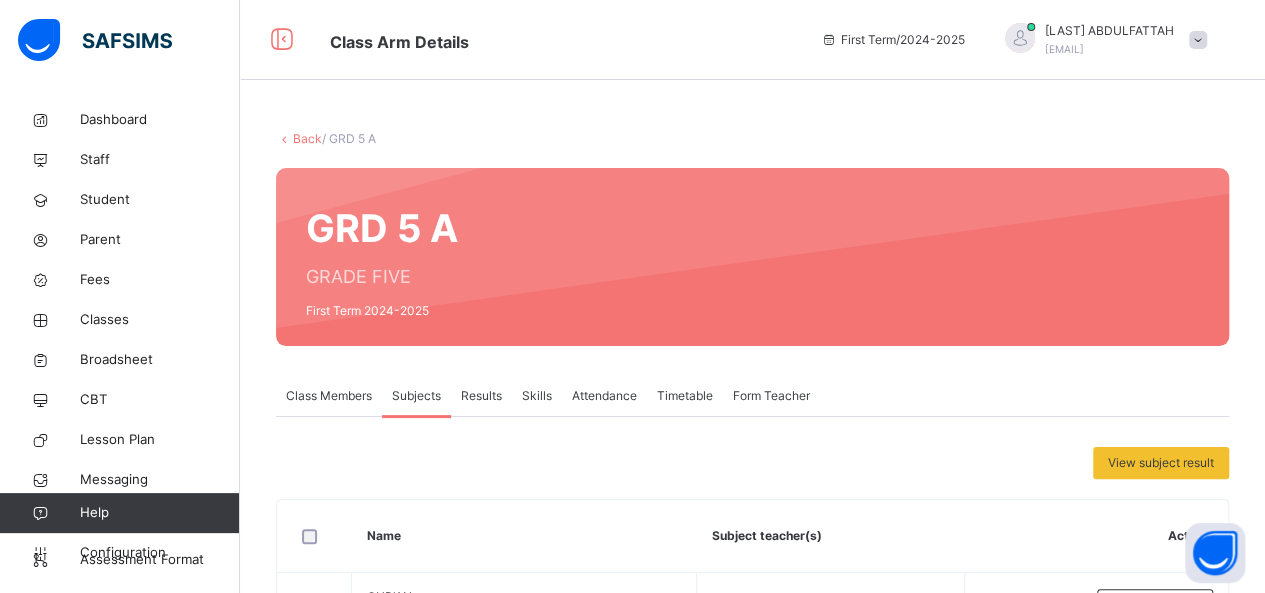 scroll, scrollTop: 518, scrollLeft: 0, axis: vertical 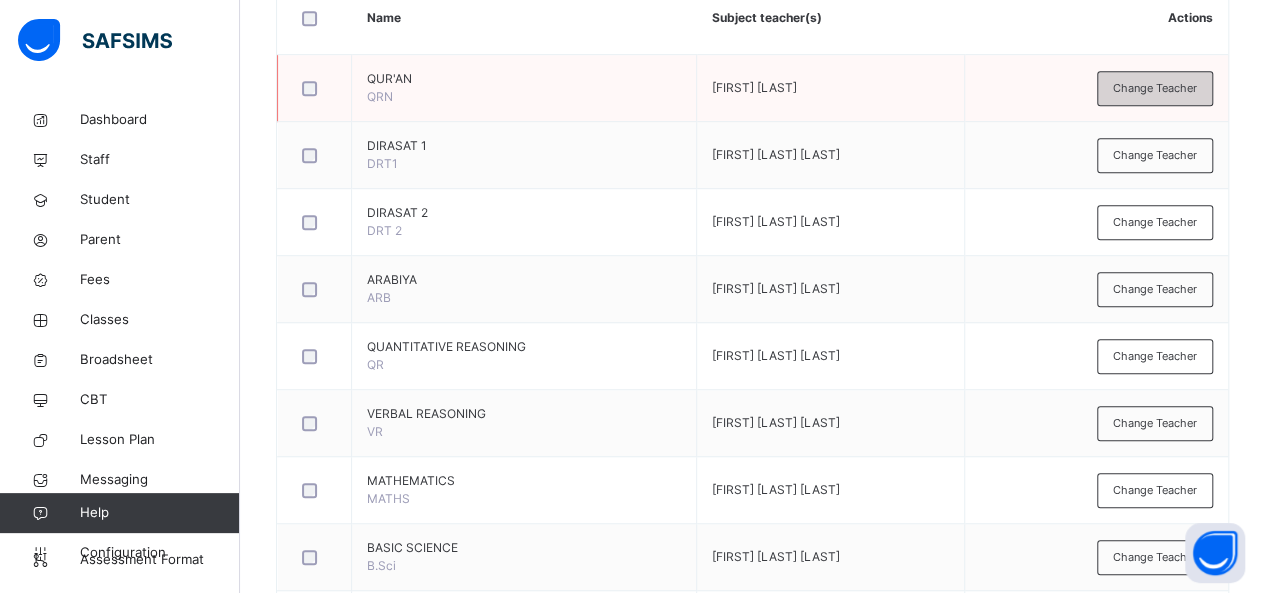 click on "Change Teacher" at bounding box center [1155, 88] 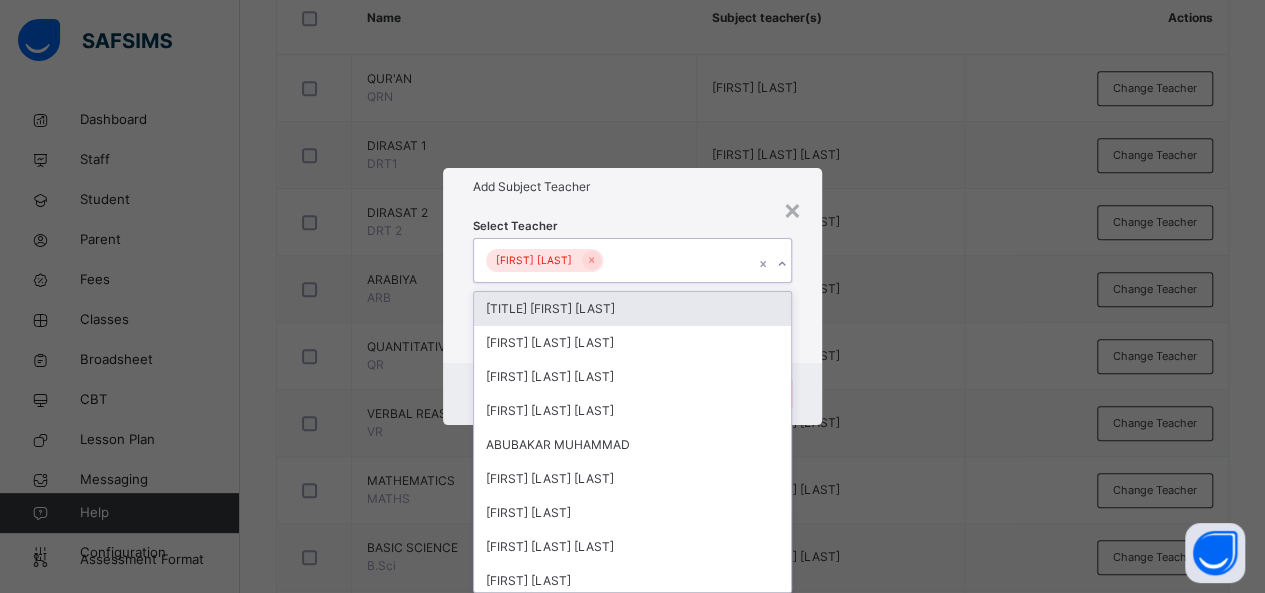 click on "[FIRST] [LAST]" at bounding box center [614, 260] 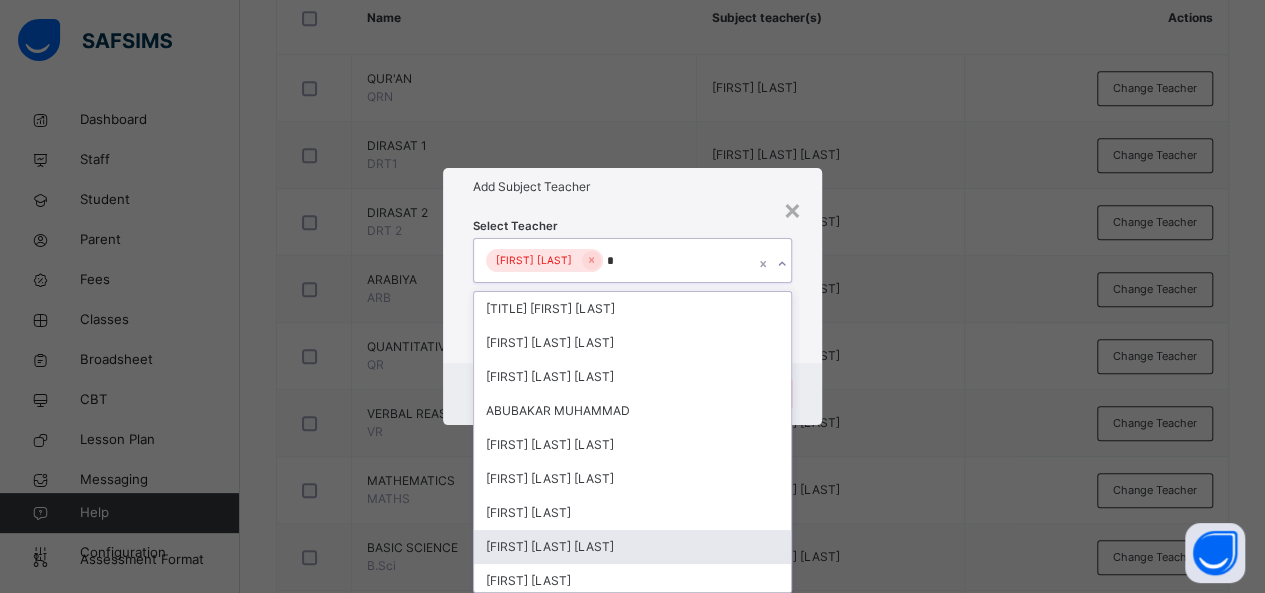 click on "[FIRST] [LAST] [LAST]" at bounding box center [633, 547] 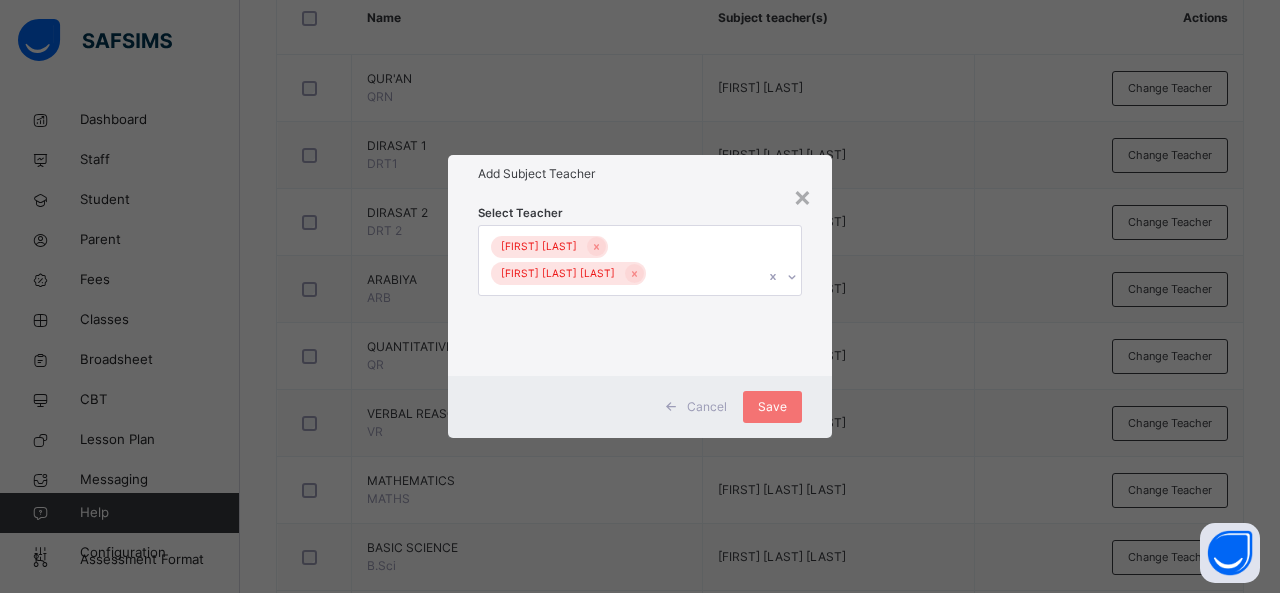 click on "× Add Subject Teacher Select Teacher [FIRST] [LAST]  [FIRST] [LAST]  [FIRST] [LAST]  Cancel Save" at bounding box center (640, 296) 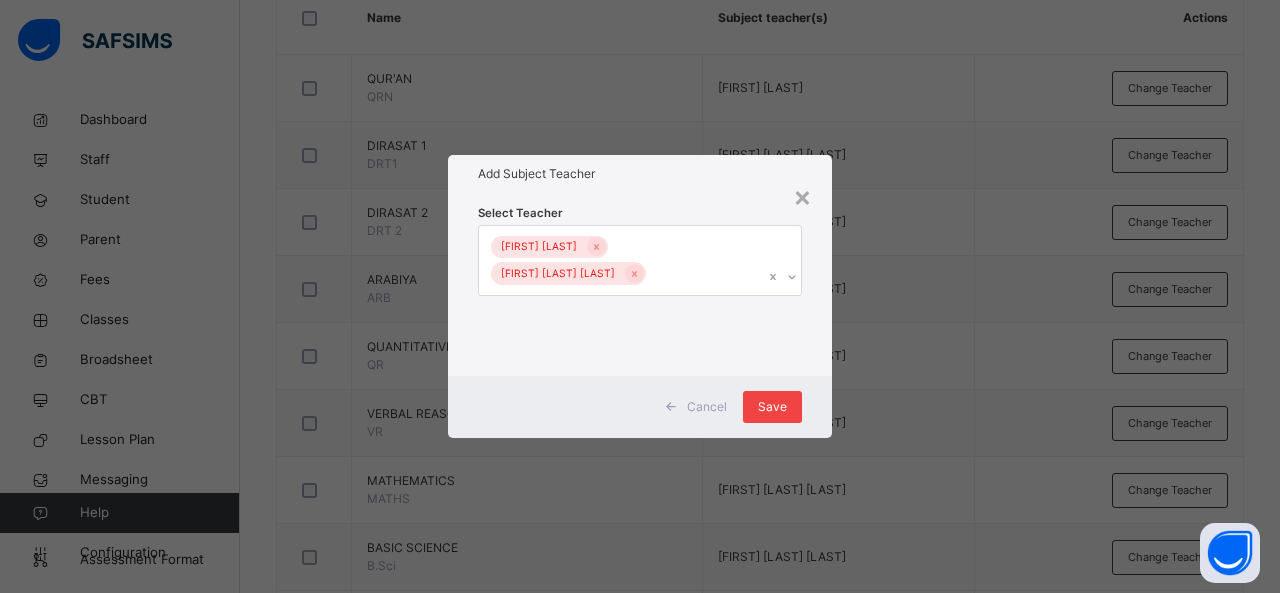 click on "Save" at bounding box center (772, 407) 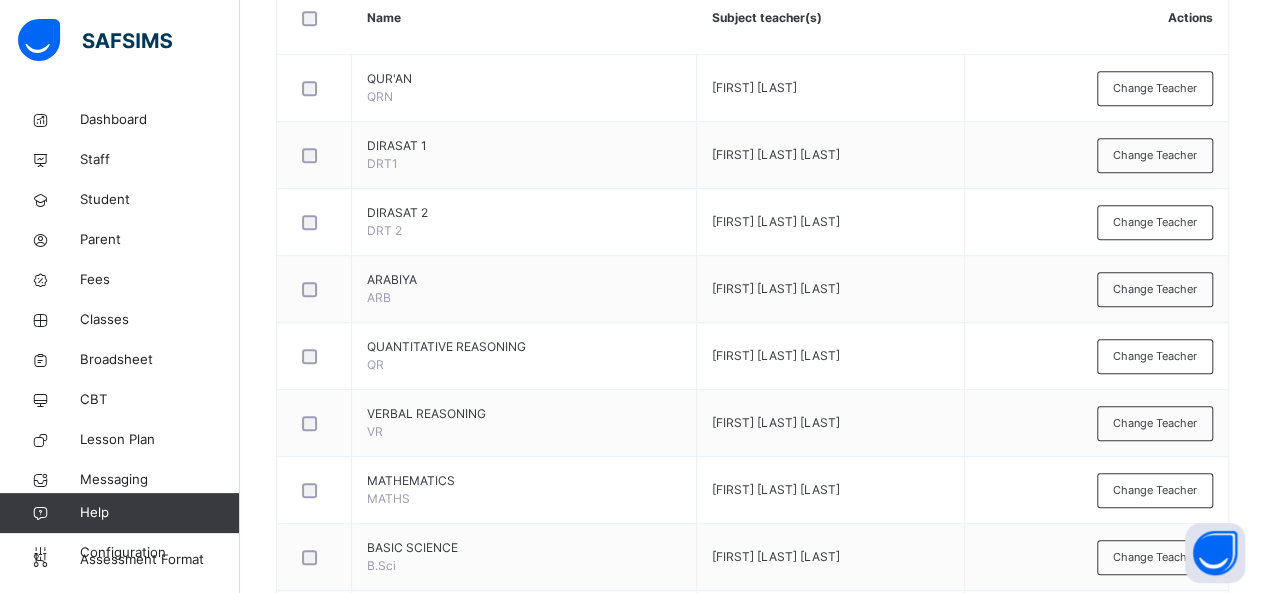 scroll, scrollTop: 0, scrollLeft: 0, axis: both 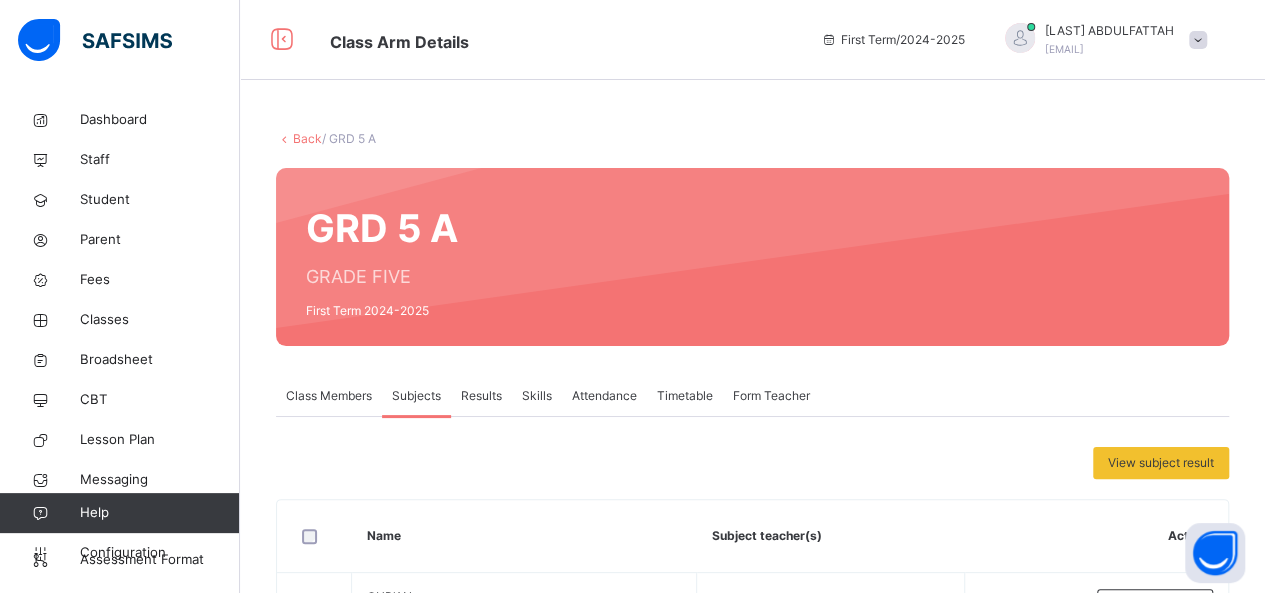 click on "Class Members" at bounding box center [329, 396] 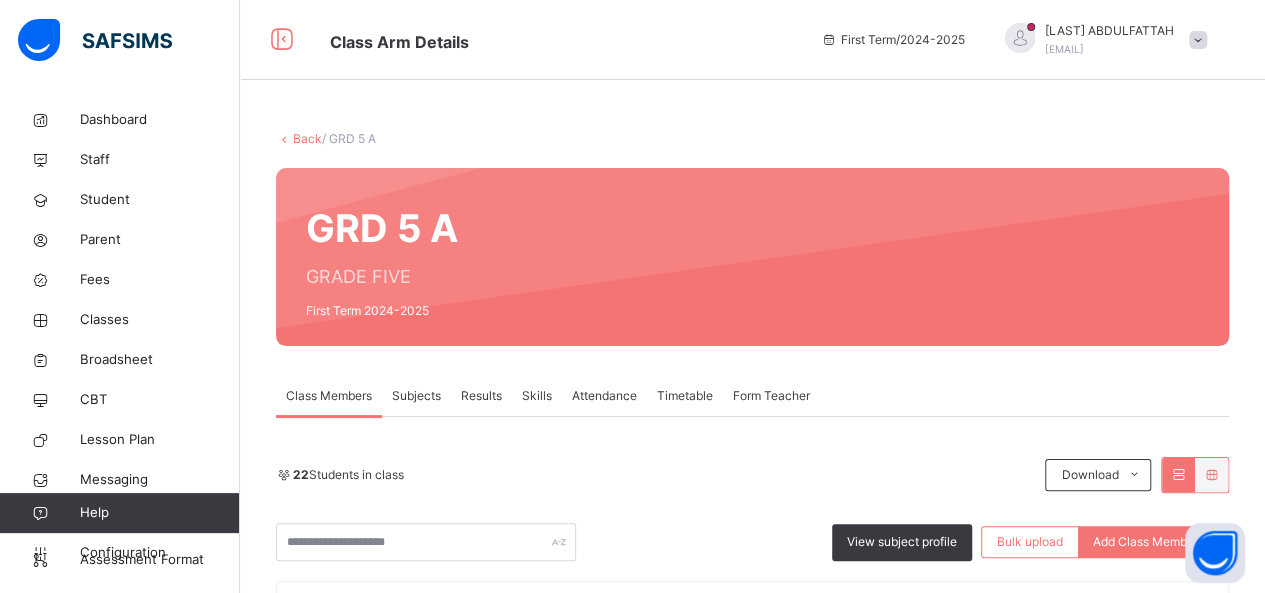 scroll, scrollTop: 518, scrollLeft: 0, axis: vertical 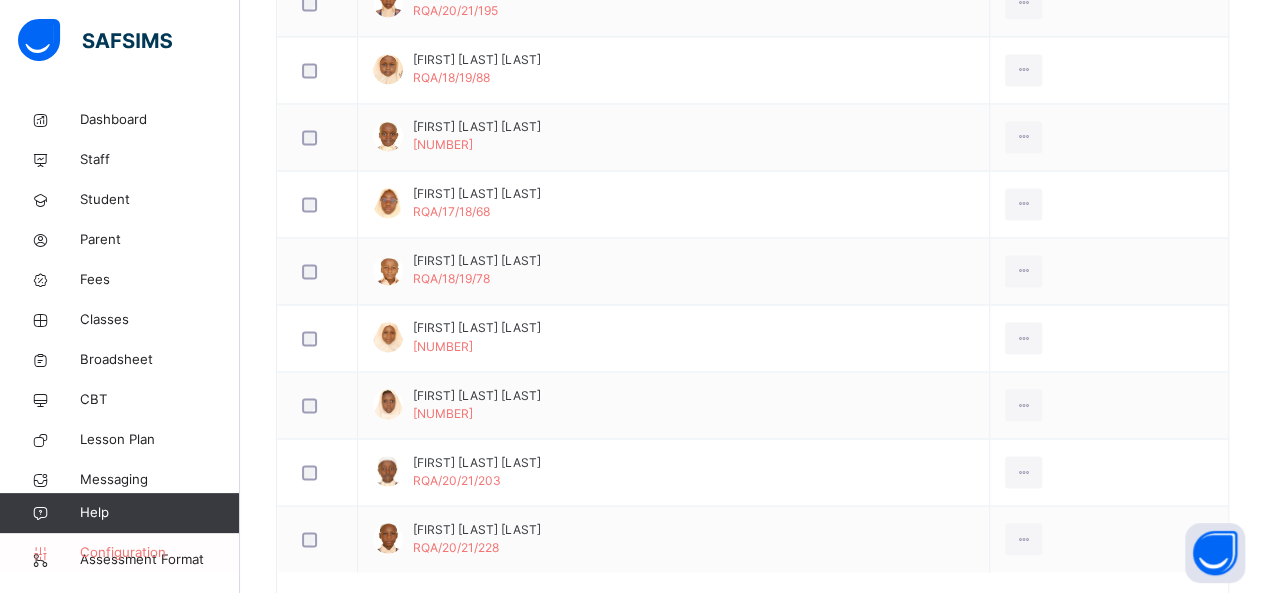 click on "Configuration" at bounding box center [159, 553] 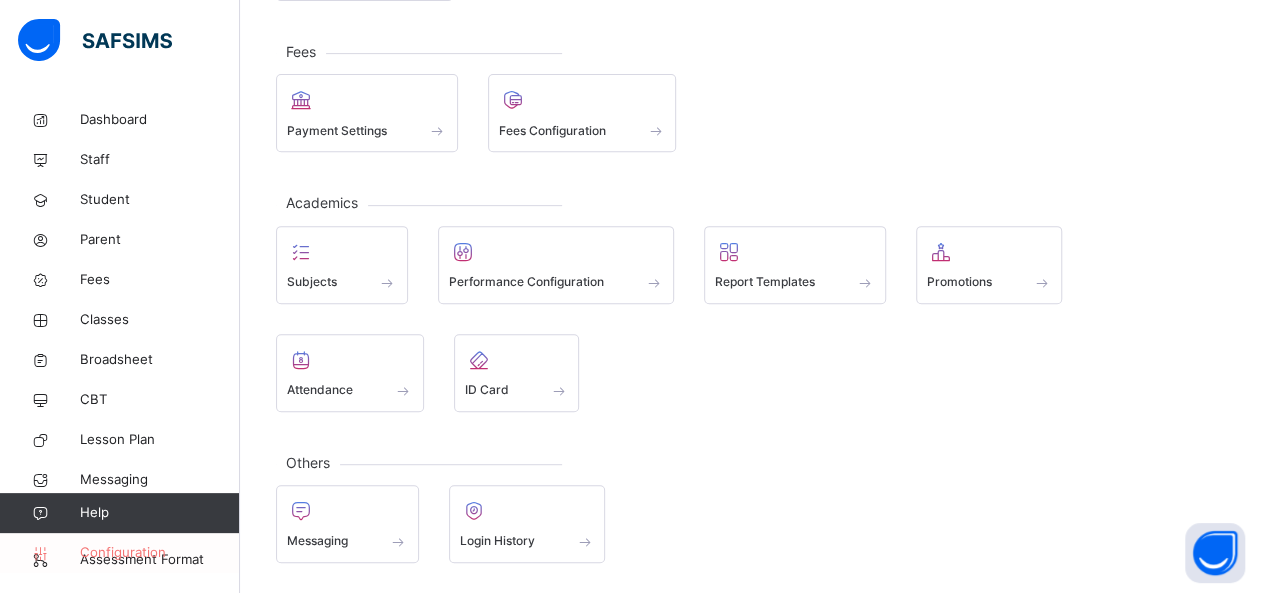 scroll, scrollTop: 233, scrollLeft: 0, axis: vertical 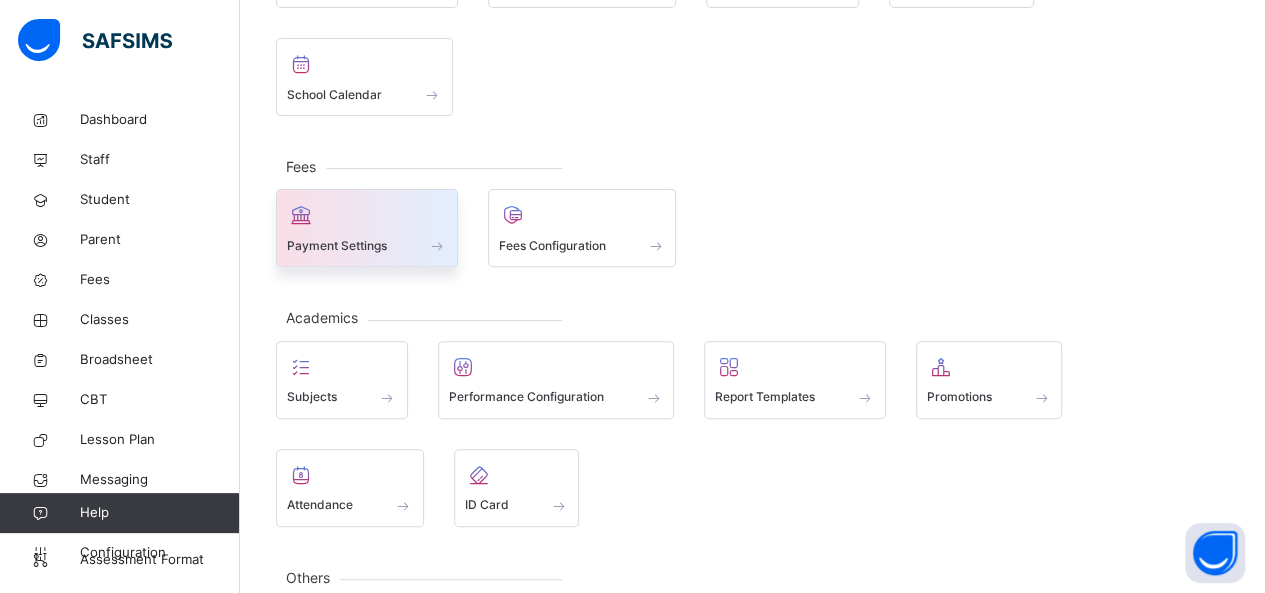 click at bounding box center (367, 215) 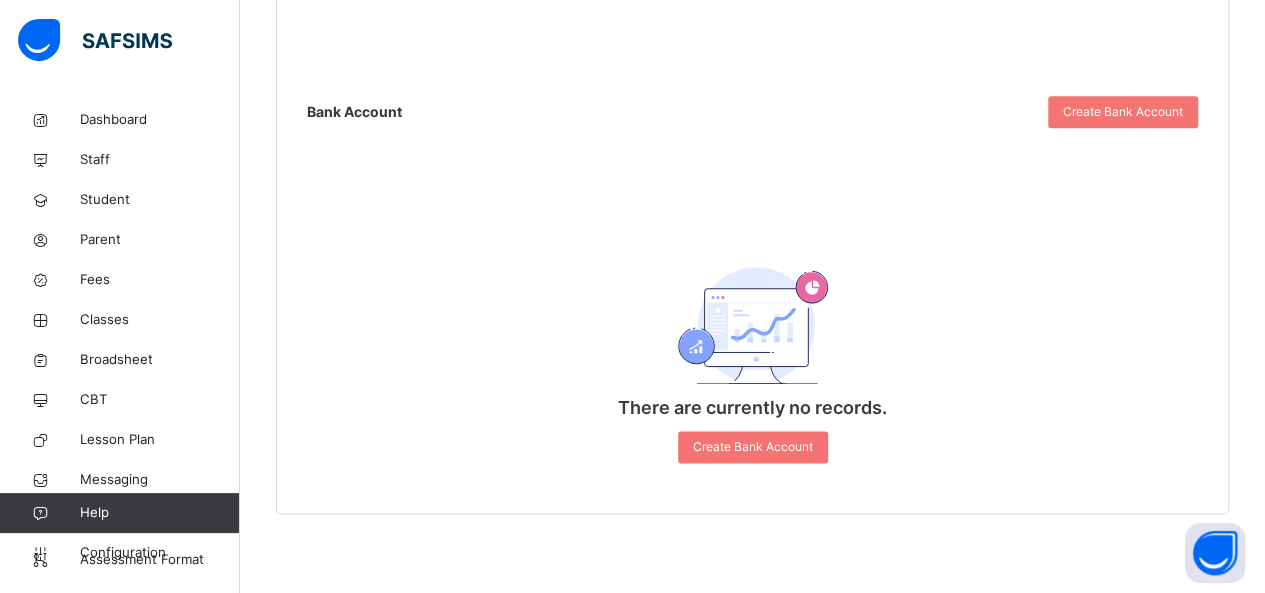 scroll, scrollTop: 1025, scrollLeft: 0, axis: vertical 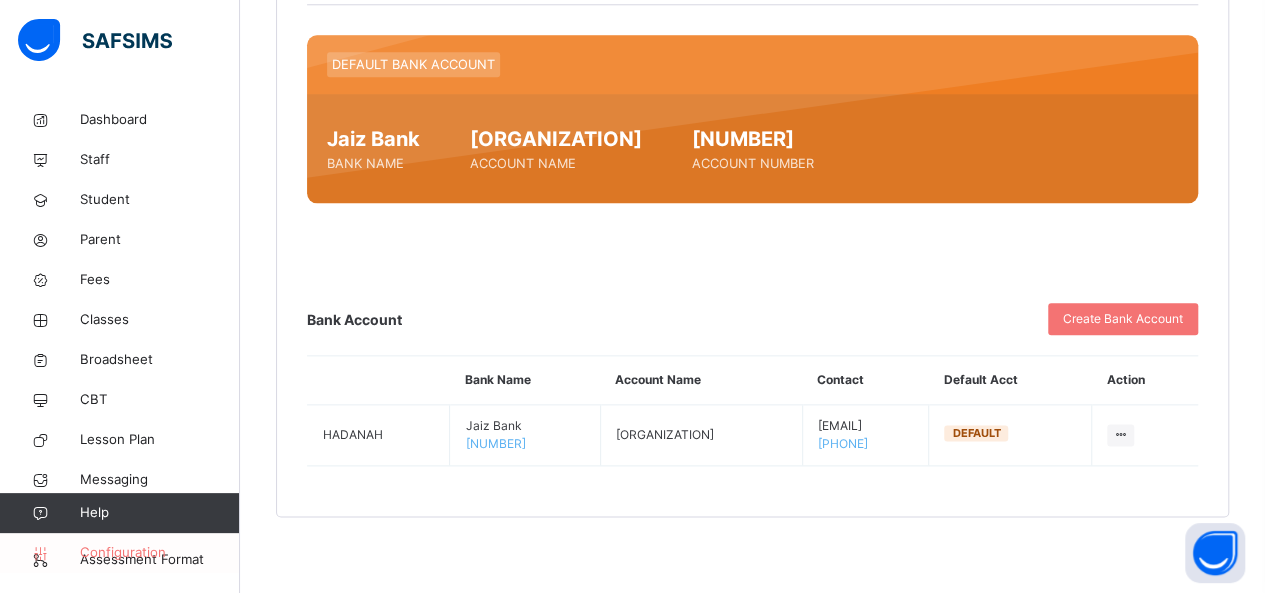 click on "Configuration" at bounding box center [159, 553] 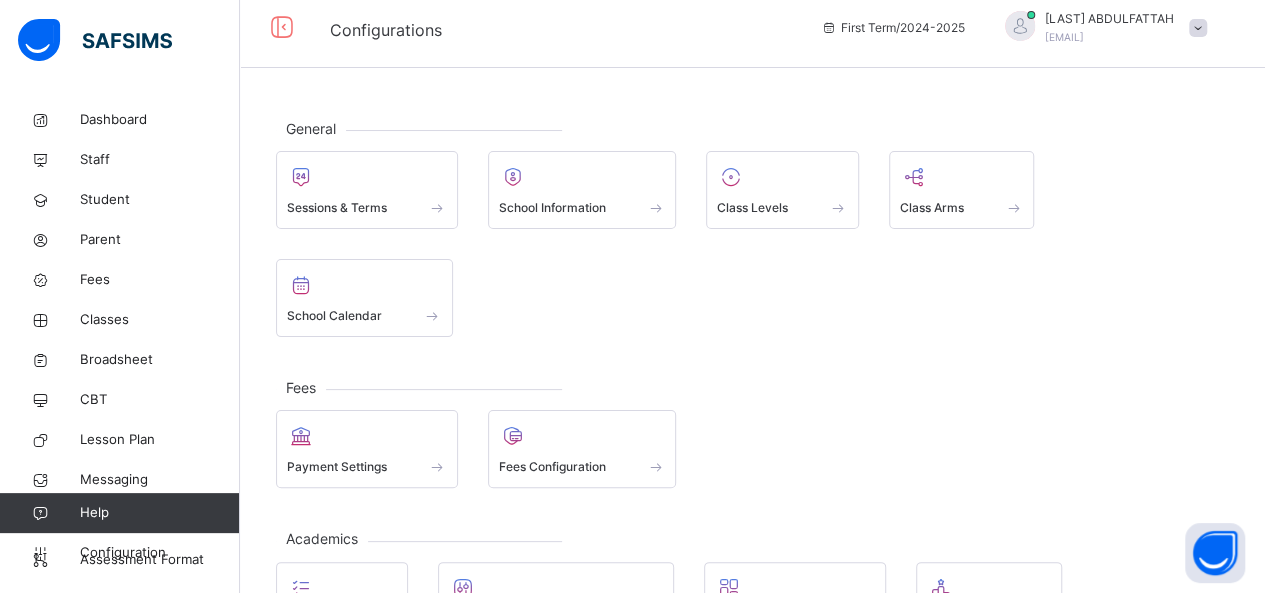 scroll, scrollTop: 0, scrollLeft: 0, axis: both 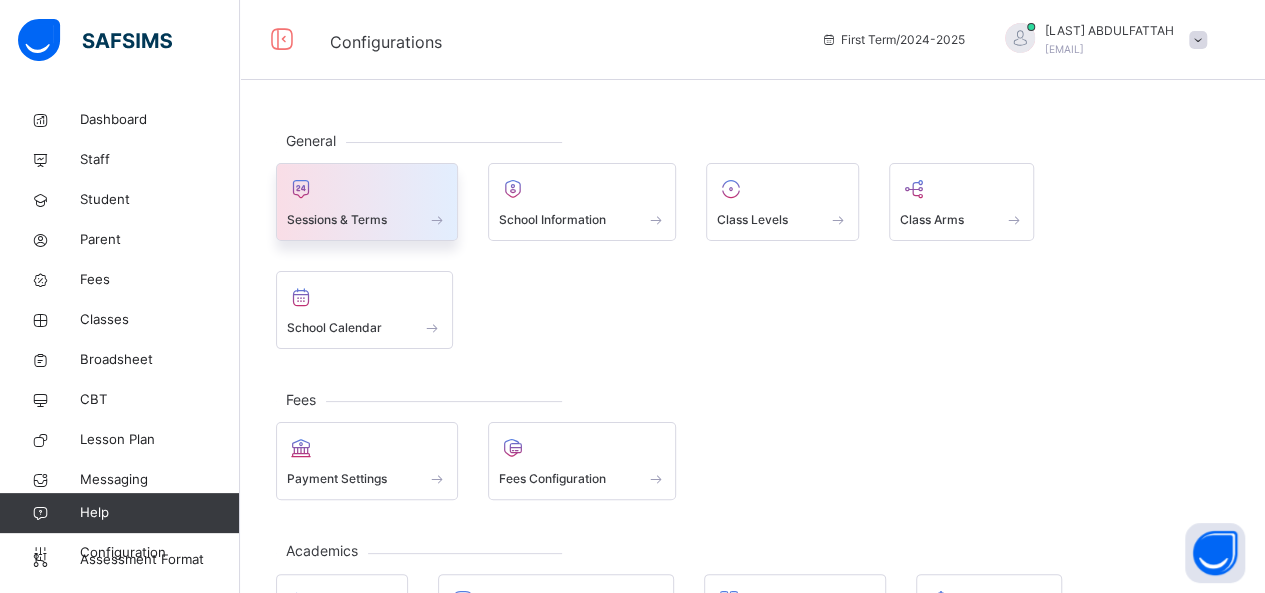click at bounding box center (367, 189) 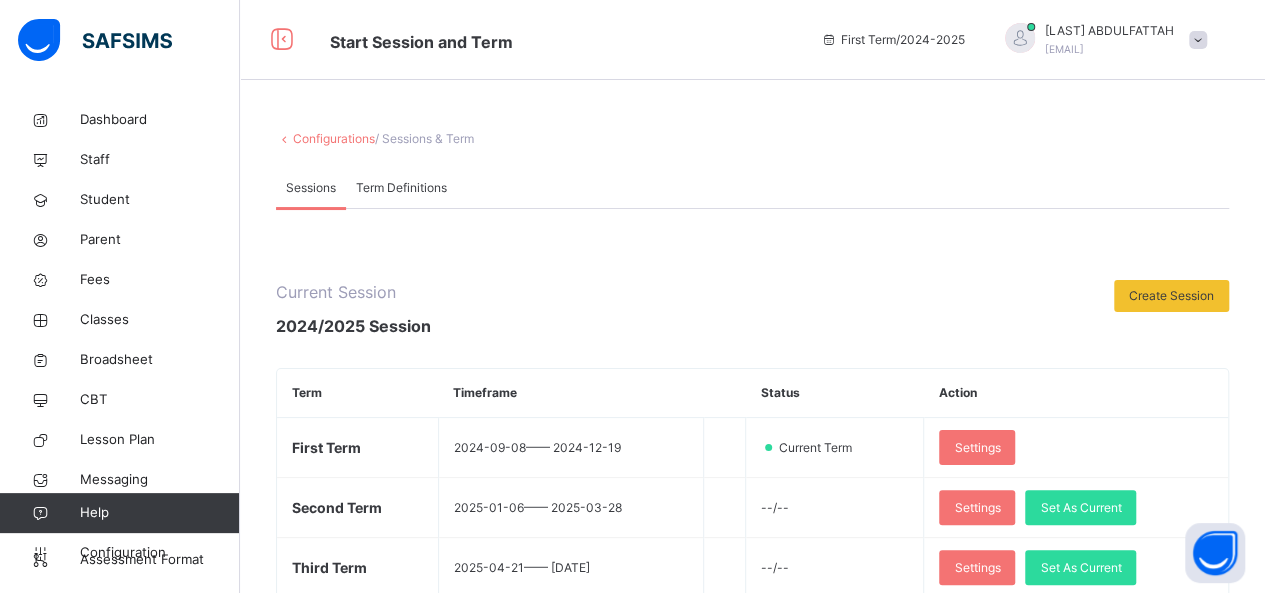 scroll, scrollTop: 518, scrollLeft: 0, axis: vertical 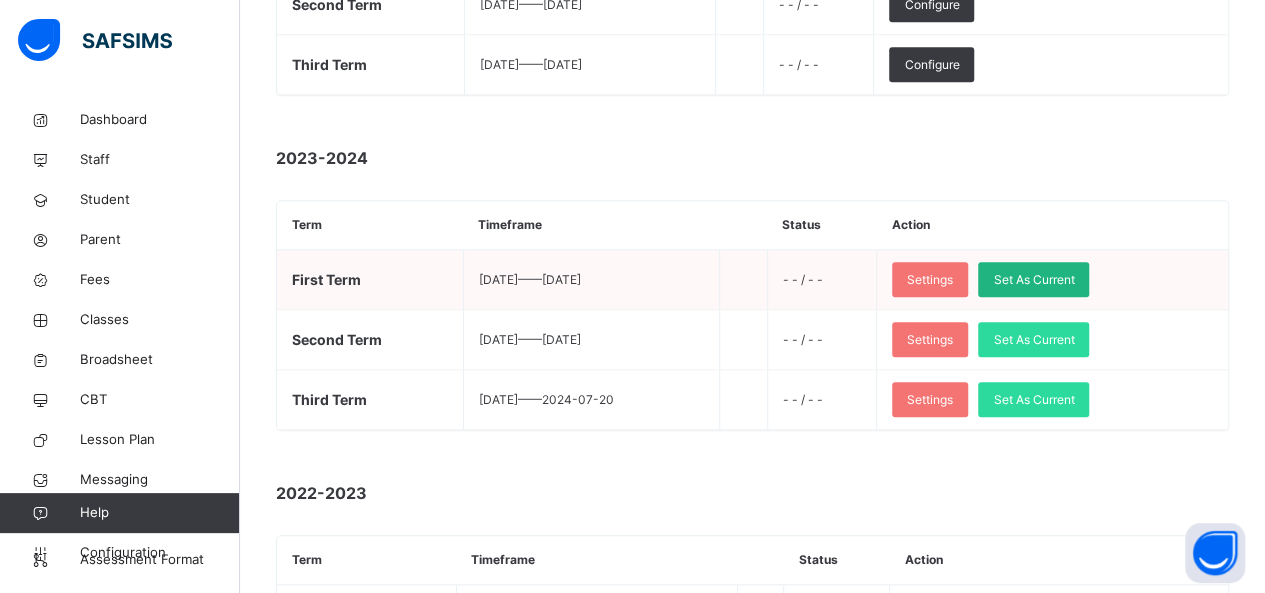 click on "Set As Current" at bounding box center (1033, 280) 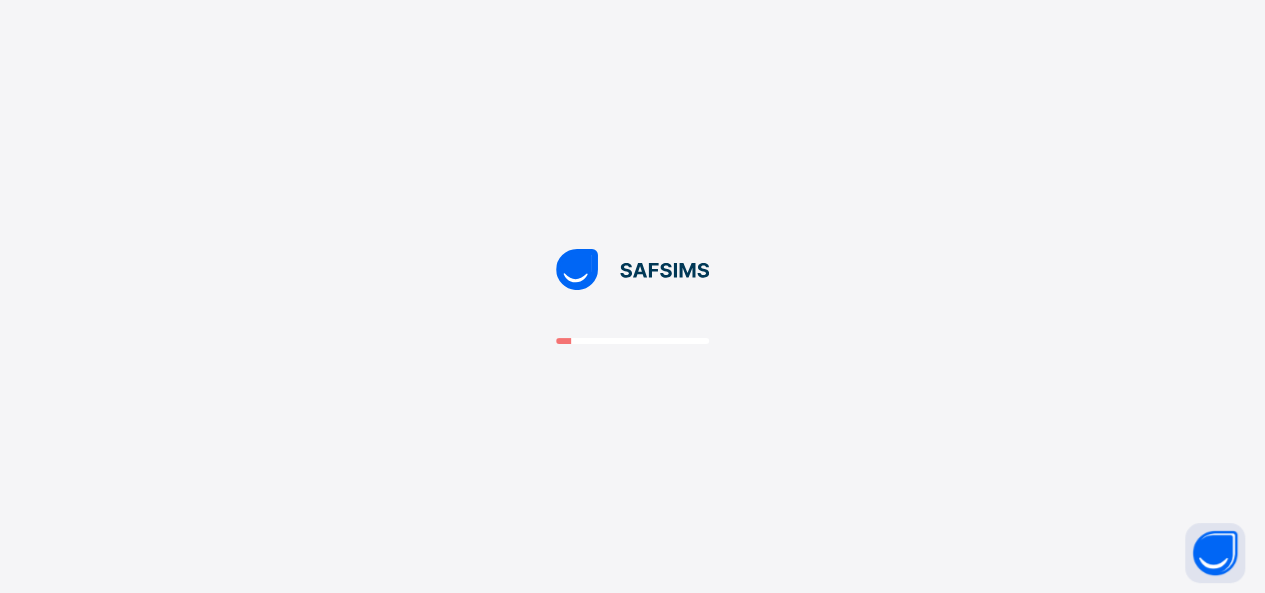 scroll, scrollTop: 0, scrollLeft: 0, axis: both 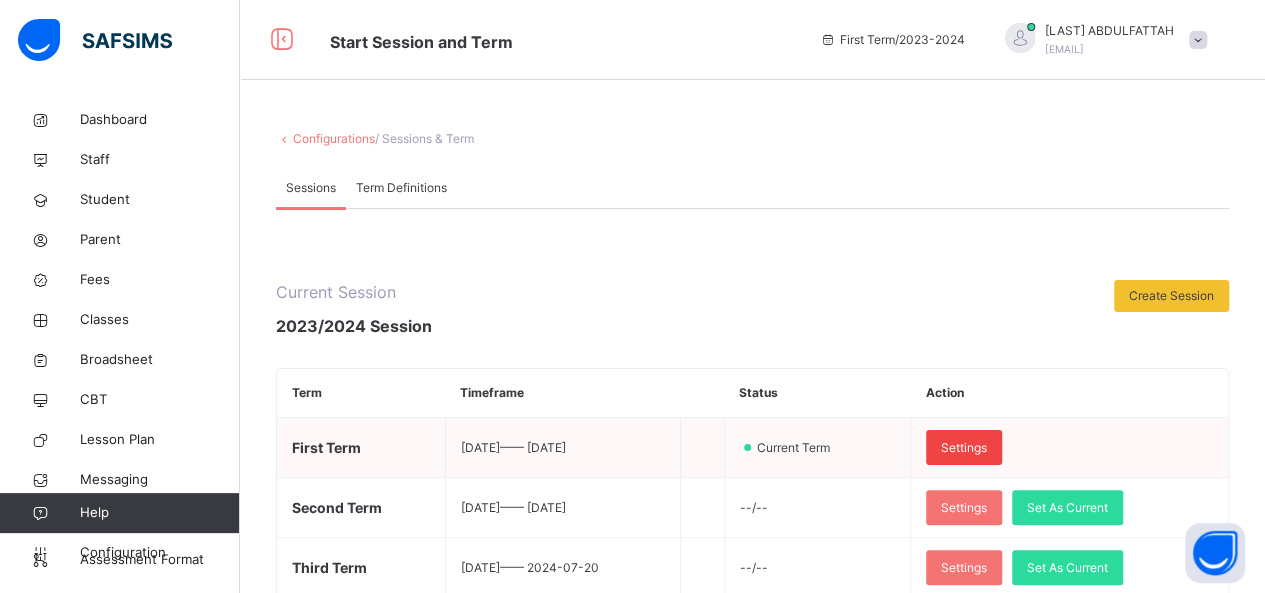click on "Settings" at bounding box center (964, 447) 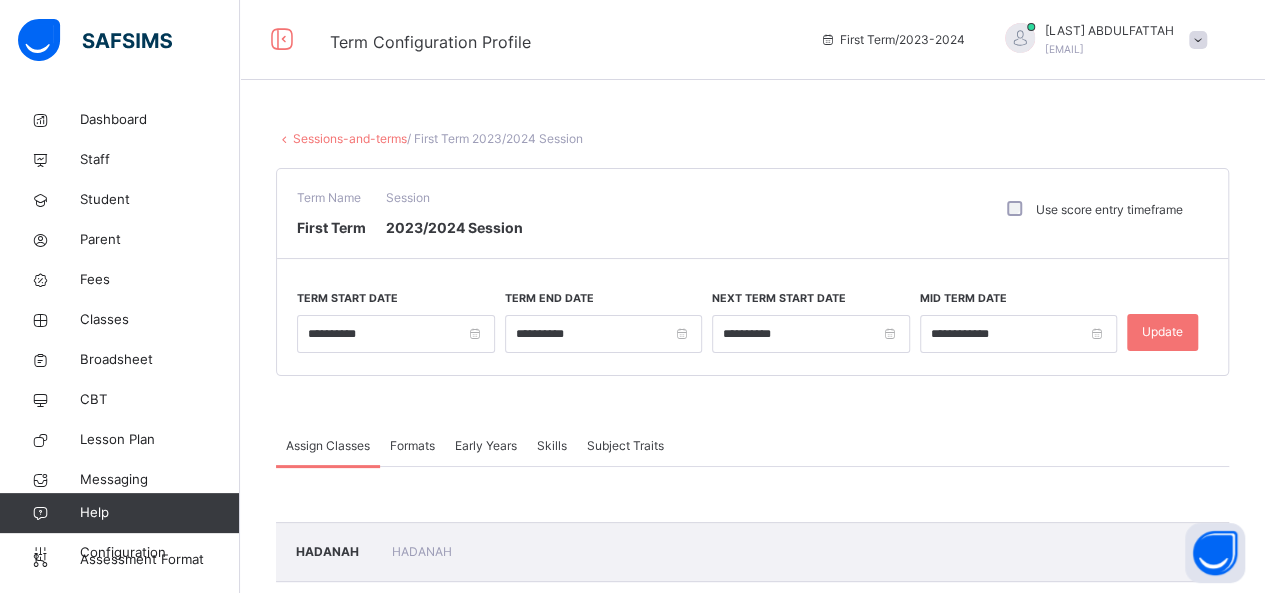 click on "Assign Classes Formats Early Years Skills Subject Traits" at bounding box center [752, 446] 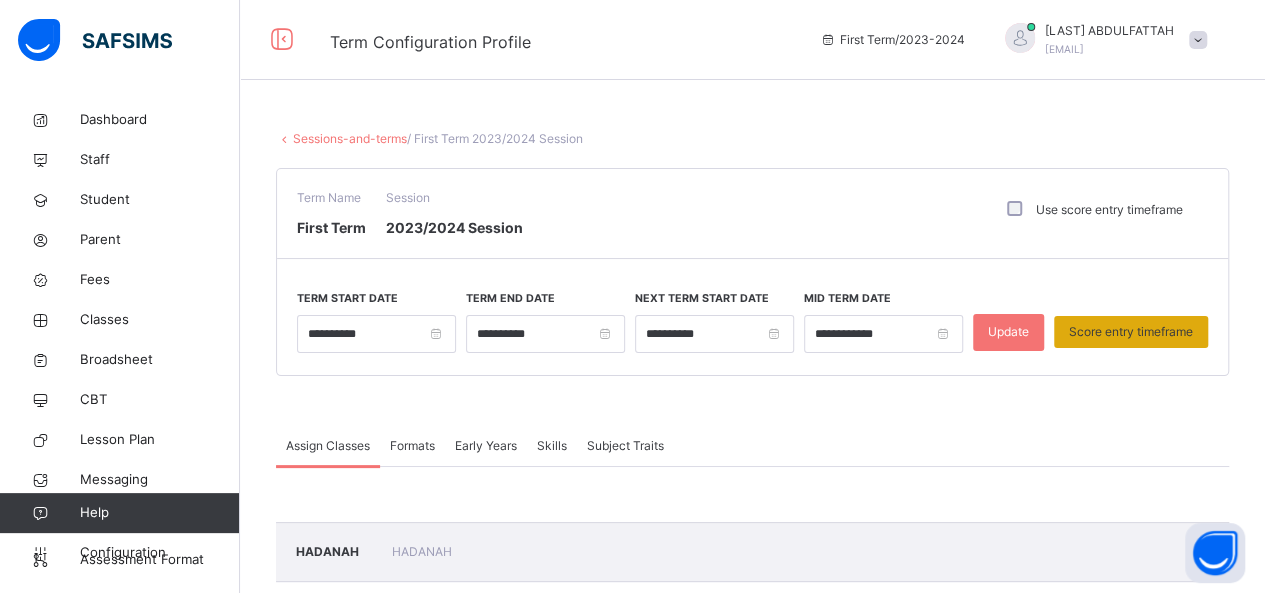 click on "Score entry timeframe" at bounding box center [1131, 332] 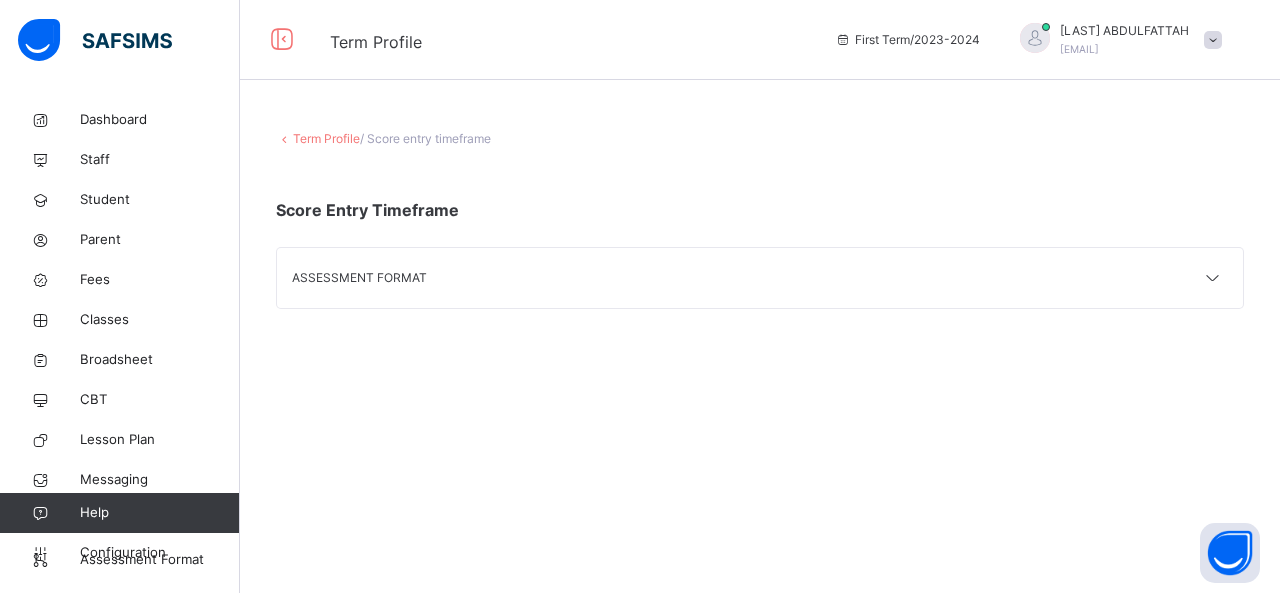 click on "ASSESSMENT FORMAT" at bounding box center (760, 278) 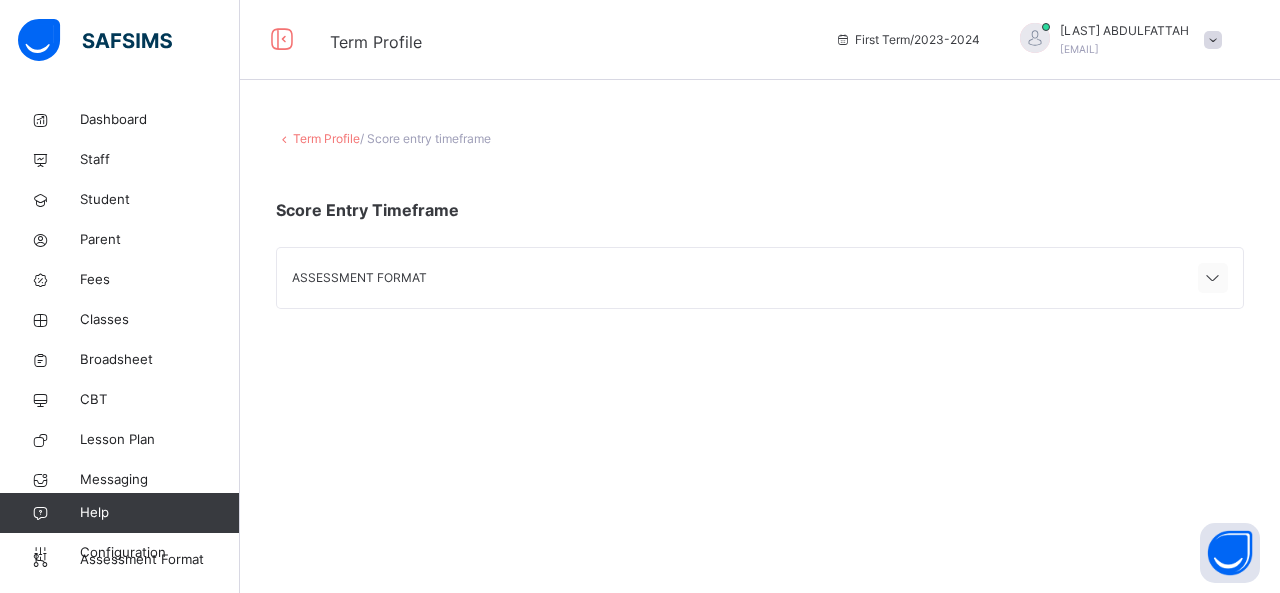 click at bounding box center (1213, 279) 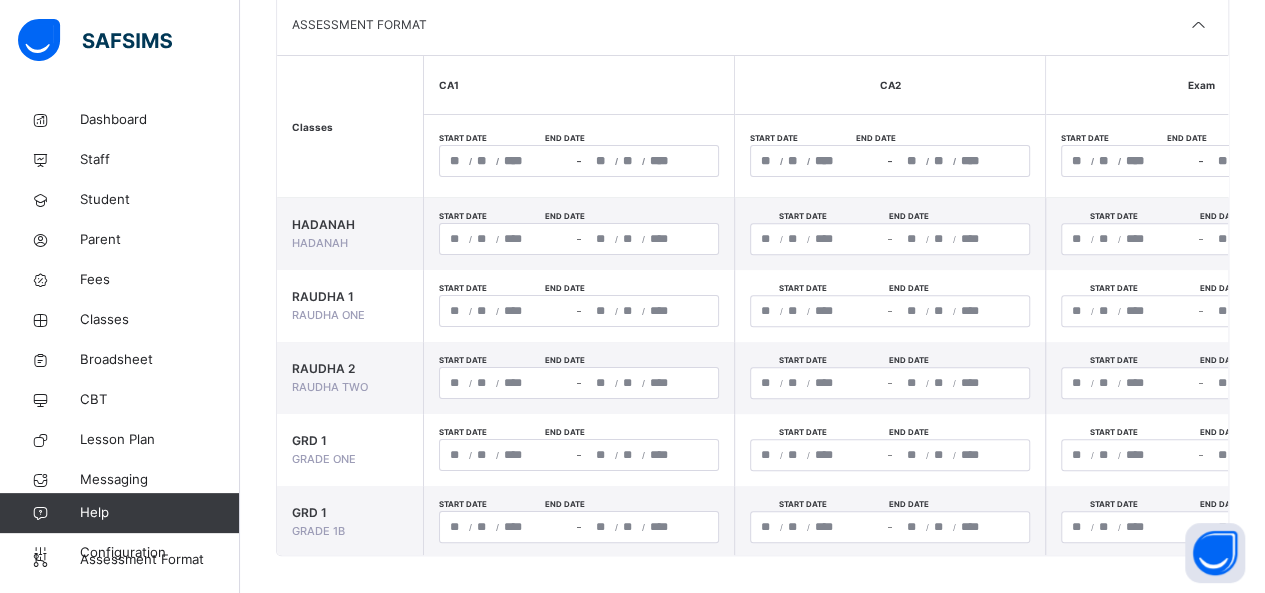 scroll, scrollTop: 260, scrollLeft: 0, axis: vertical 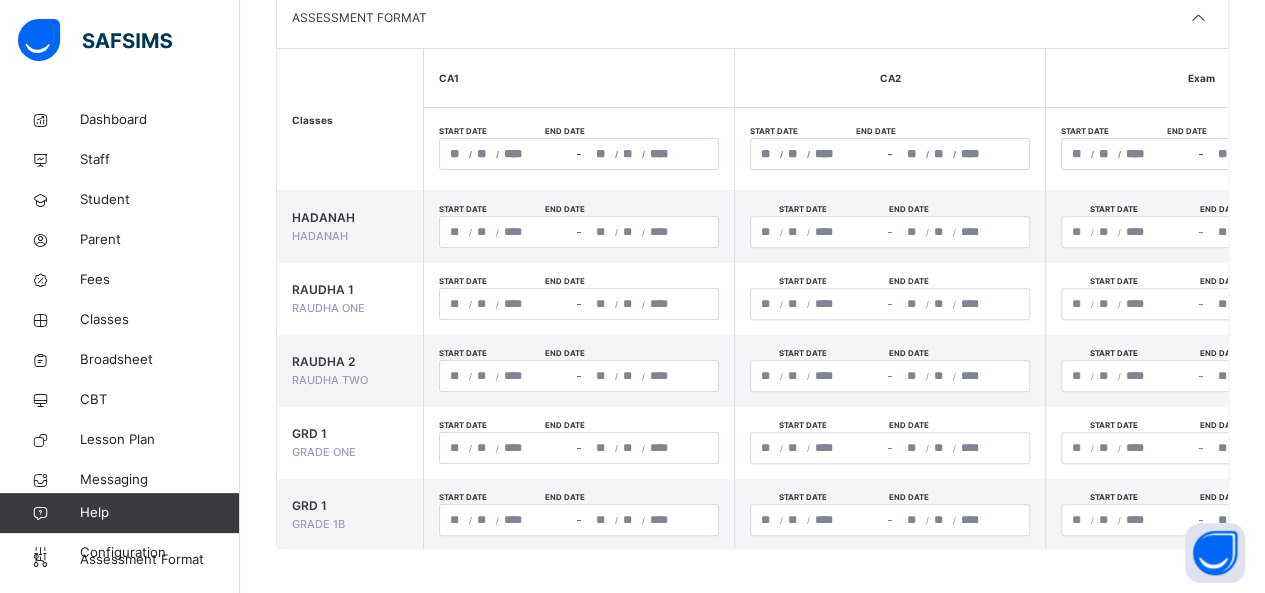 click on "/ /" at bounding box center [506, 154] 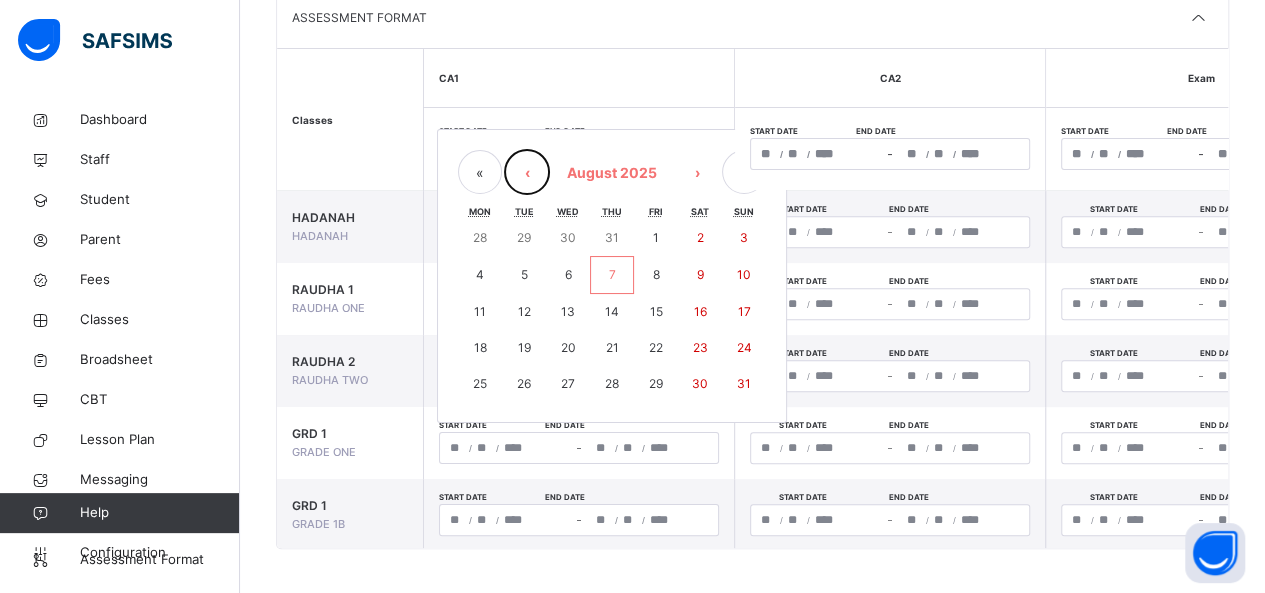 click on "‹" at bounding box center [527, 172] 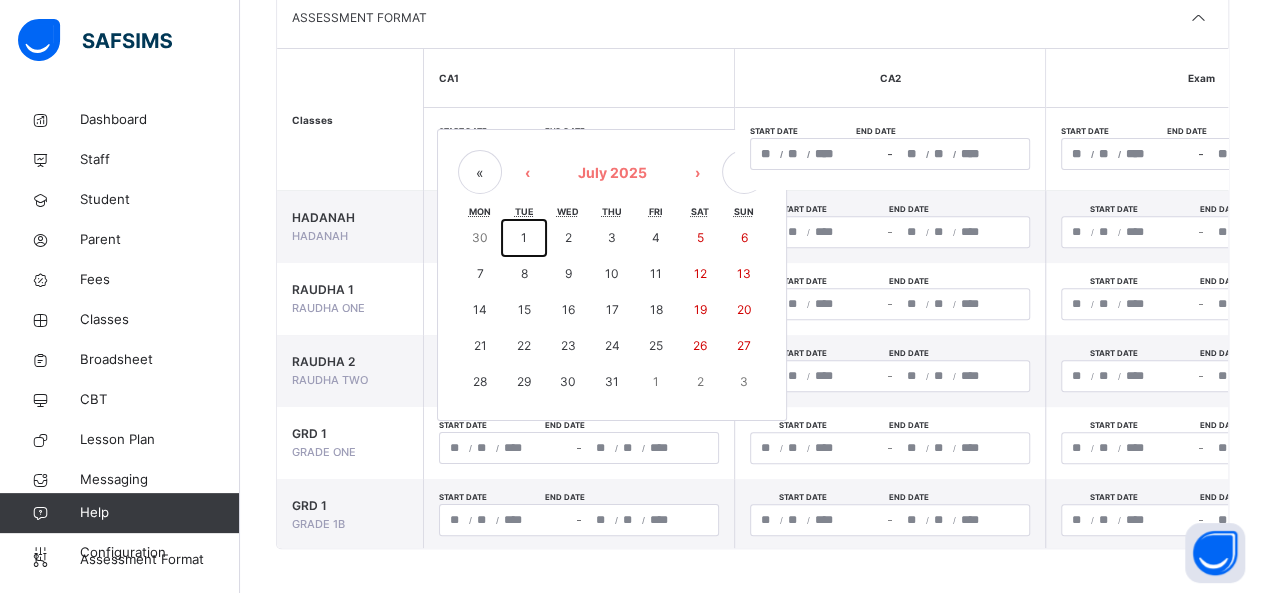 click on "1" at bounding box center (524, 237) 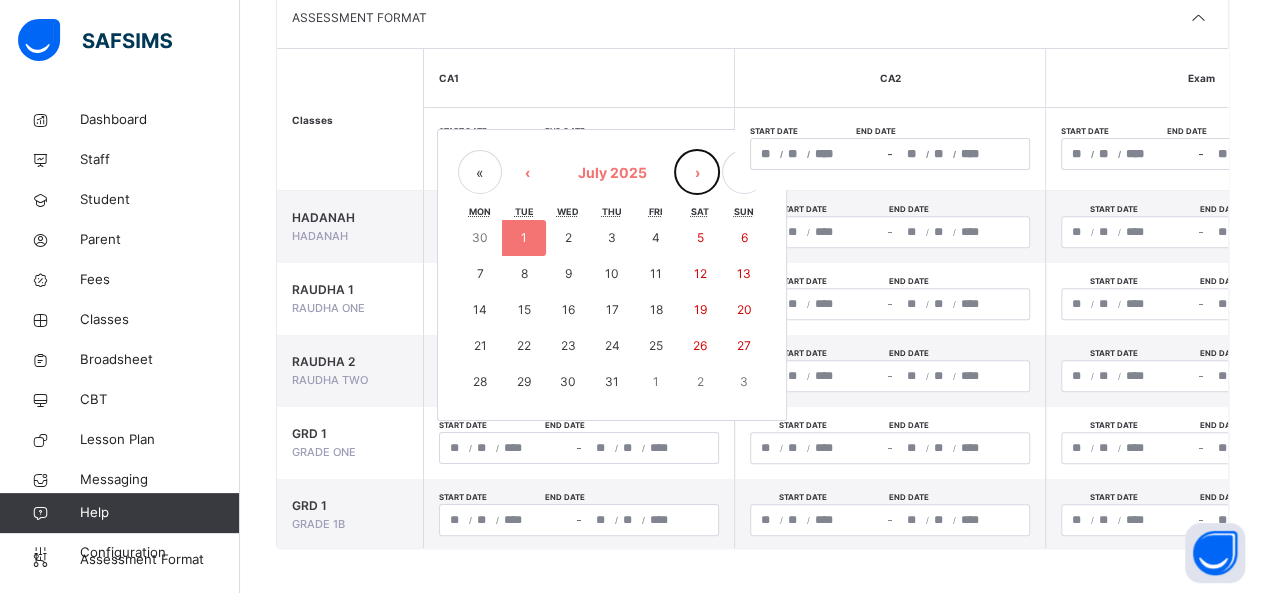 click on "›" at bounding box center (697, 172) 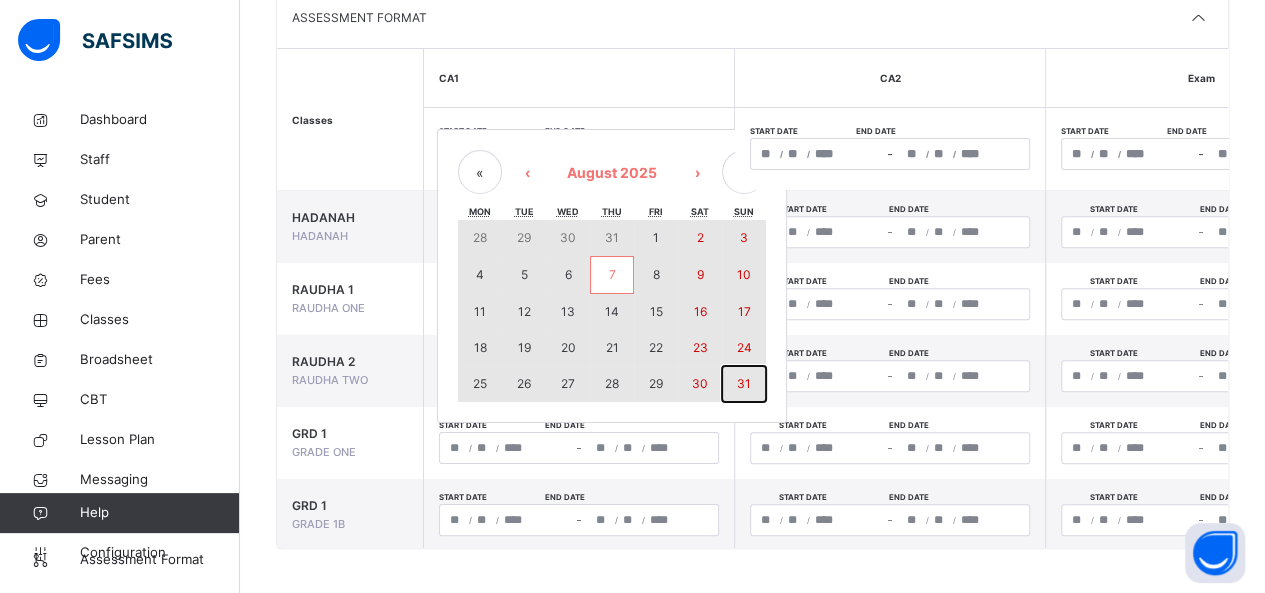click on "31" at bounding box center (744, 383) 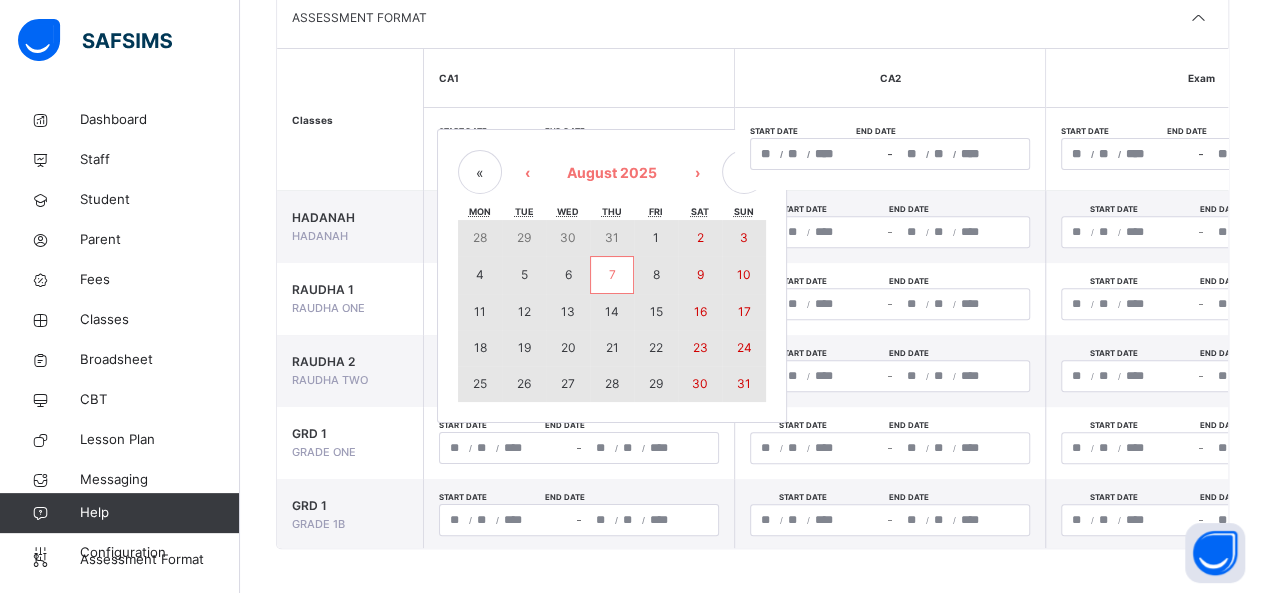 type on "**********" 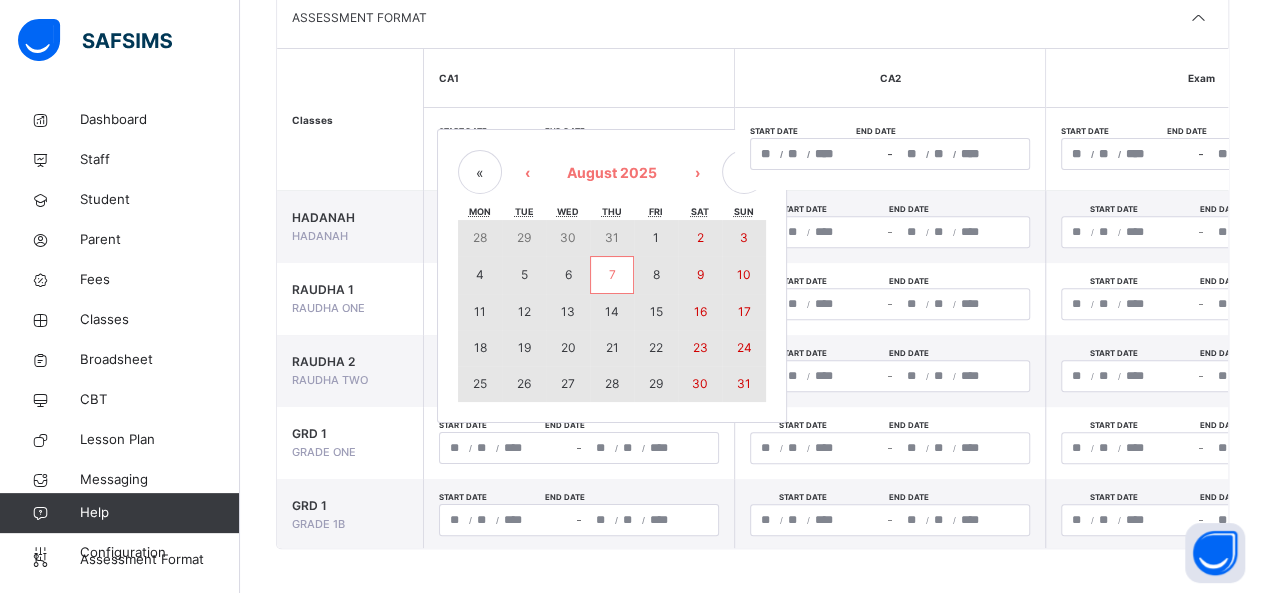 type on "*" 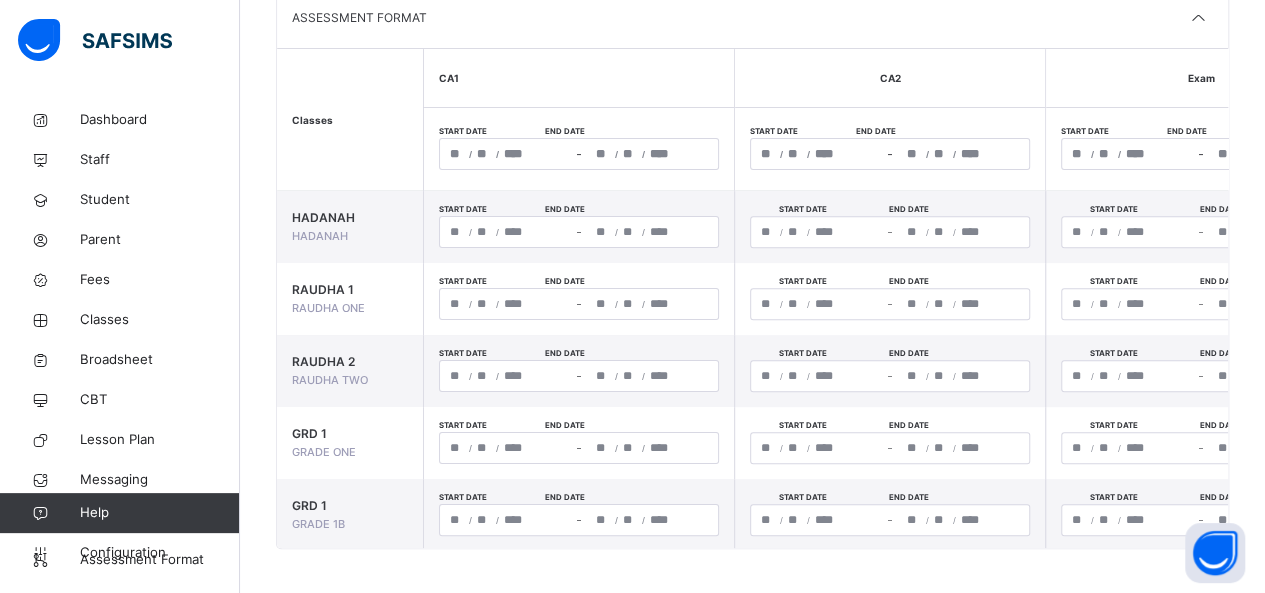 click on "/ / – / /" at bounding box center [890, 154] 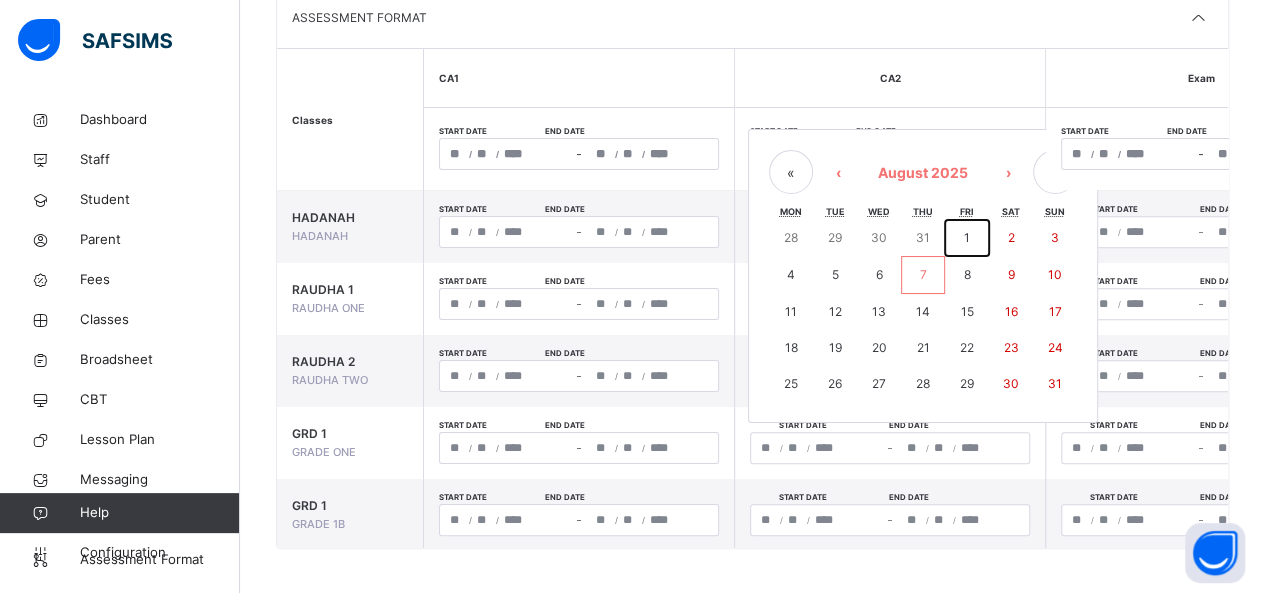 click on "1" at bounding box center (967, 238) 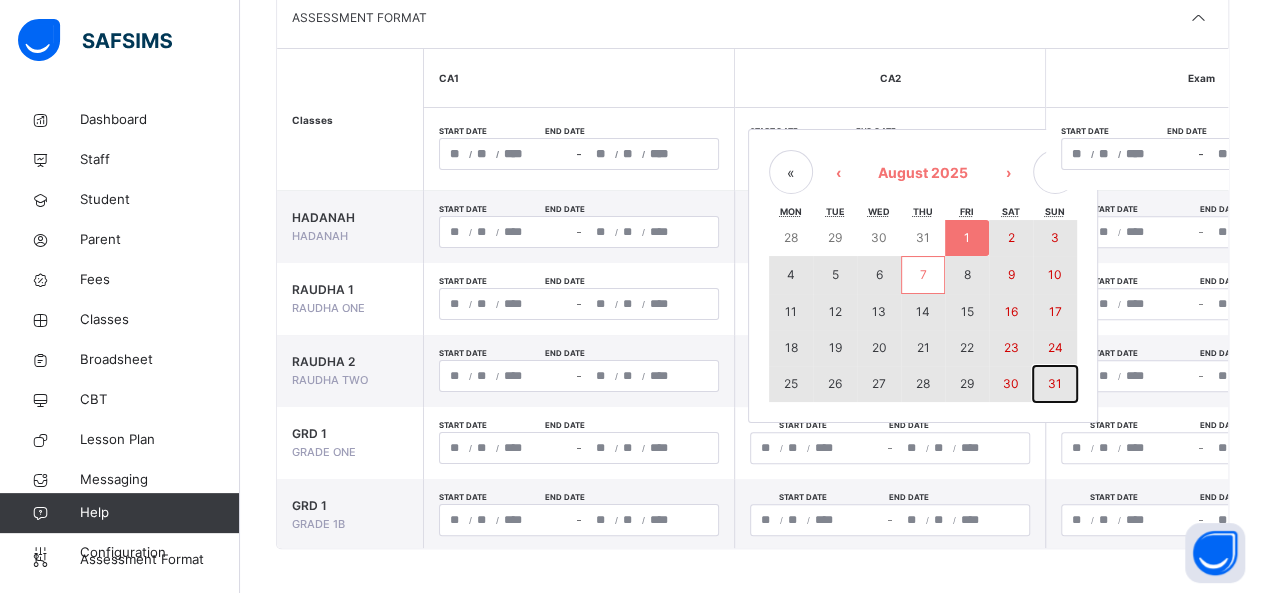 click on "31" at bounding box center [1055, 384] 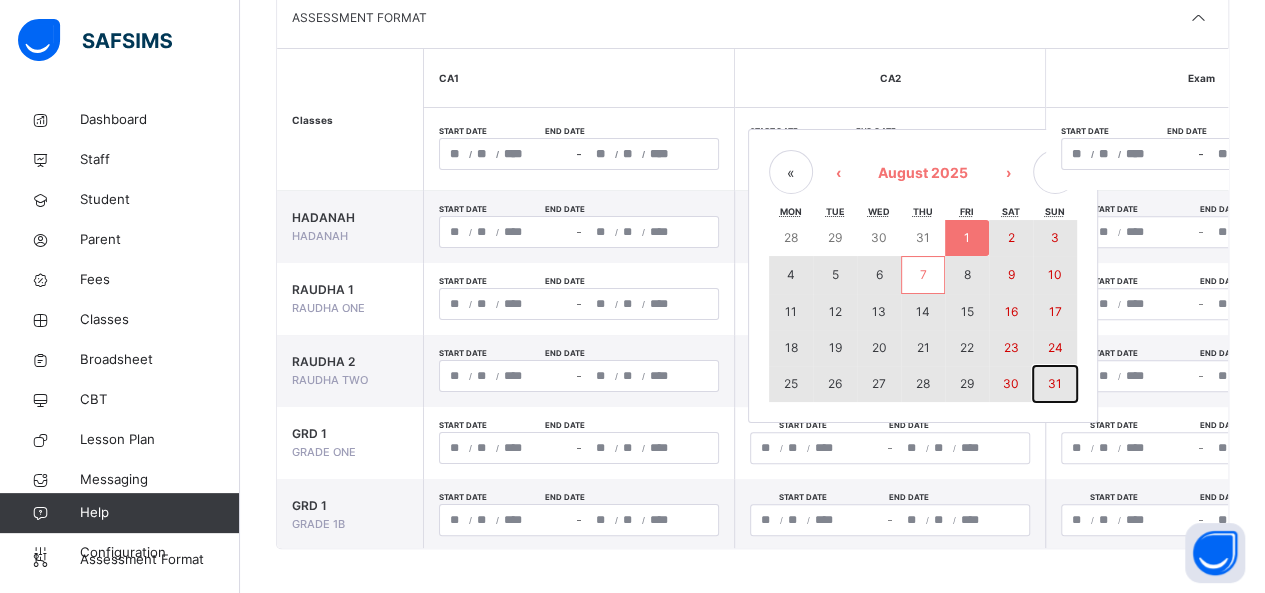type on "**********" 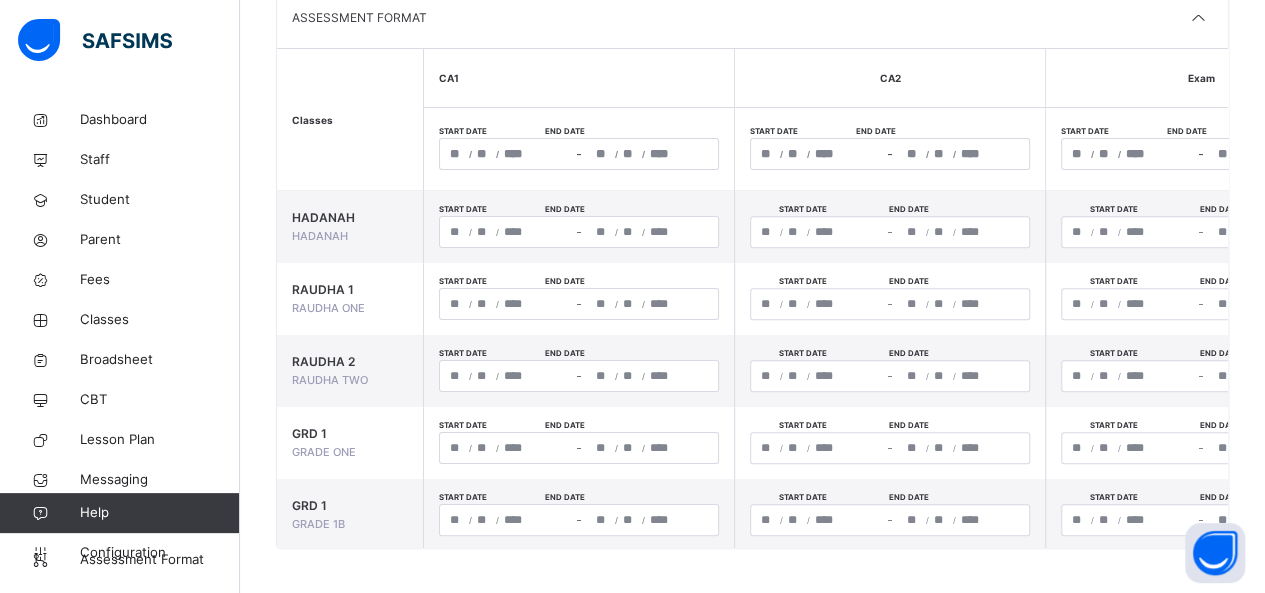click on "/ /" at bounding box center [1128, 154] 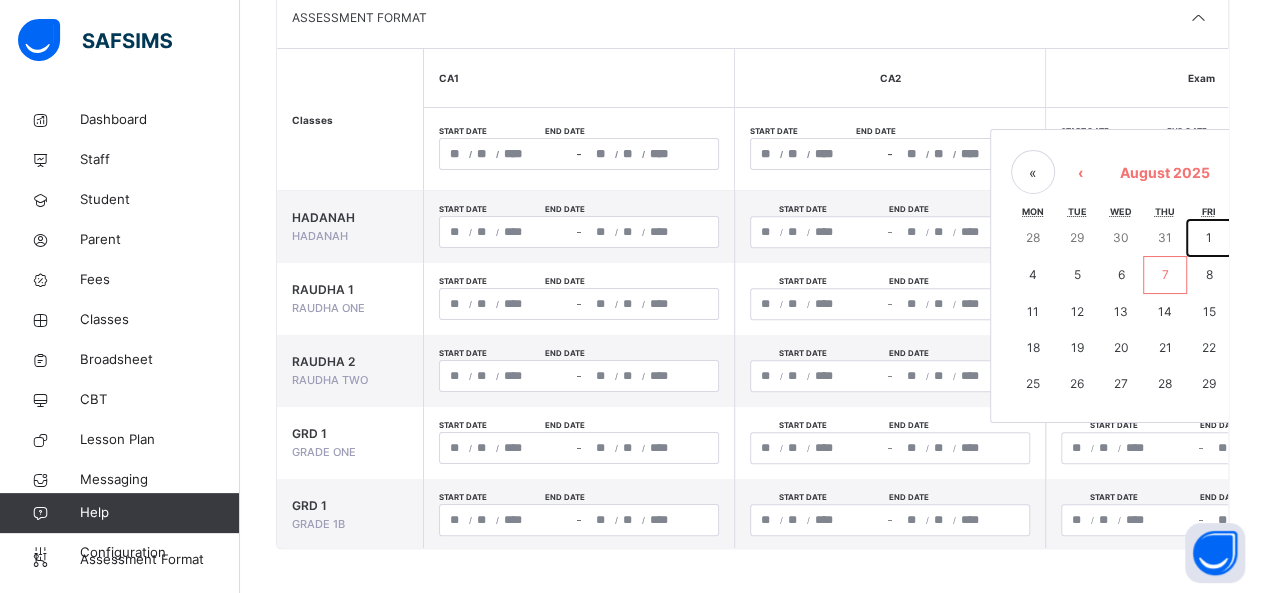 click on "1" at bounding box center (1209, 238) 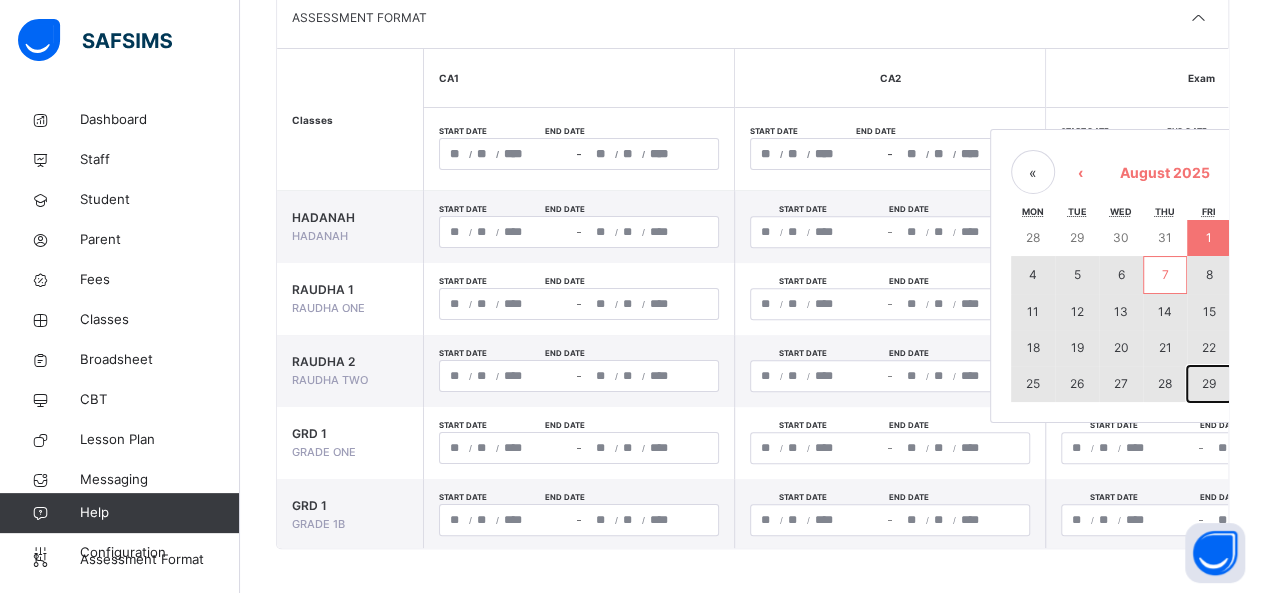 click on "29" at bounding box center (1209, 383) 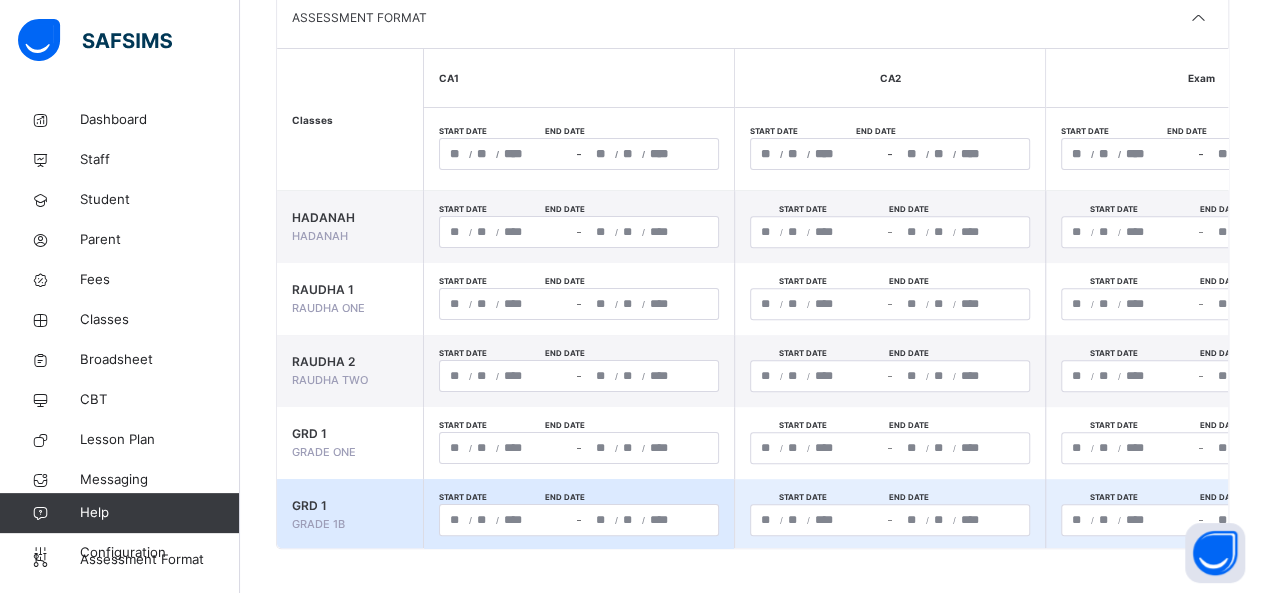 click on "End date" at bounding box center [1220, 498] 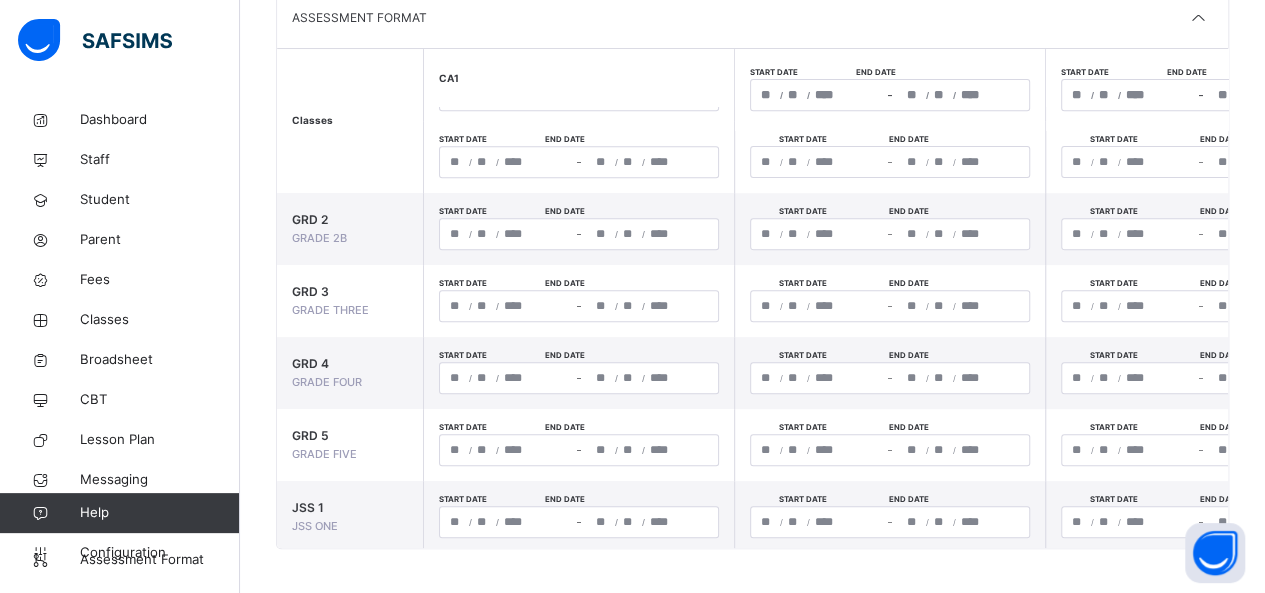 scroll, scrollTop: 430, scrollLeft: 240, axis: both 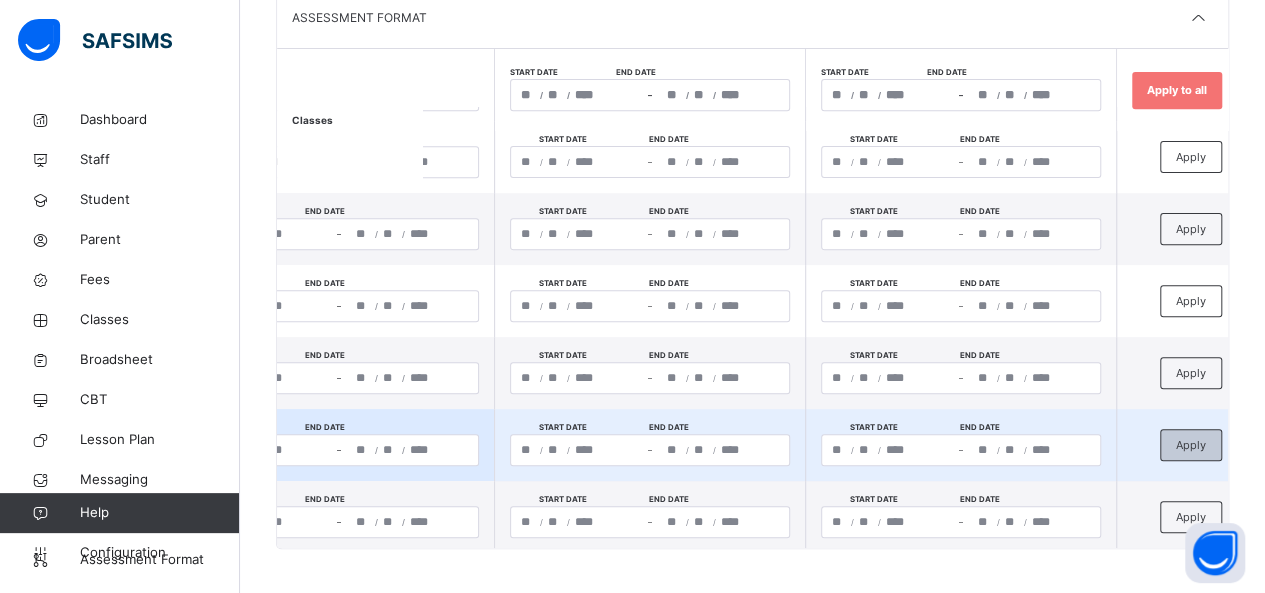 click on "Apply" at bounding box center (1191, 445) 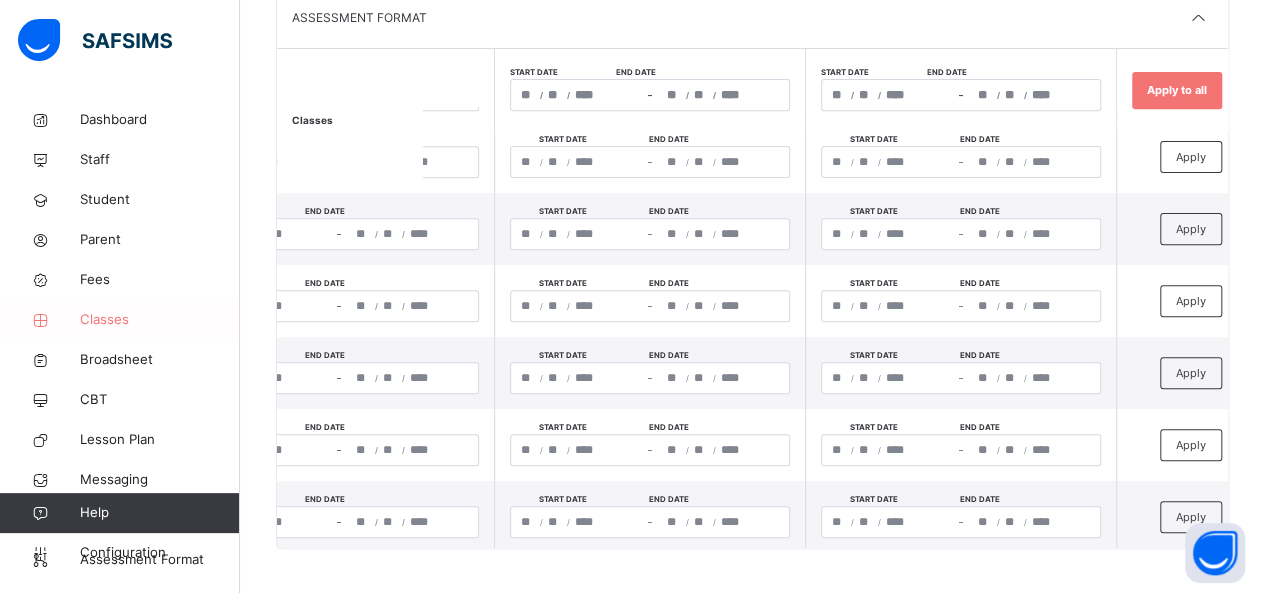 click on "Classes" at bounding box center [160, 320] 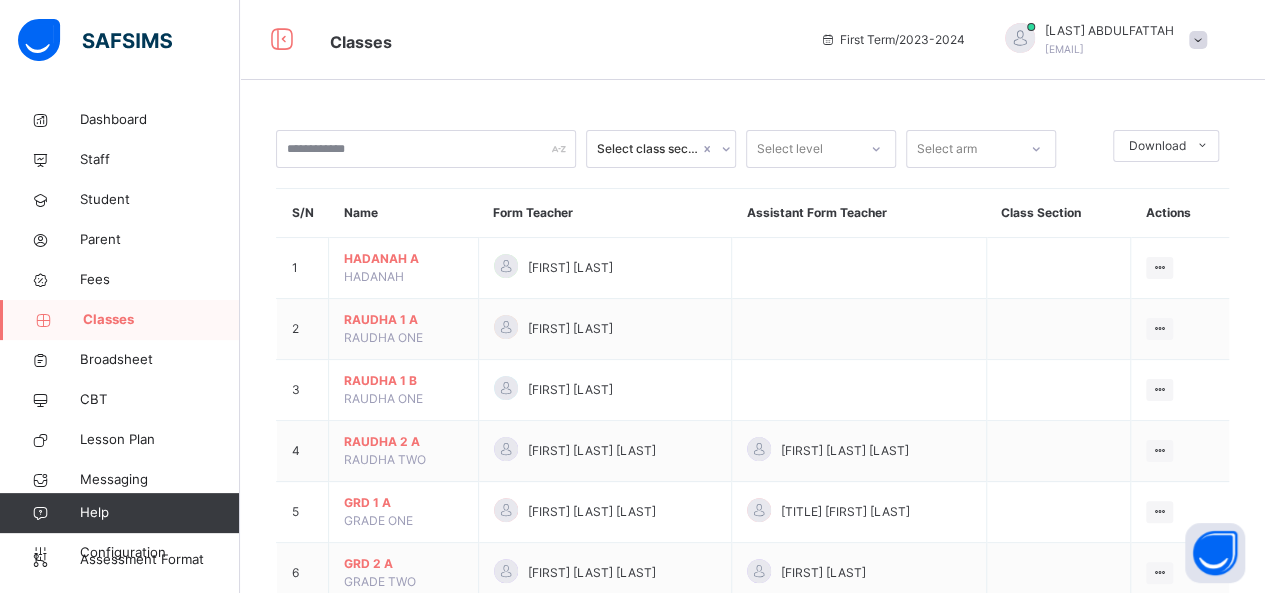scroll, scrollTop: 518, scrollLeft: 0, axis: vertical 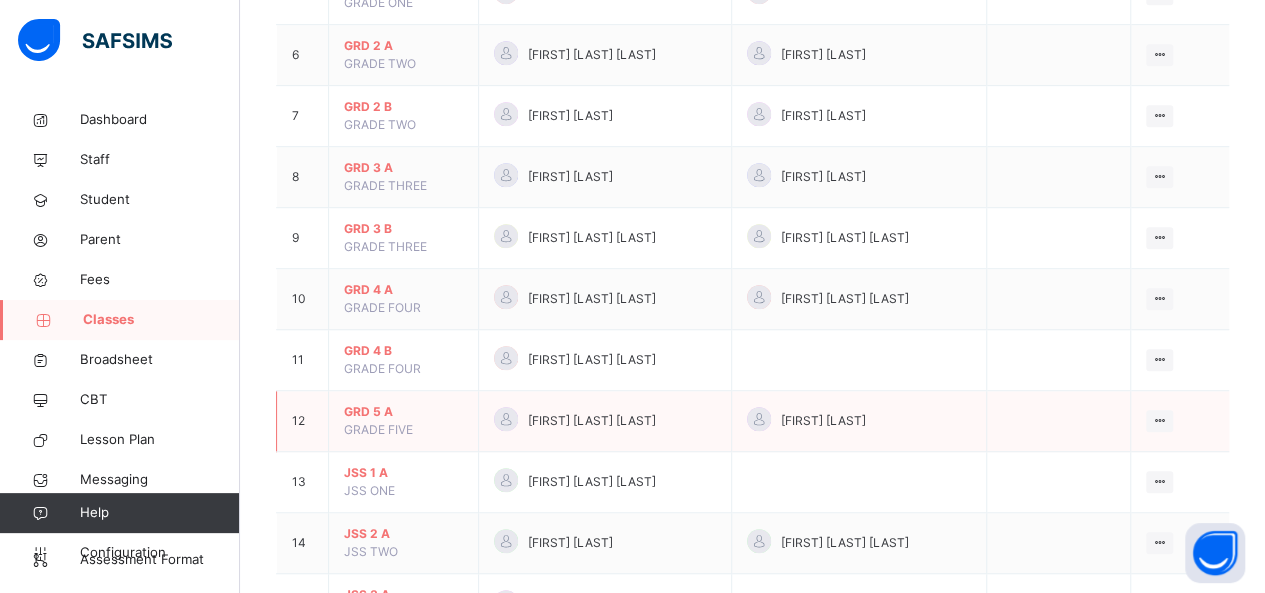click on "GRADE FIVE" at bounding box center (378, 429) 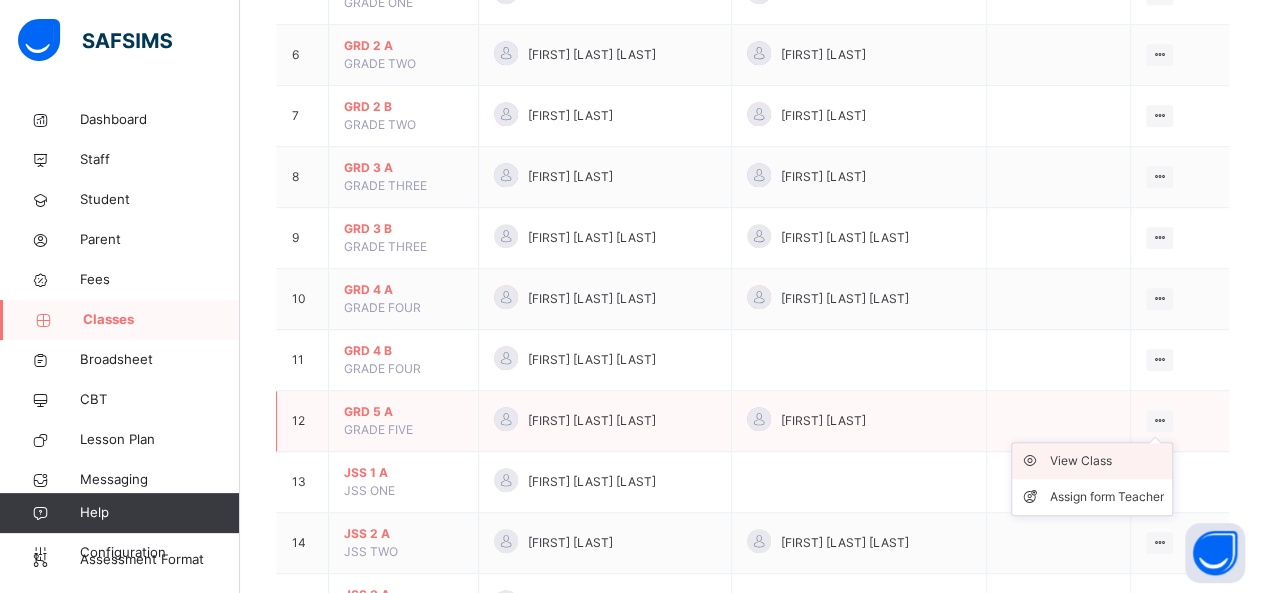 click on "View Class" at bounding box center [1107, 461] 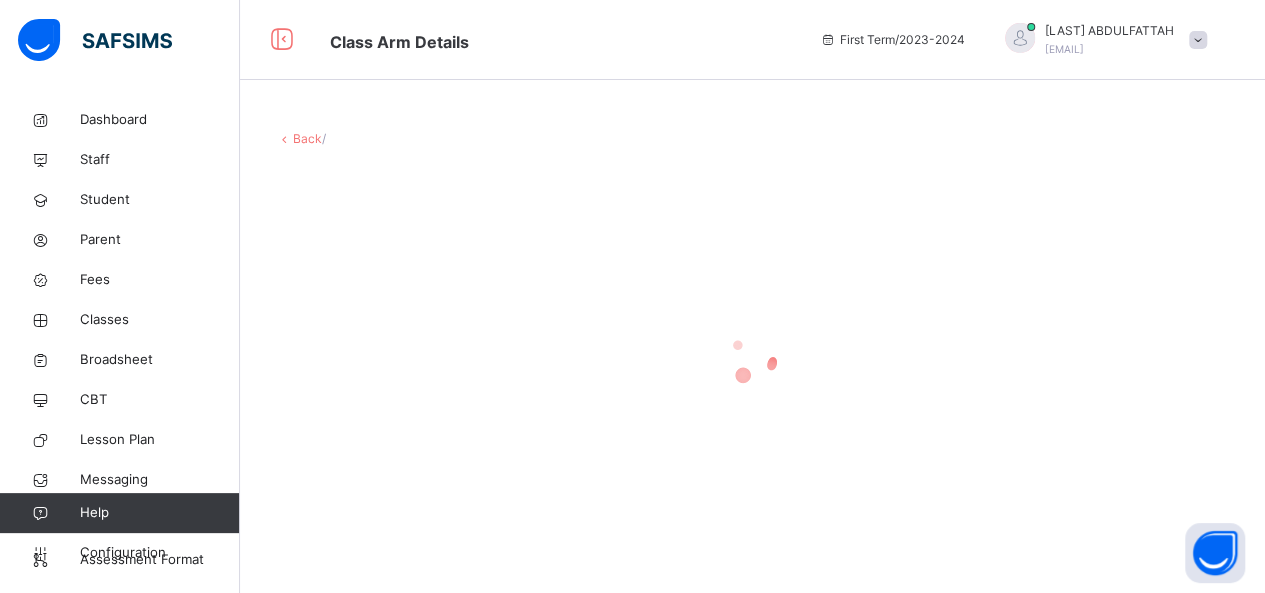 scroll, scrollTop: 0, scrollLeft: 0, axis: both 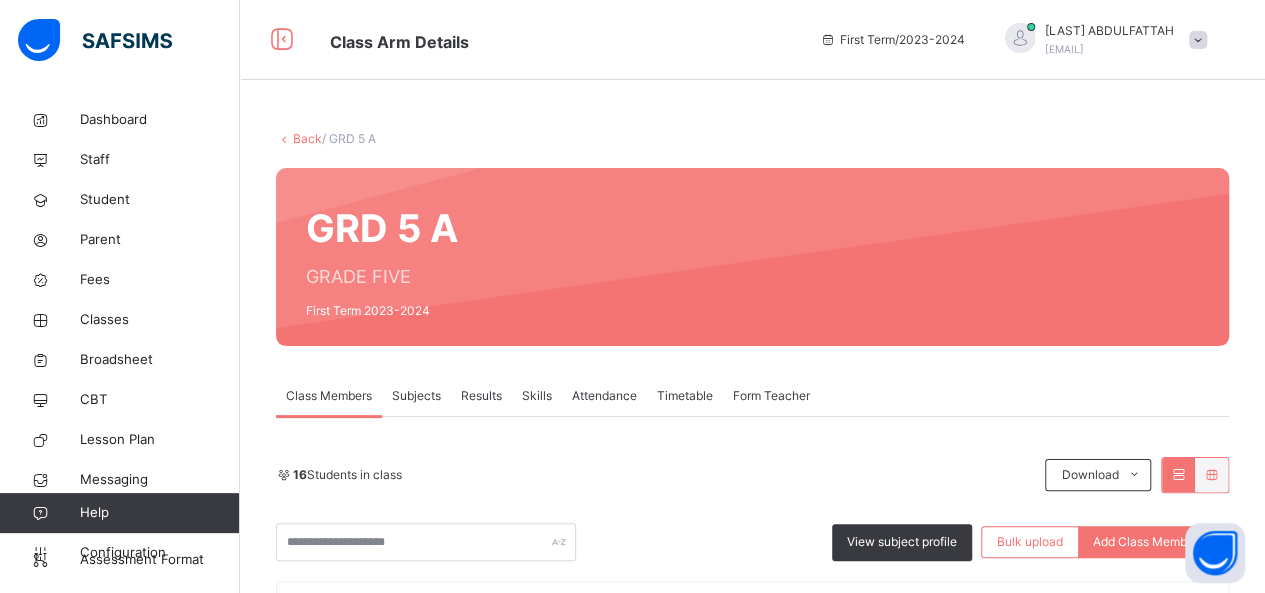 click on "Subjects" at bounding box center (416, 396) 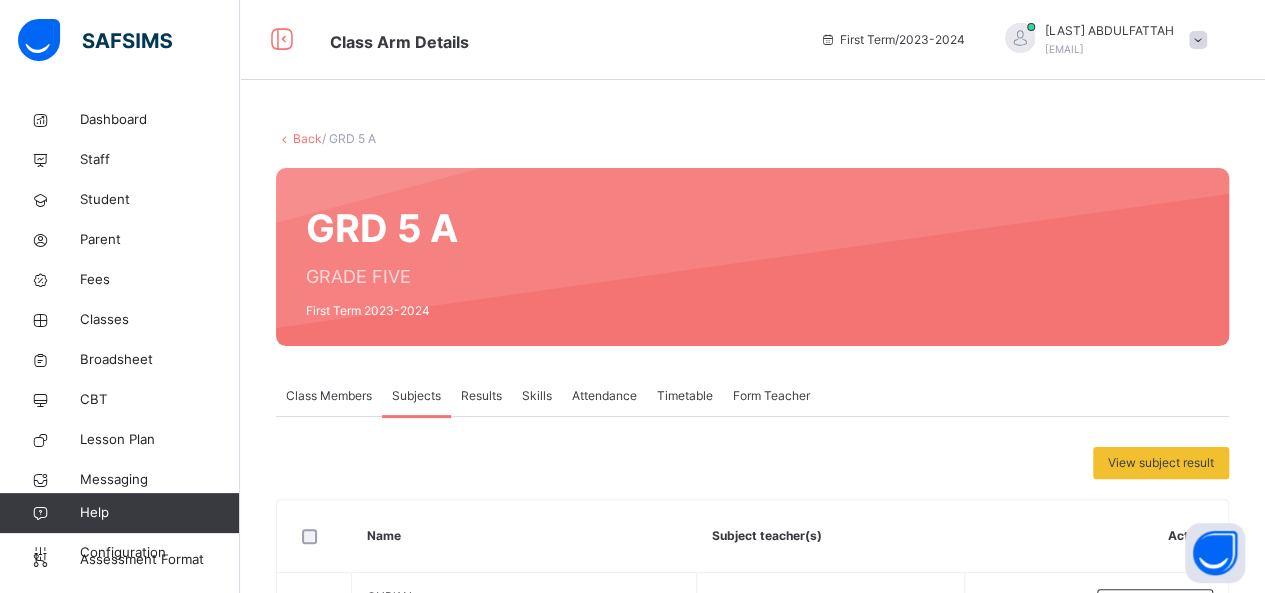 scroll, scrollTop: 518, scrollLeft: 0, axis: vertical 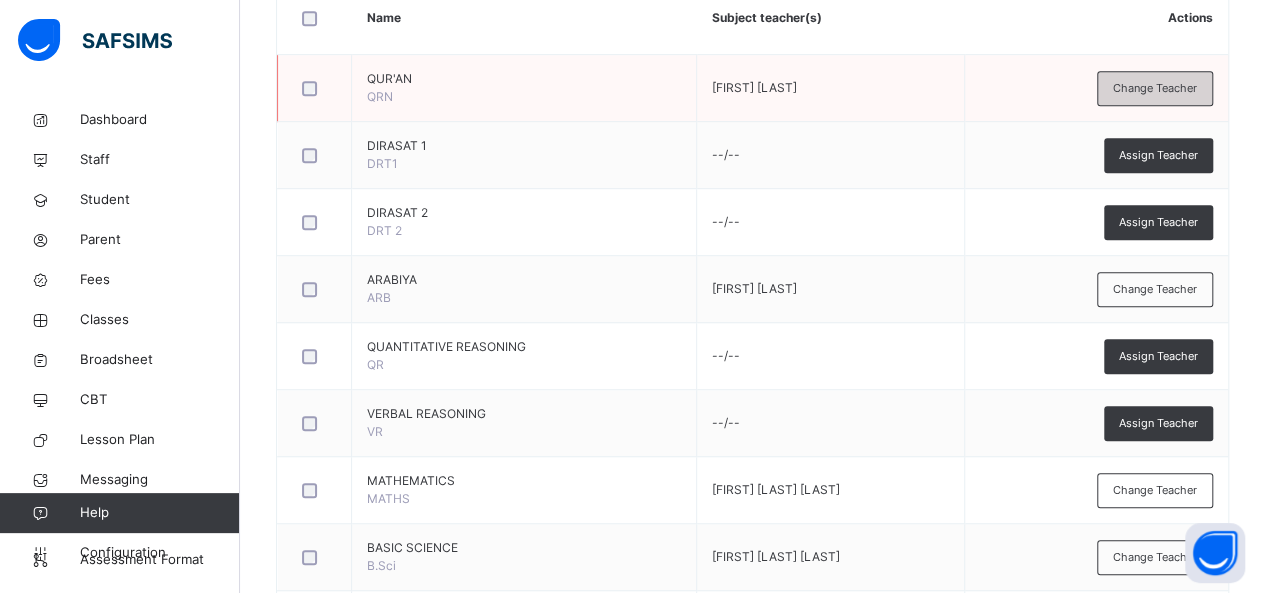 click on "Change Teacher" at bounding box center [1155, 88] 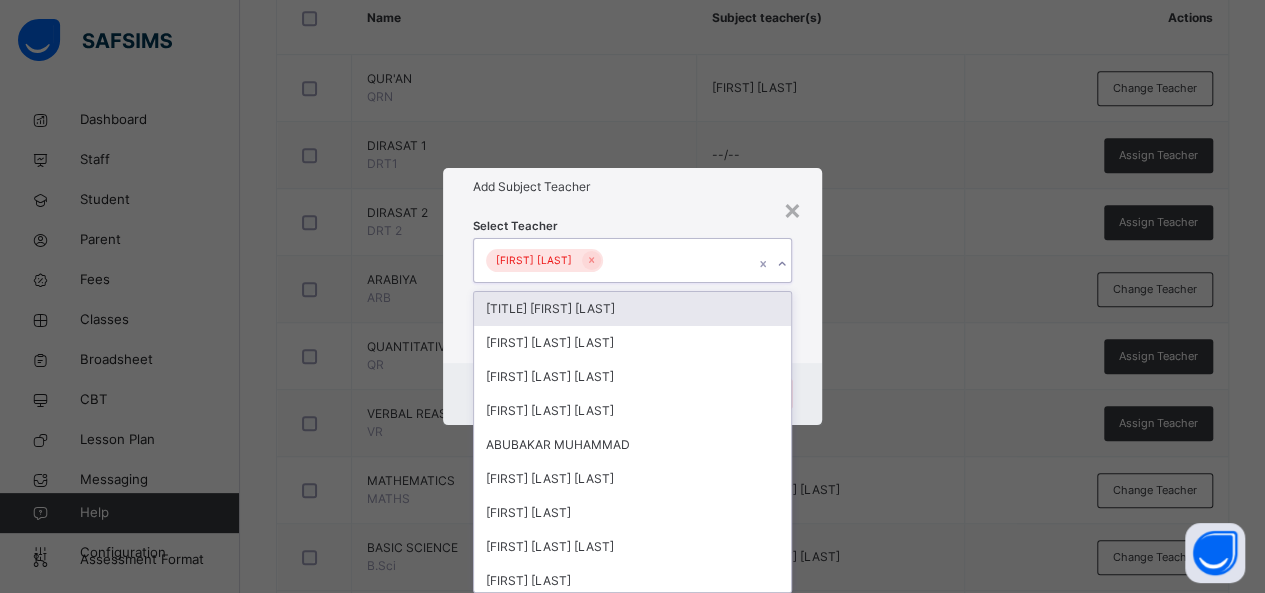 click on "[FIRST] [LAST]" at bounding box center [614, 260] 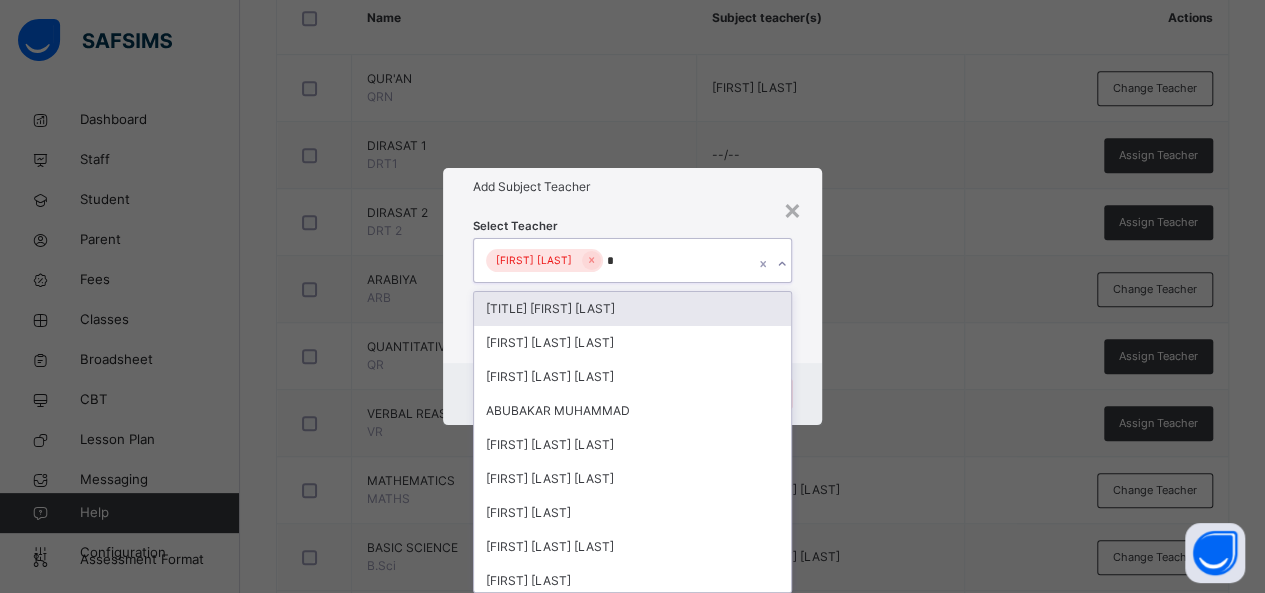 type on "**" 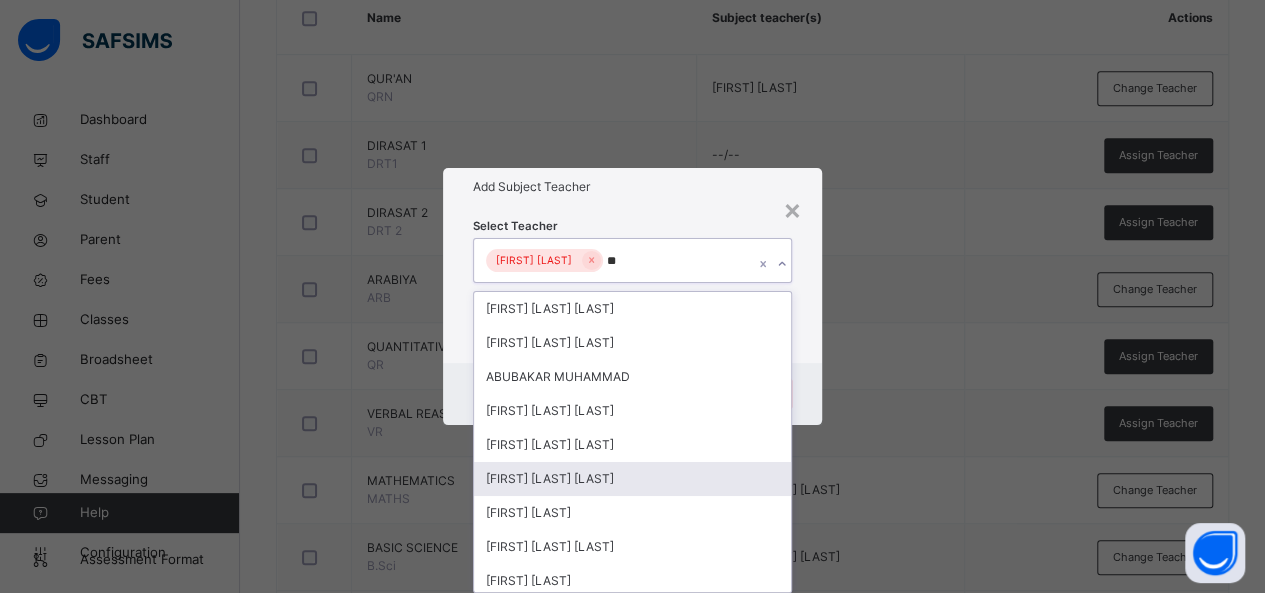 click on "[FIRST] [LAST] [LAST]" at bounding box center (633, 479) 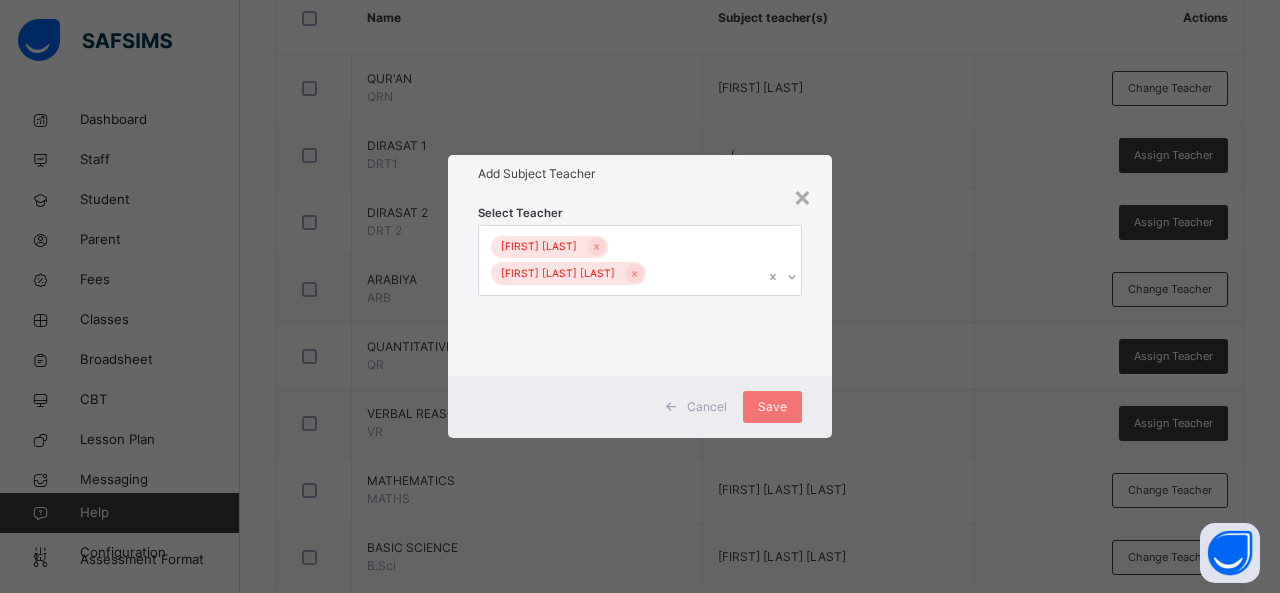 click on "Cancel Save" at bounding box center [640, 407] 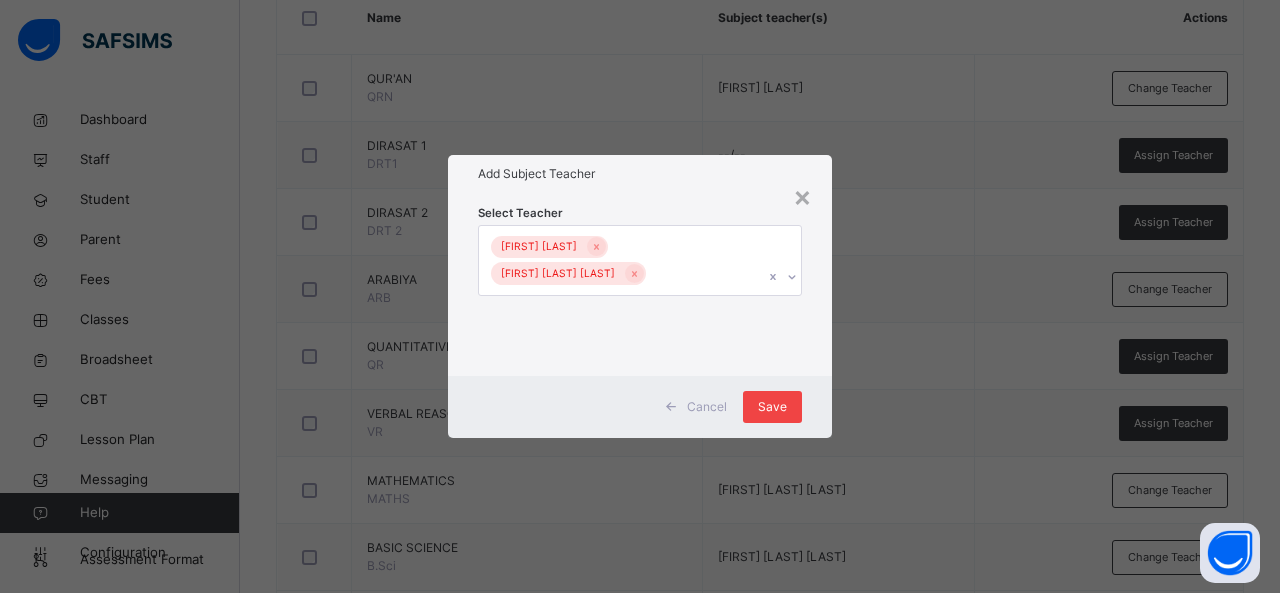 click on "Save" at bounding box center (772, 407) 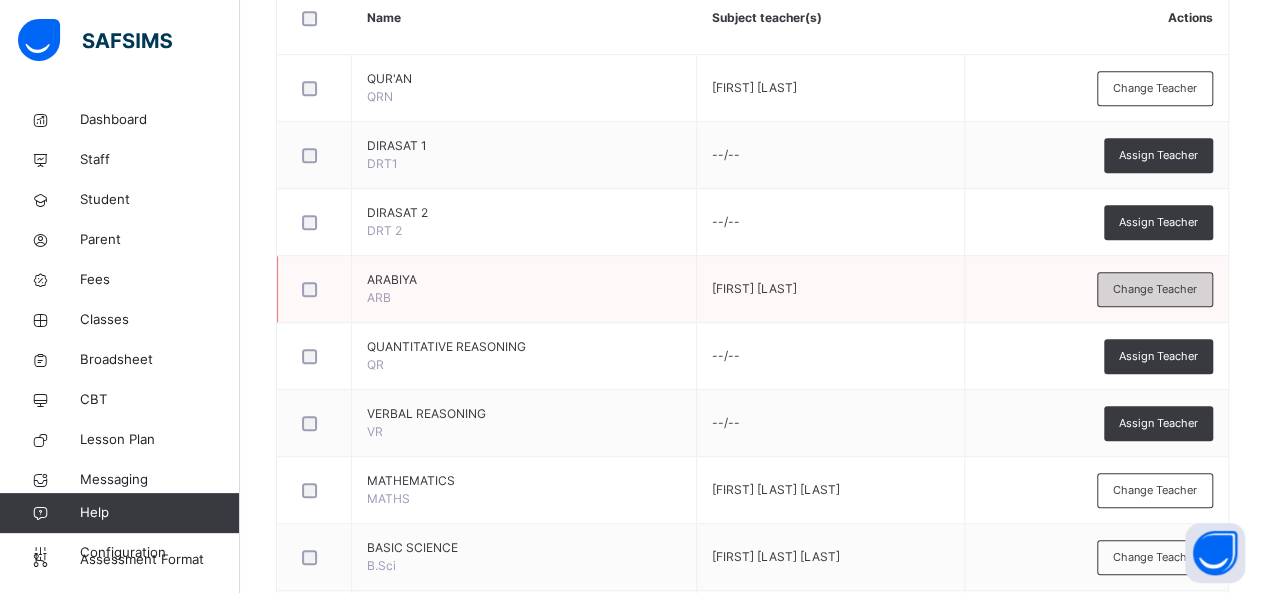click on "Change Teacher" at bounding box center (1155, 289) 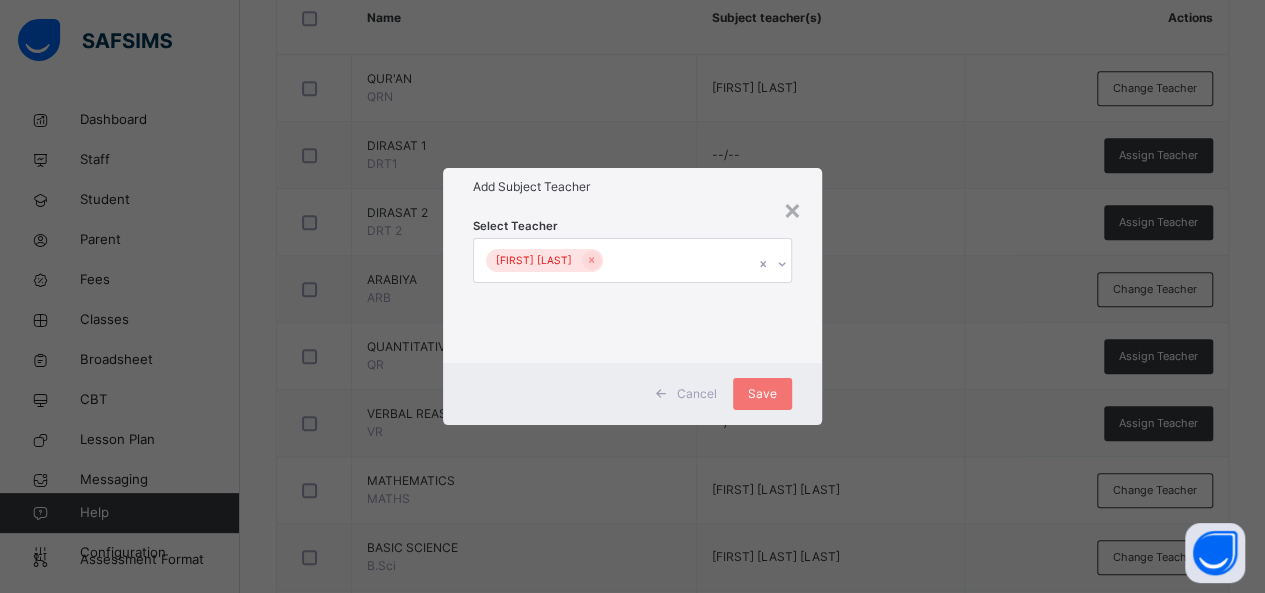 click on "[FIRST] [LAST]" at bounding box center (614, 260) 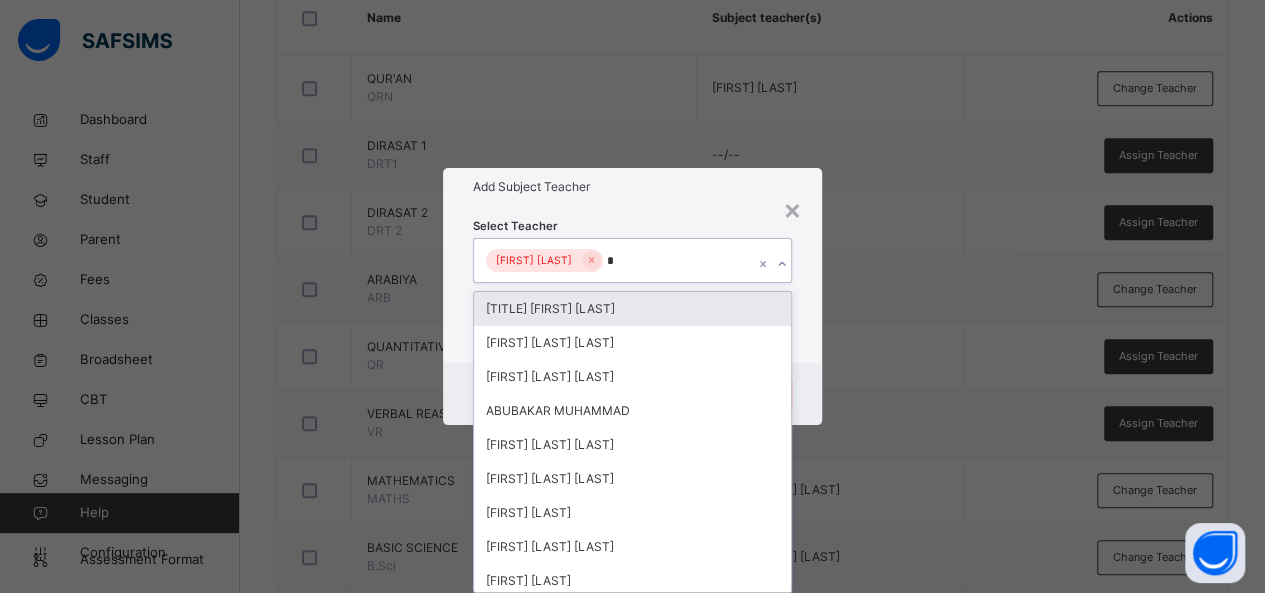 type on "**" 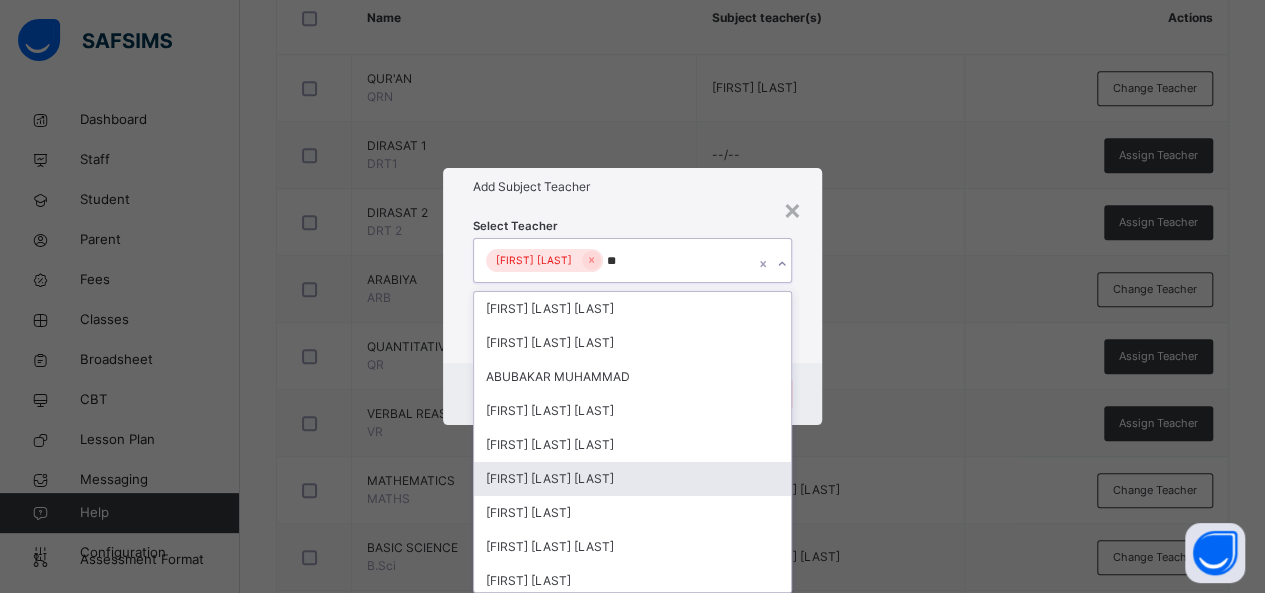 click on "[FIRST] [LAST] [LAST]" at bounding box center (633, 479) 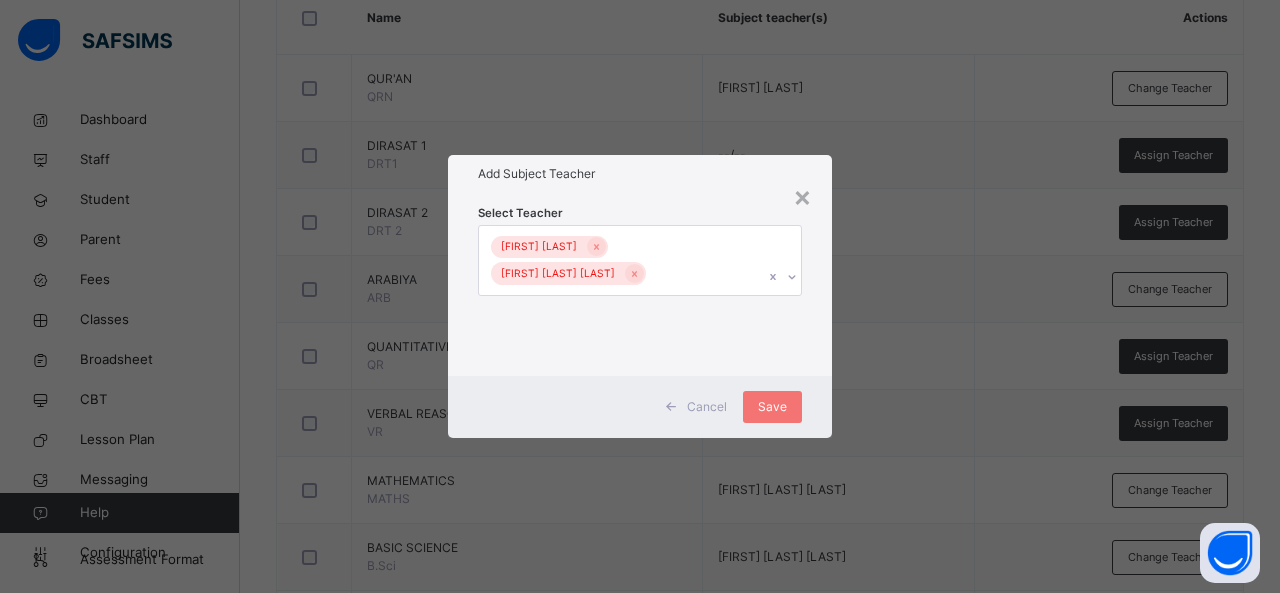 click on "Select Teacher [FIRST] [LAST]  [FIRST] [LAST]  [FIRST] [LAST]" at bounding box center [640, 284] 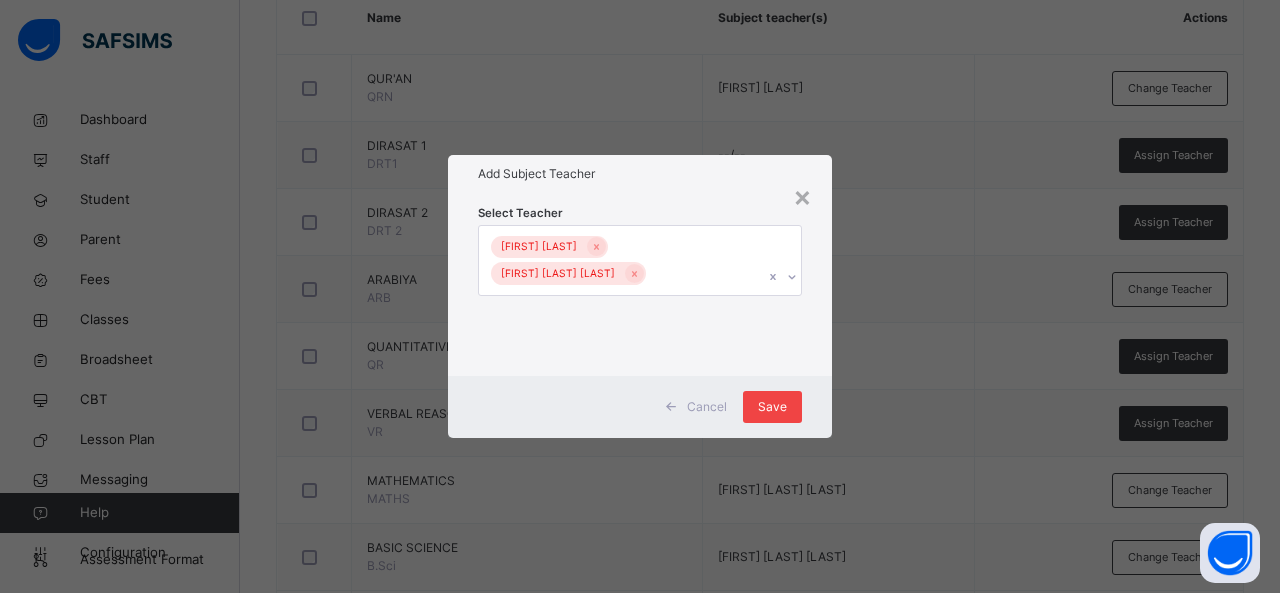 click on "Save" at bounding box center [772, 407] 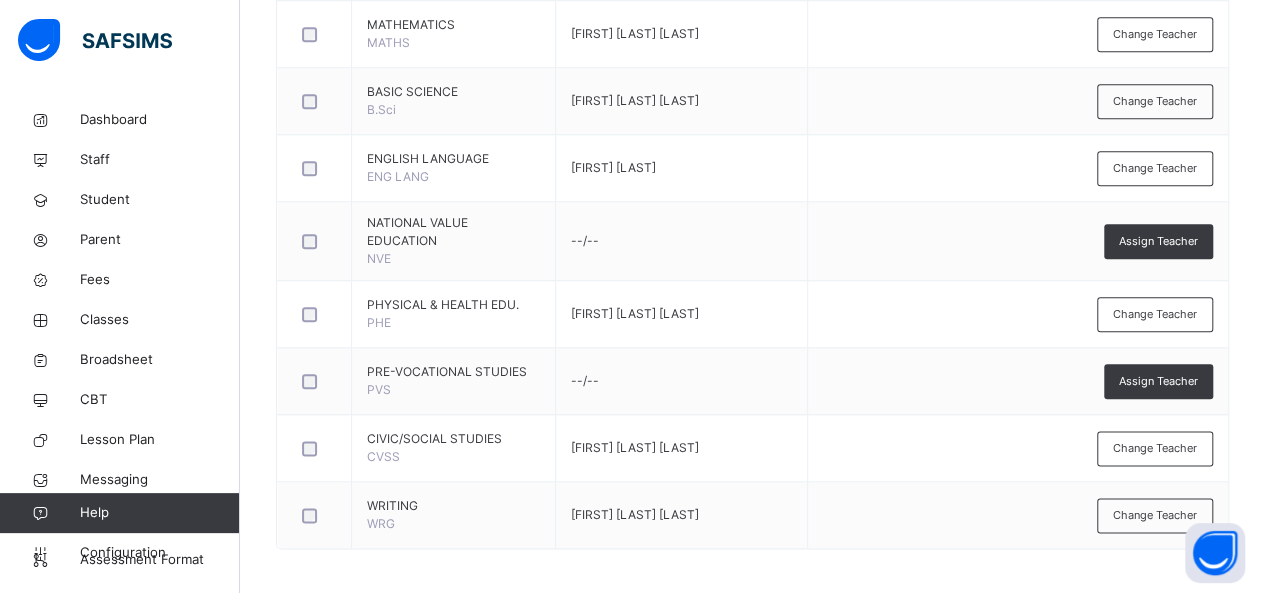 scroll, scrollTop: 483, scrollLeft: 0, axis: vertical 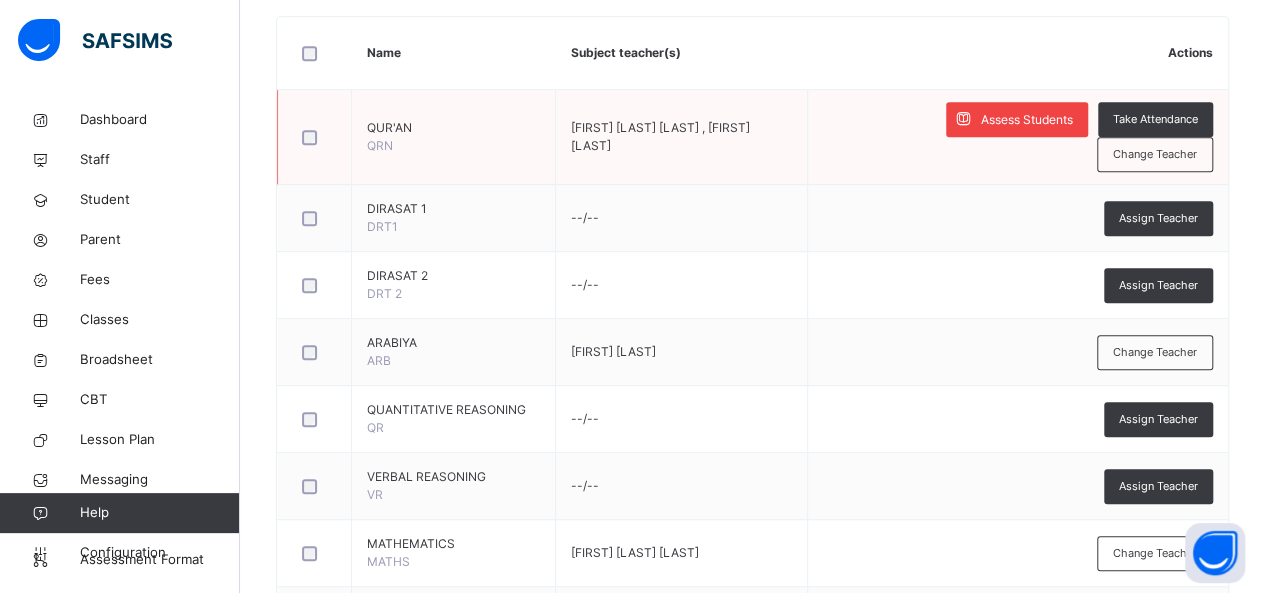 click on "Assess Students" at bounding box center (1017, 119) 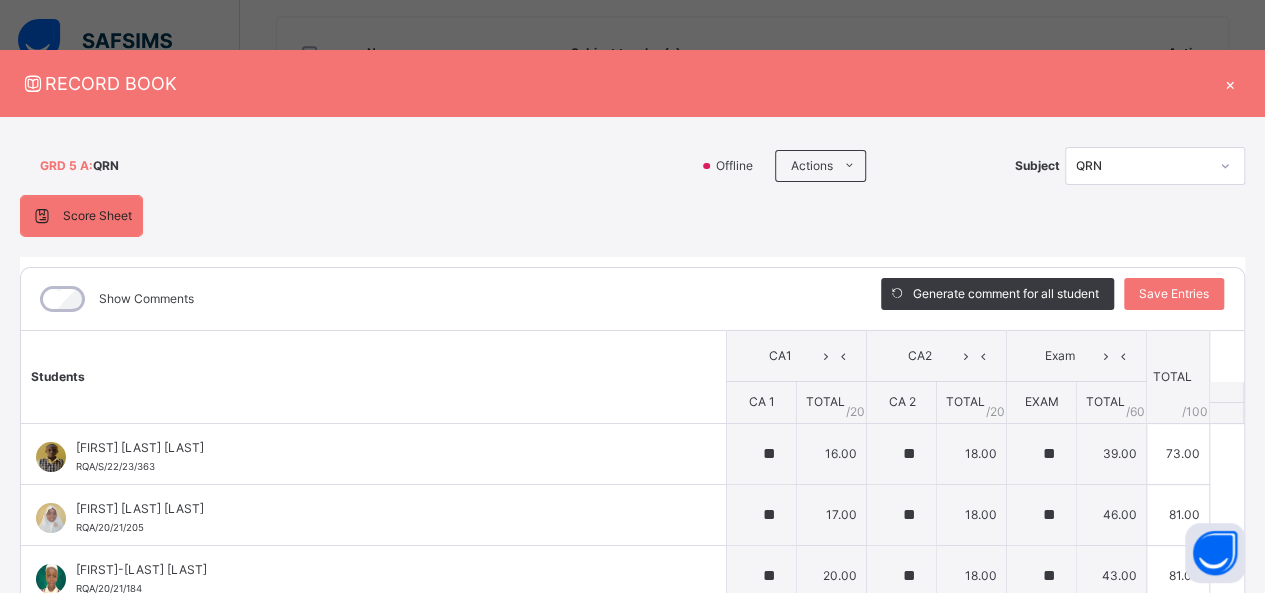 scroll, scrollTop: 1002, scrollLeft: 0, axis: vertical 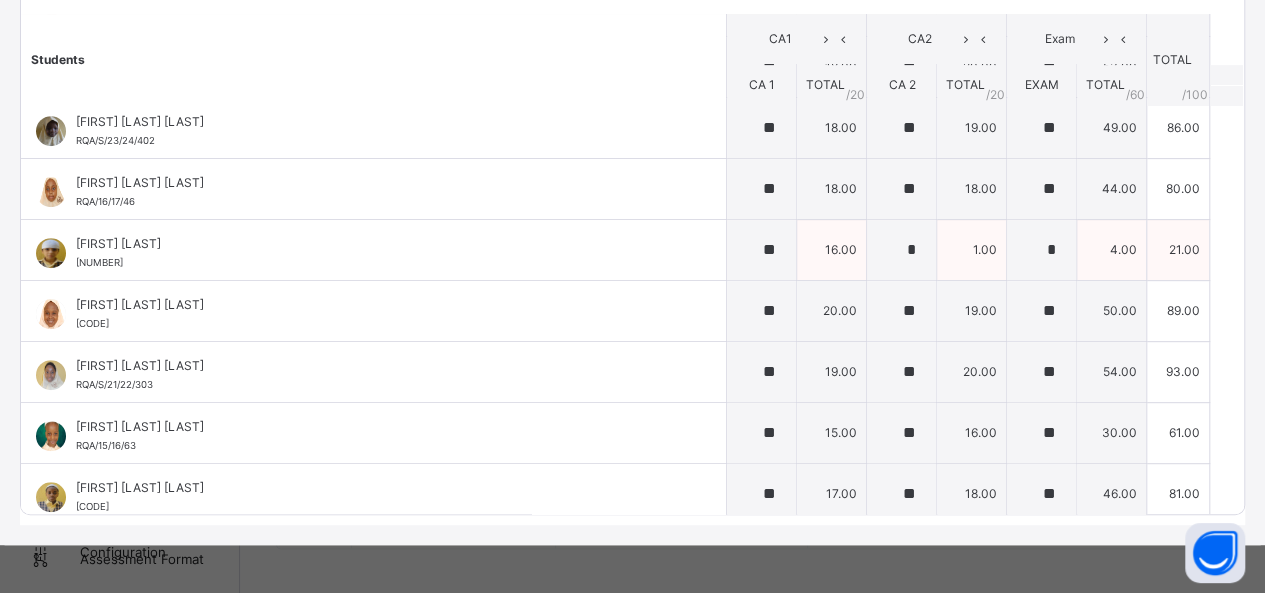 click on "[FIRST] [LAST]" at bounding box center (378, 244) 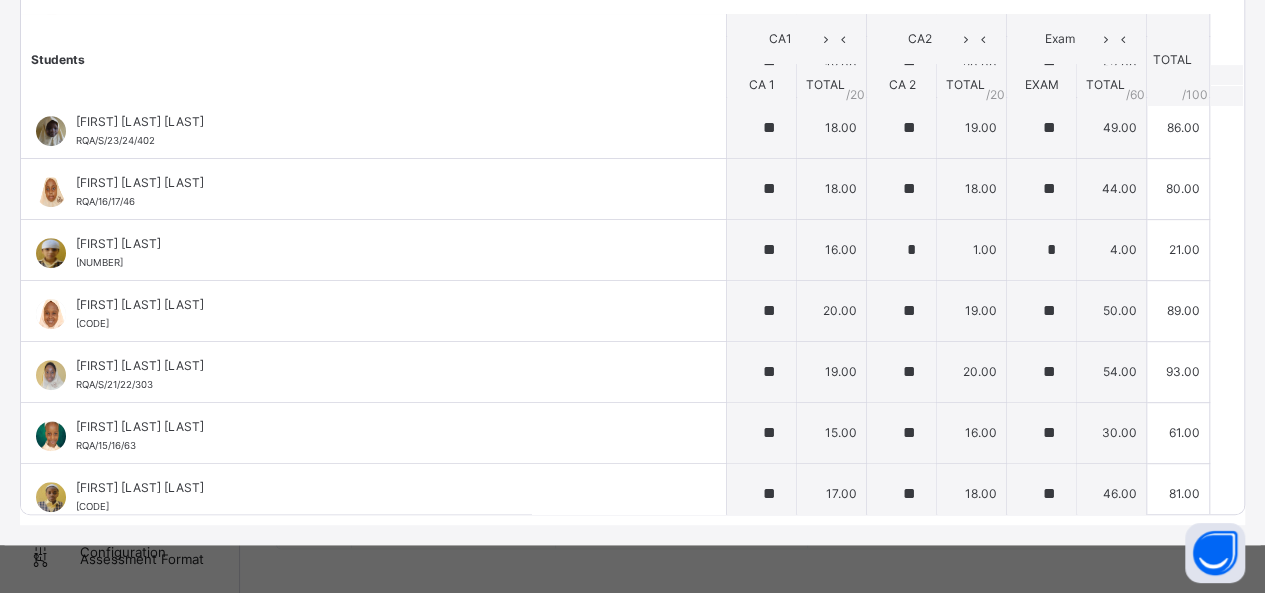 click on "Students CA1 CA2 Exam TOTAL /100 Comment CA 1 TOTAL / 20 CA 2 TOTAL / 20 EXAM TOTAL / 60 [FIRST] [LAST] [LAST] [CODE] [FIRST] [LAST] [LAST] [CODE] ** 16.00 ** 18.00 ** 39.00 73.00 Generate comment 0 / 250   ×   Subject Teacher’s Comment Generate and see in full the comment developed by the AI with an option to regenerate the comment JS [FIRST] [LAST] [LAST]   [CODE]   Total 73.00  / 100.00 Sims Bot   Regenerate     Use this comment   [FIRST] [LAST] [LAST] [CODE] [FIRST] [LAST] [LAST] [CODE] ** 17.00 ** 18.00 ** 46.00 81.00 Generate comment 0 / 250   ×   Subject Teacher’s Comment Generate and see in full the comment developed by the AI with an option to regenerate the comment JS [FIRST] [LAST] [LAST]   [CODE]   Total 81.00  / 100.00 Sims Bot   Regenerate     Use this comment   [FIRST] [LAST] [LAST] [CODE] [FIRST] [LAST] [LAST] [CODE] ** 20.00 ** 18.00 ** 43.00 81.00 Generate comment 0 / 250   ×   Subject Teacher’s Comment JS [FIRST] [LAST] [LAST]" at bounding box center (632, 81) 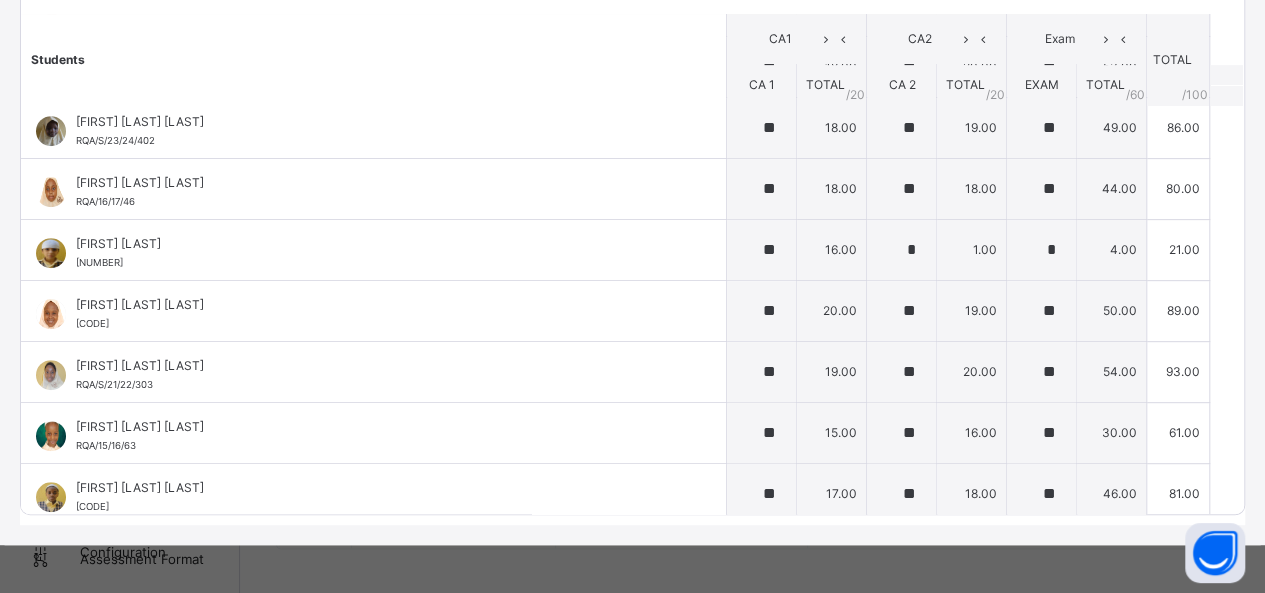 scroll, scrollTop: 436, scrollLeft: 0, axis: vertical 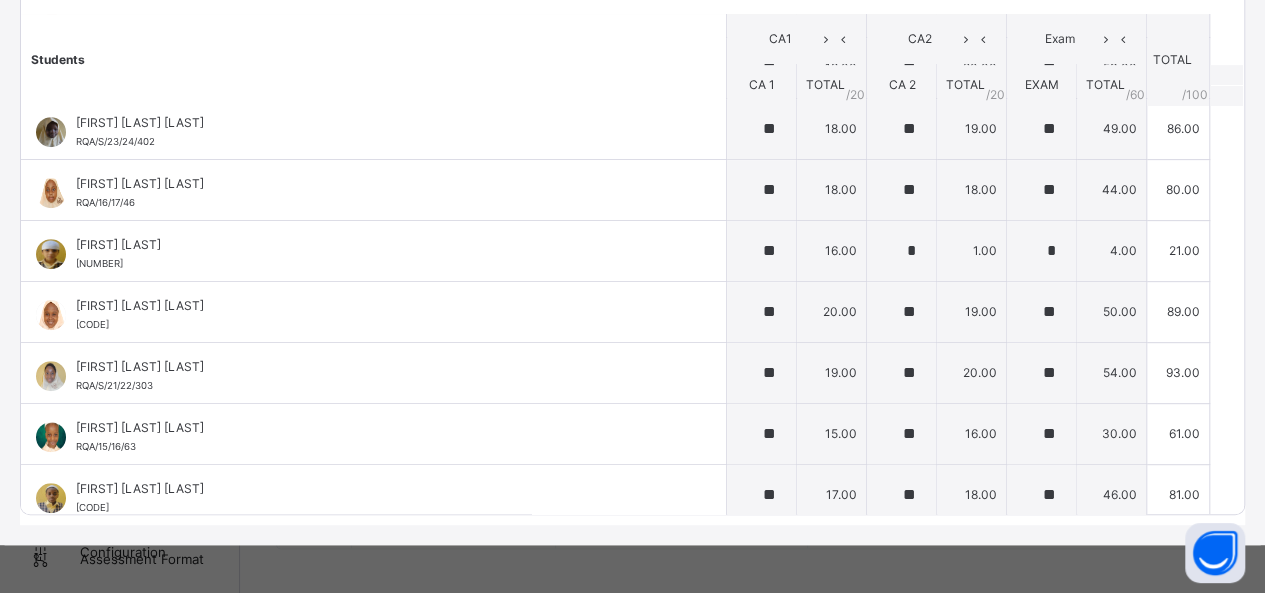 click on "Students CA1 CA2 Exam TOTAL /100 Comment CA 1 TOTAL / 20 CA 2 TOTAL / 20 EXAM TOTAL / 60 [FIRST] [LAST] [LAST] [CODE] [FIRST] [LAST] [LAST] [CODE] ** 16.00 ** 18.00 ** 39.00 73.00 Generate comment 0 / 250   ×   Subject Teacher’s Comment Generate and see in full the comment developed by the AI with an option to regenerate the comment JS [FIRST] [LAST] [LAST]   [CODE]   Total 73.00  / 100.00 Sims Bot   Regenerate     Use this comment   [FIRST] [LAST] [LAST] [CODE] [FIRST] [LAST] [LAST] [CODE] ** 17.00 ** 18.00 ** 46.00 81.00 Generate comment 0 / 250   ×   Subject Teacher’s Comment Generate and see in full the comment developed by the AI with an option to regenerate the comment JS [FIRST] [LAST] [LAST]   [CODE]   Total 81.00  / 100.00 Sims Bot   Regenerate     Use this comment   [FIRST] [LAST] [LAST] [CODE] [FIRST] [LAST] [LAST] [CODE] ** 20.00 ** 18.00 ** 43.00 81.00 Generate comment 0 / 250   ×   Subject Teacher’s Comment JS [FIRST] [LAST] [LAST]" at bounding box center [632, 82] 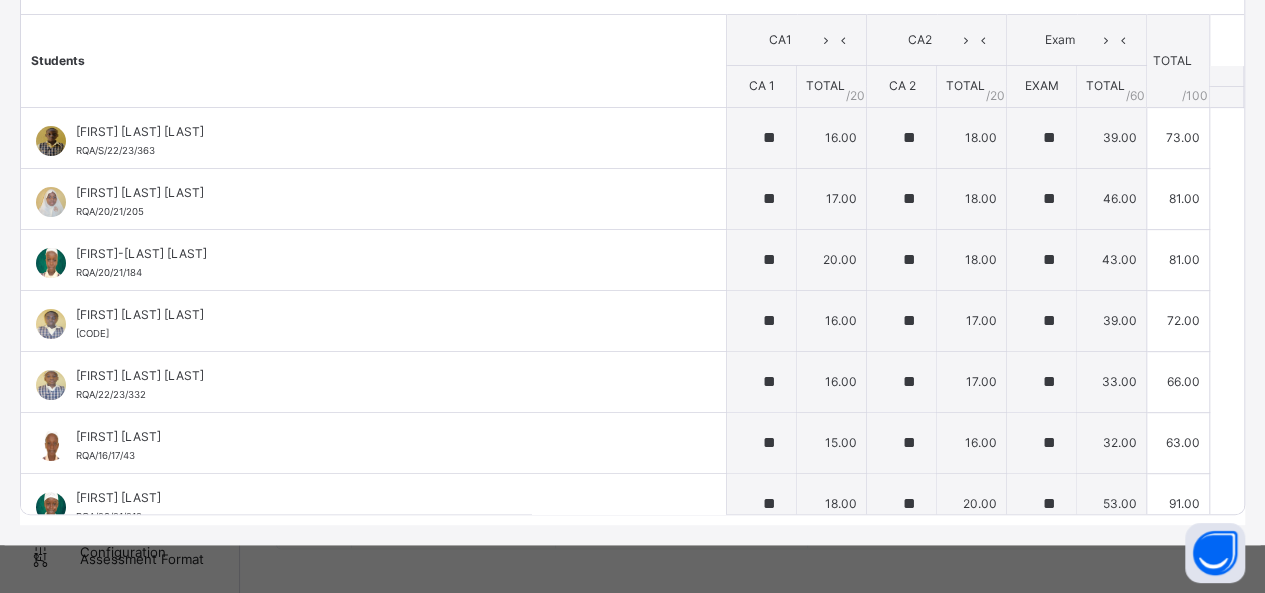 click on "Students CA1 CA2 Exam TOTAL /100 Comment CA 1 TOTAL / 20 CA 2 TOTAL / 20 EXAM TOTAL / 60 [FIRST] [LAST] [LAST] [CODE] [FIRST] [LAST] [LAST] [CODE] ** 16.00 ** 18.00 ** 39.00 73.00 Generate comment 0 / 250   ×   Subject Teacher’s Comment Generate and see in full the comment developed by the AI with an option to regenerate the comment JS [FIRST] [LAST] [LAST]   [CODE]   Total 73.00  / 100.00 Sims Bot   Regenerate     Use this comment   [FIRST] [LAST] [LAST] [CODE] [FIRST] [LAST] [LAST] [CODE] ** 17.00 ** 18.00 ** 46.00 81.00 Generate comment 0 / 250   ×   Subject Teacher’s Comment Generate and see in full the comment developed by the AI with an option to regenerate the comment JS [FIRST] [LAST] [LAST]   [CODE]   Total 81.00  / 100.00 Sims Bot   Regenerate     Use this comment   [FIRST] [LAST] [LAST] [CODE] [FIRST] [LAST] [LAST] [CODE] ** 20.00 ** 18.00 ** 43.00 81.00 Generate comment 0 / 250   ×   Subject Teacher’s Comment JS [FIRST] [LAST] [LAST]" at bounding box center [632, 518] 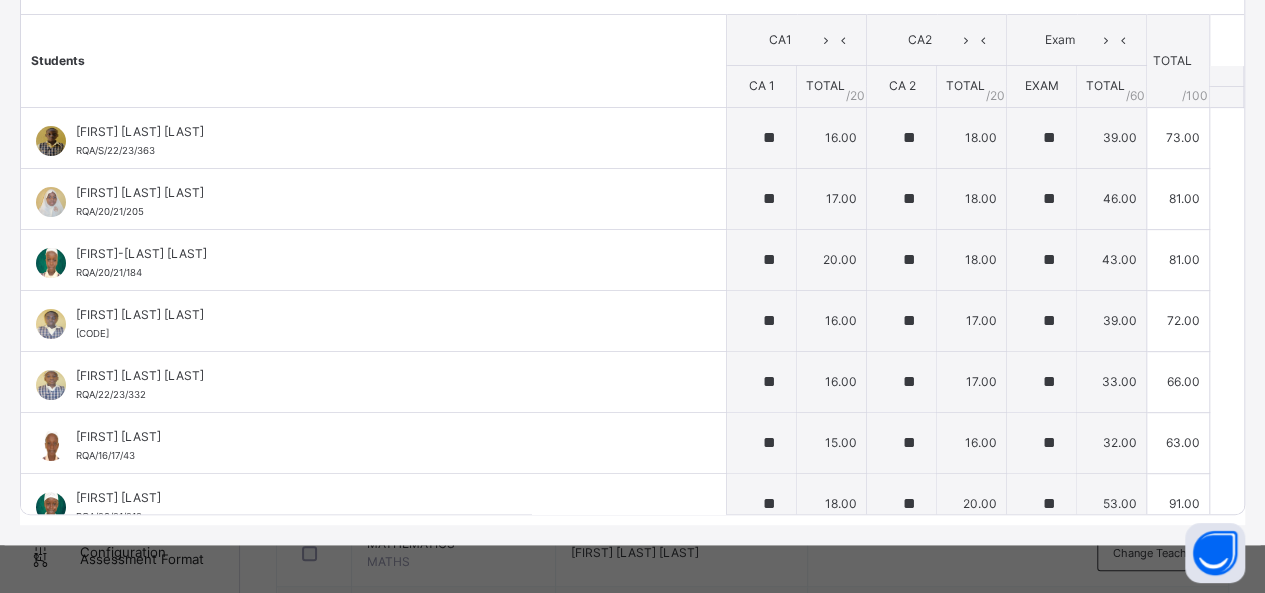scroll, scrollTop: 0, scrollLeft: 0, axis: both 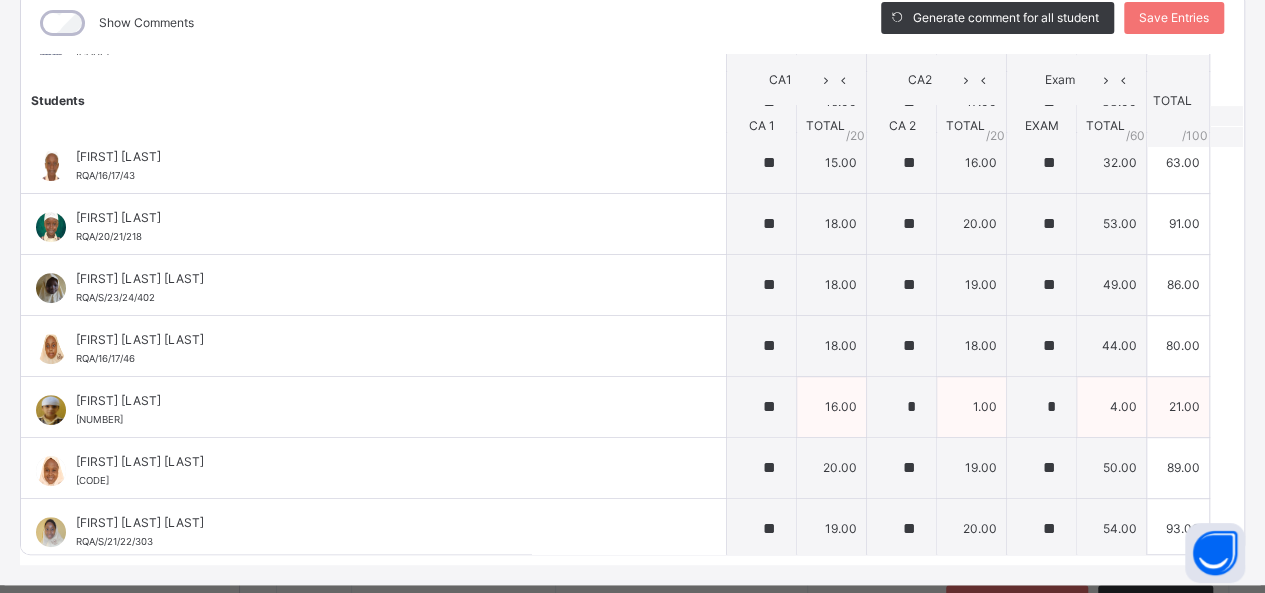 click on "16.00" at bounding box center [832, 406] 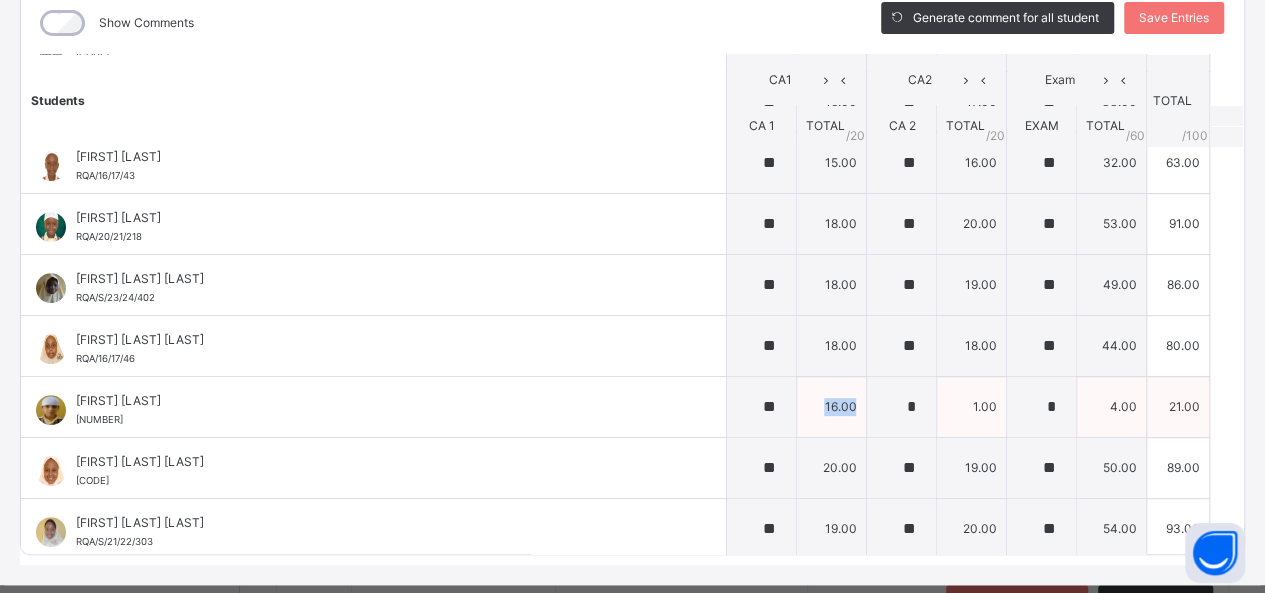 click on "16.00" at bounding box center [832, 406] 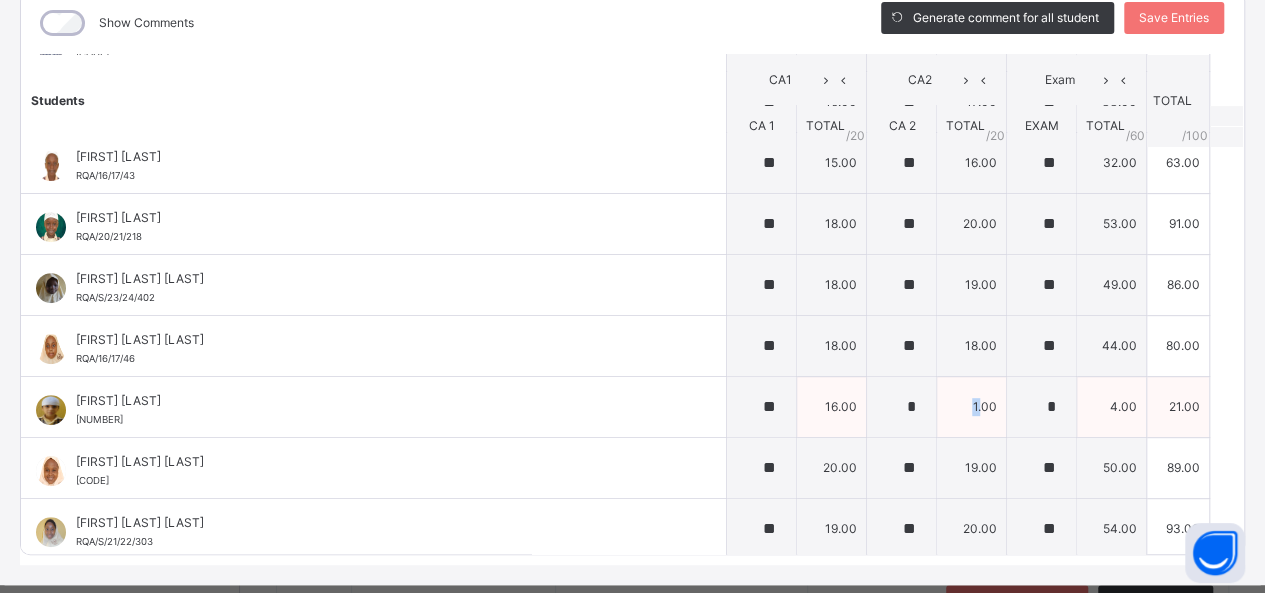 drag, startPoint x: 944, startPoint y: 403, endPoint x: 968, endPoint y: 391, distance: 26.832815 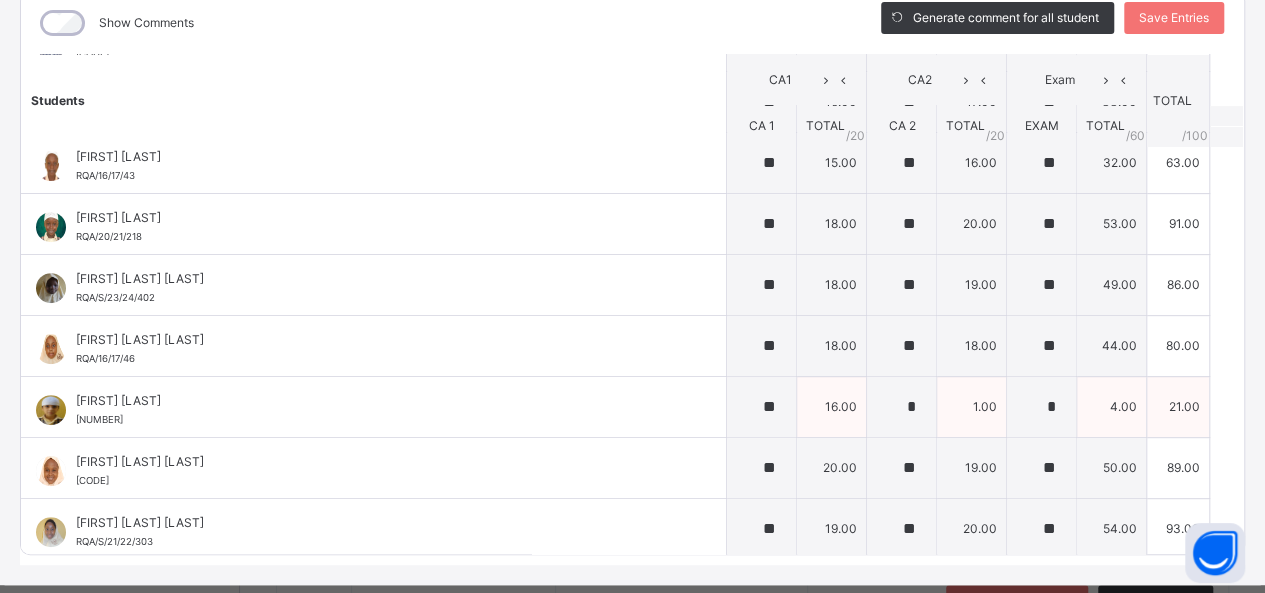 click on "1.00" at bounding box center [972, 406] 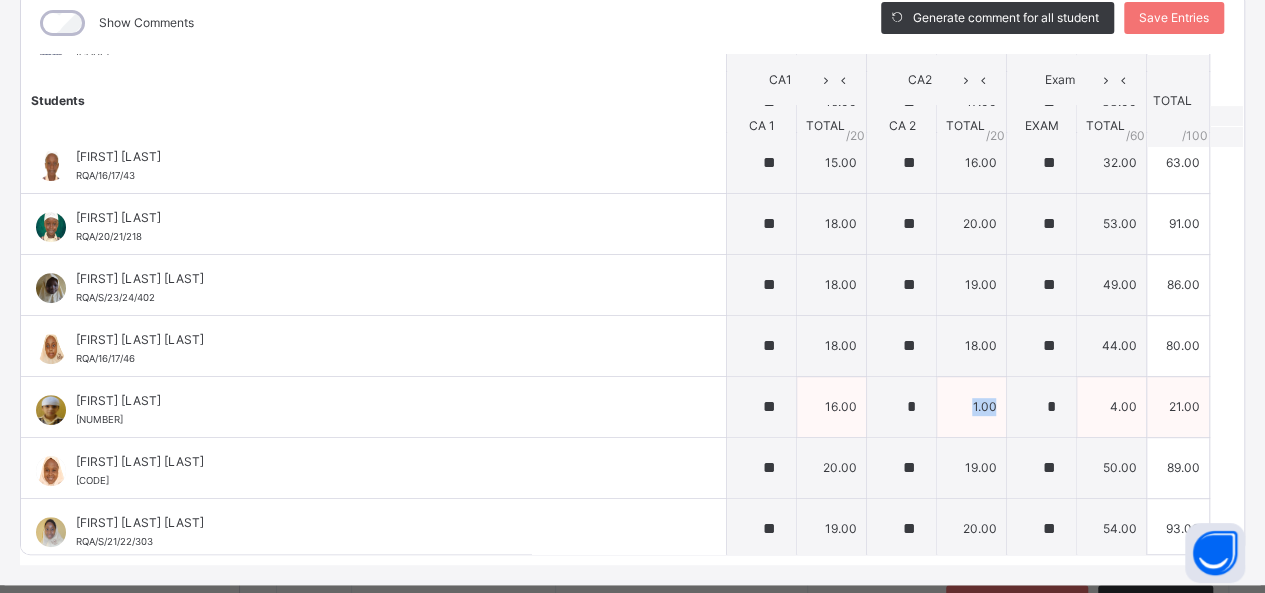 click on "1.00" at bounding box center (972, 406) 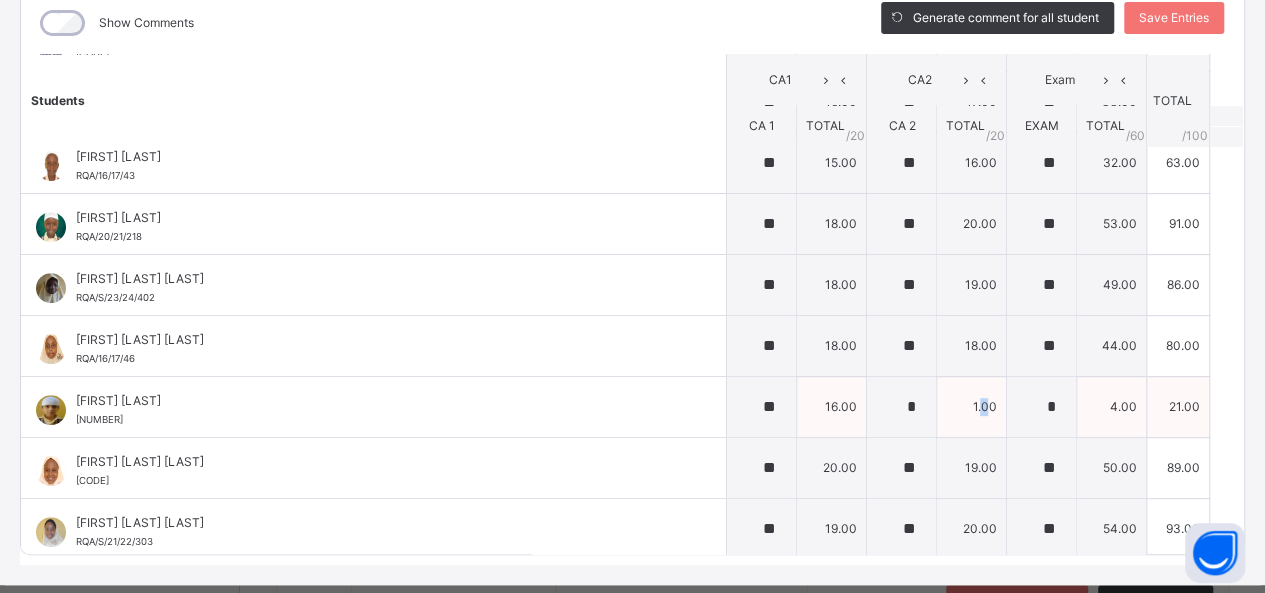 drag, startPoint x: 975, startPoint y: 399, endPoint x: 964, endPoint y: 399, distance: 11 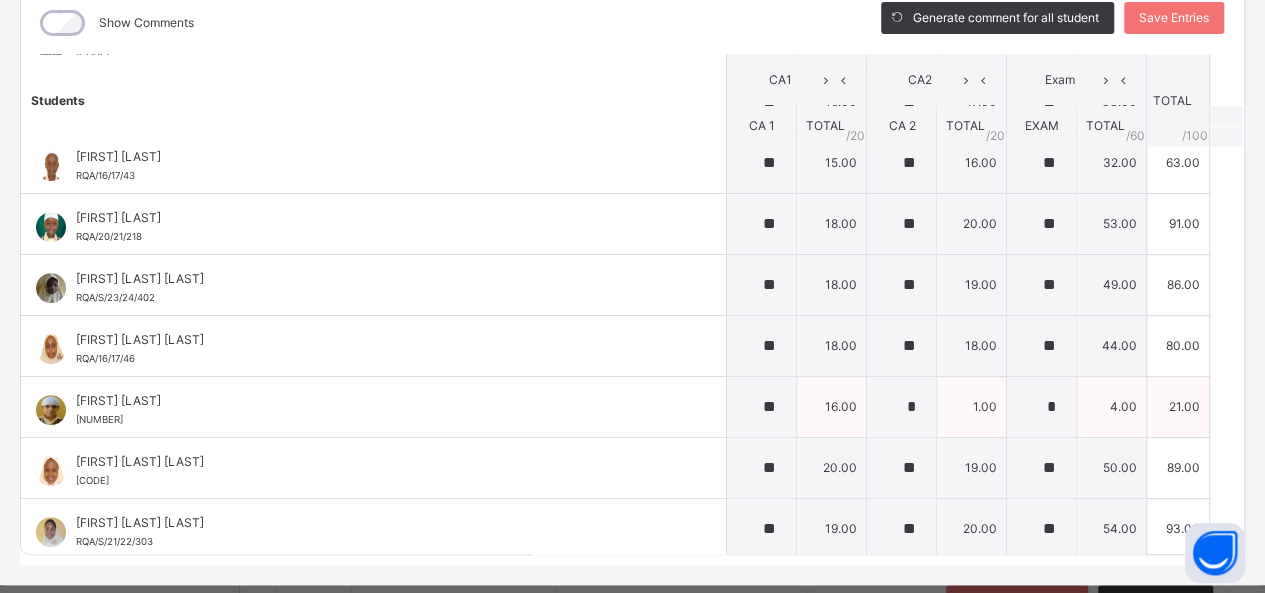 click on "1.00" at bounding box center (972, 406) 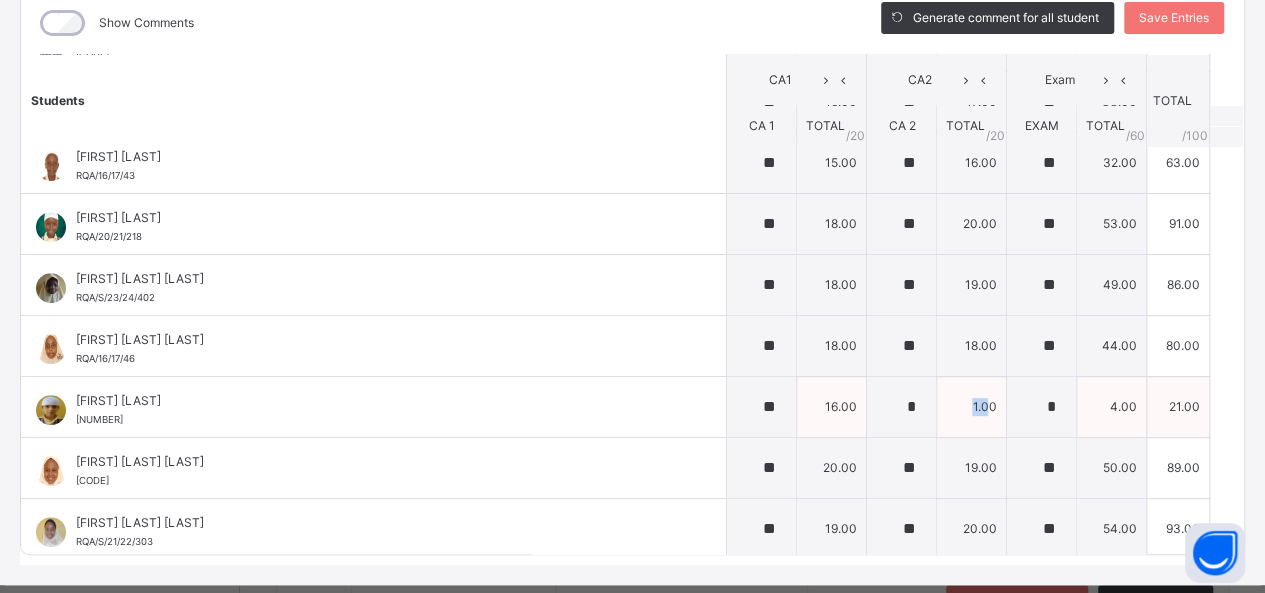 drag, startPoint x: 976, startPoint y: 402, endPoint x: 955, endPoint y: 411, distance: 22.847319 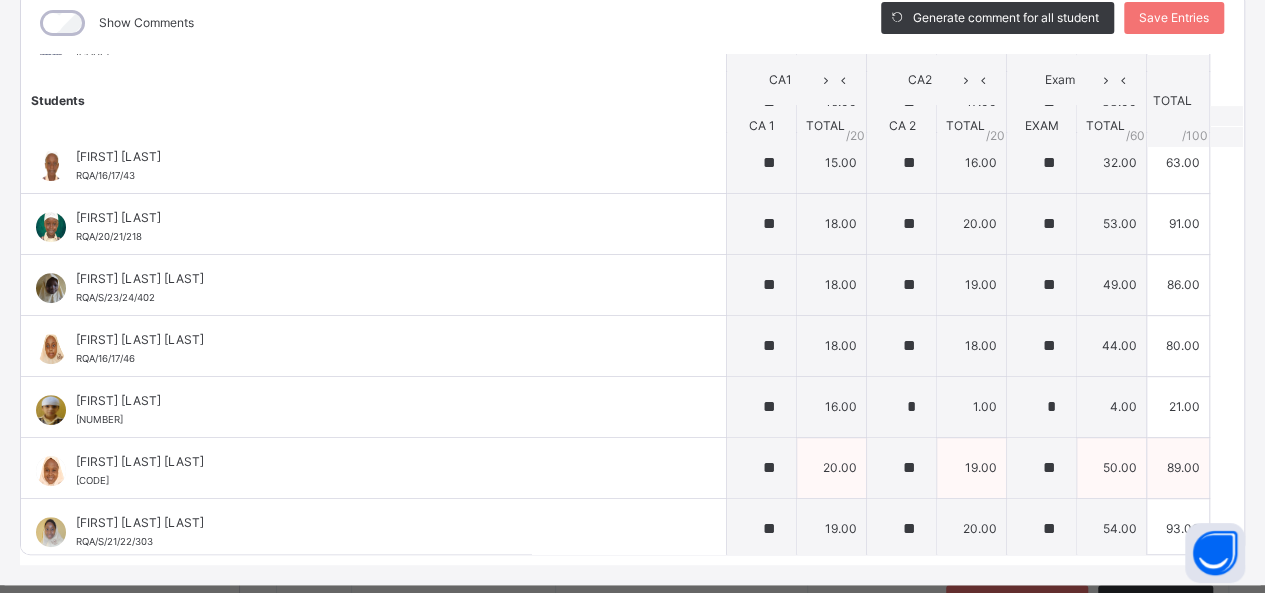click on "19.00" at bounding box center (972, 467) 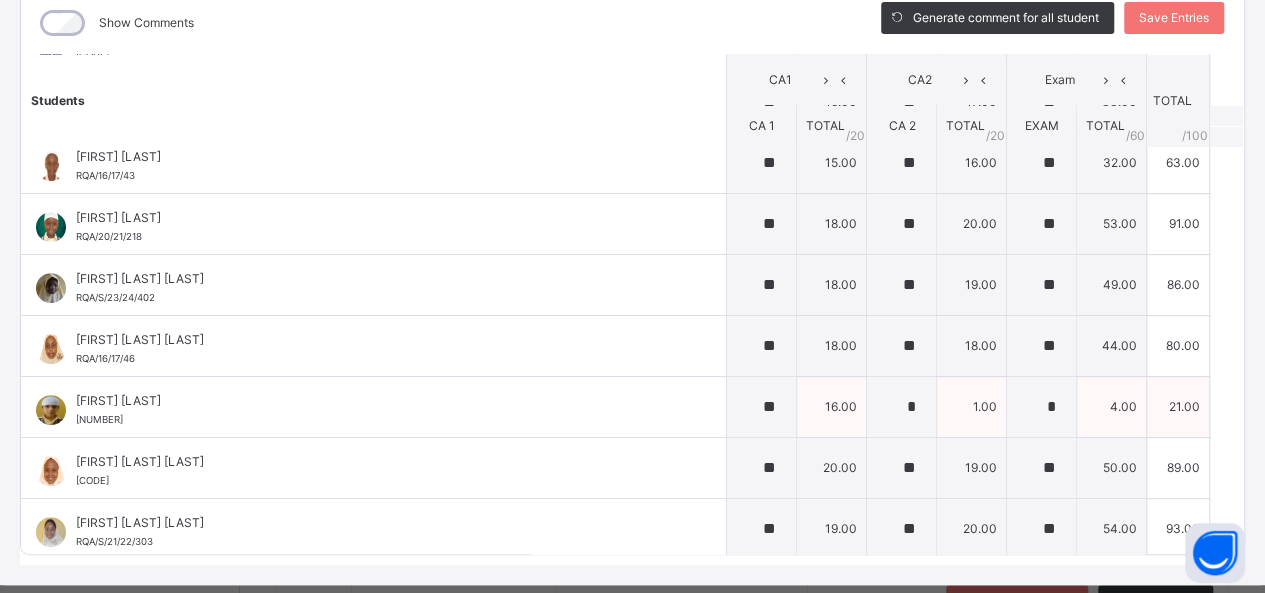 click on "1.00" at bounding box center (972, 406) 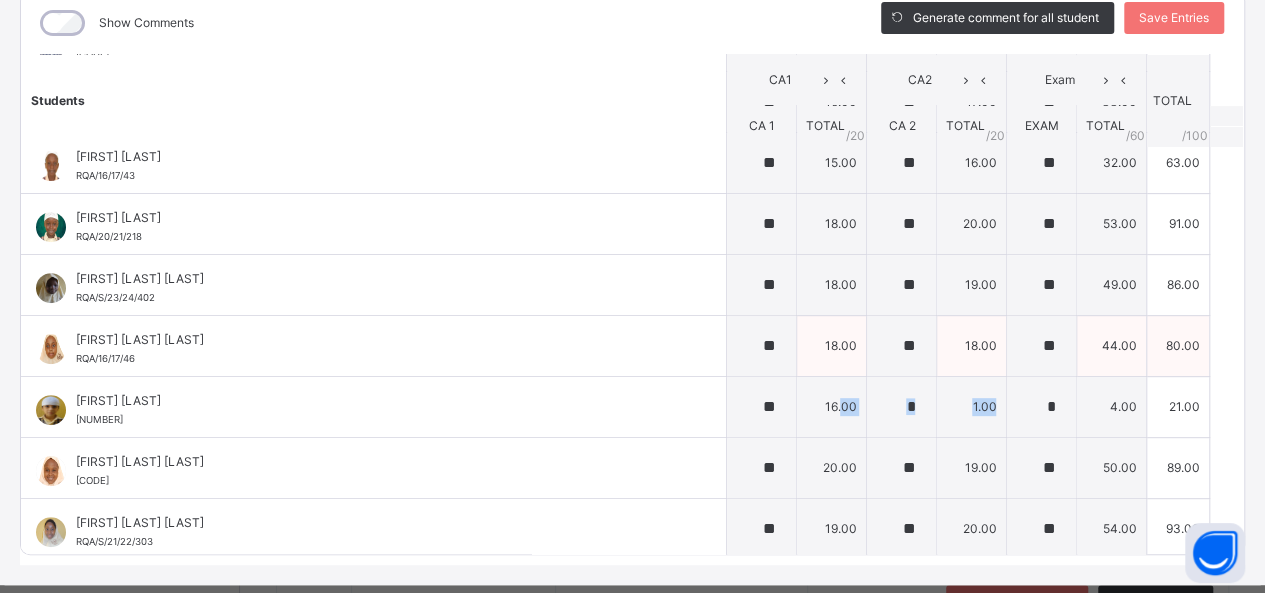 drag, startPoint x: 980, startPoint y: 394, endPoint x: 809, endPoint y: 369, distance: 172.81783 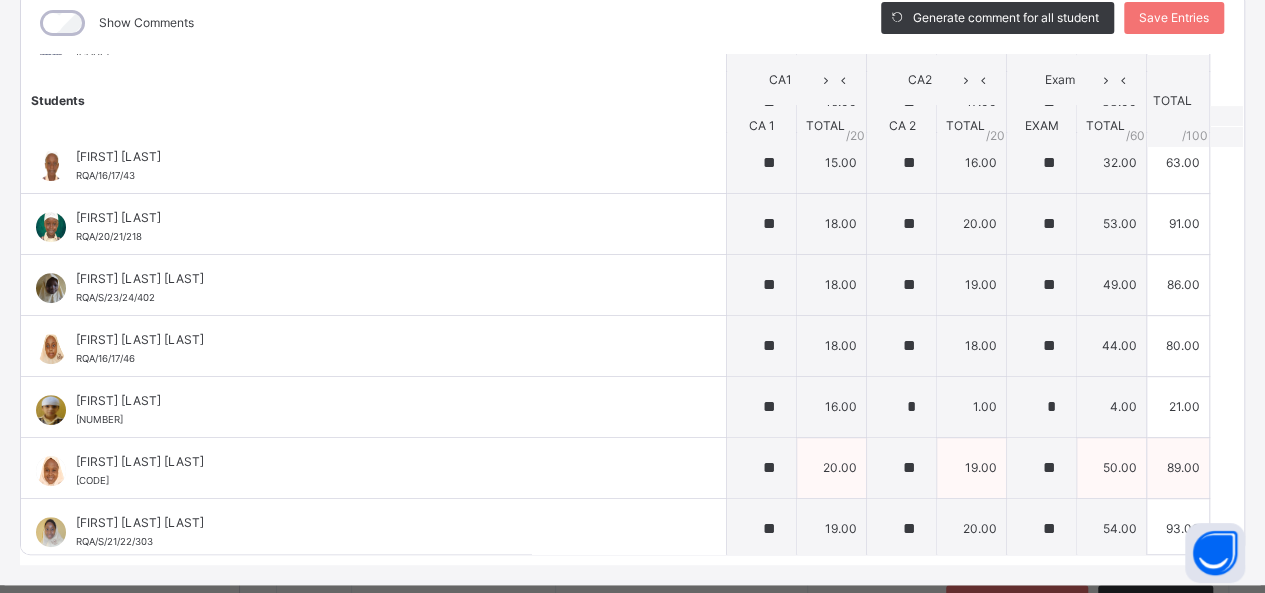 click on "19.00" at bounding box center (972, 467) 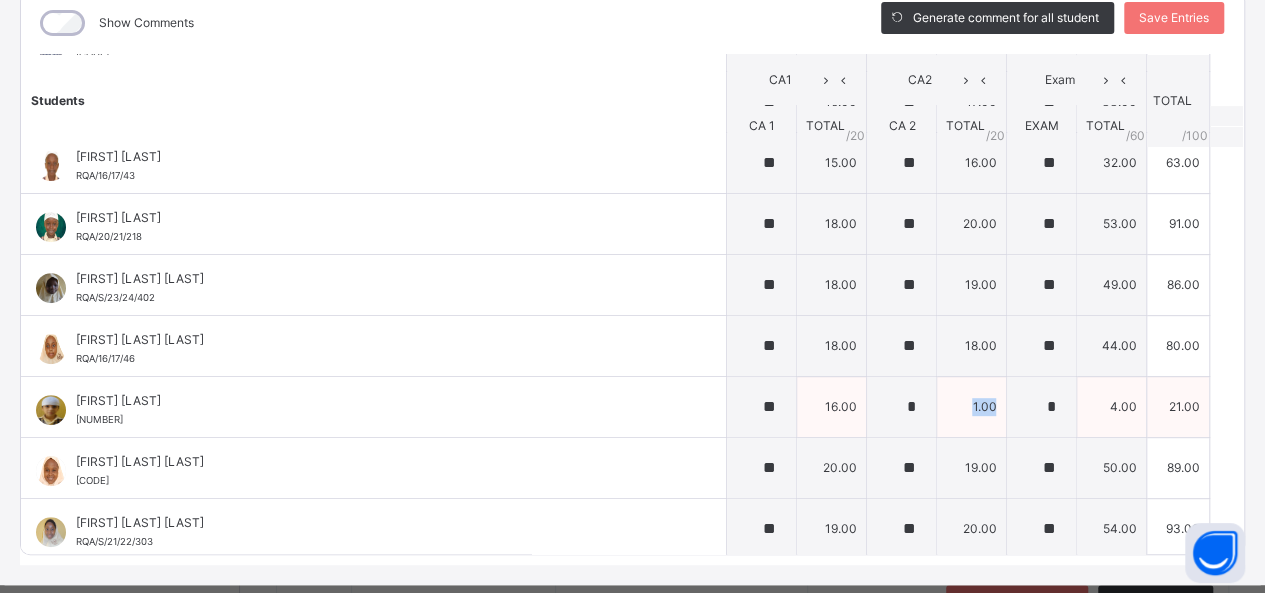 drag, startPoint x: 979, startPoint y: 394, endPoint x: 949, endPoint y: 399, distance: 30.413813 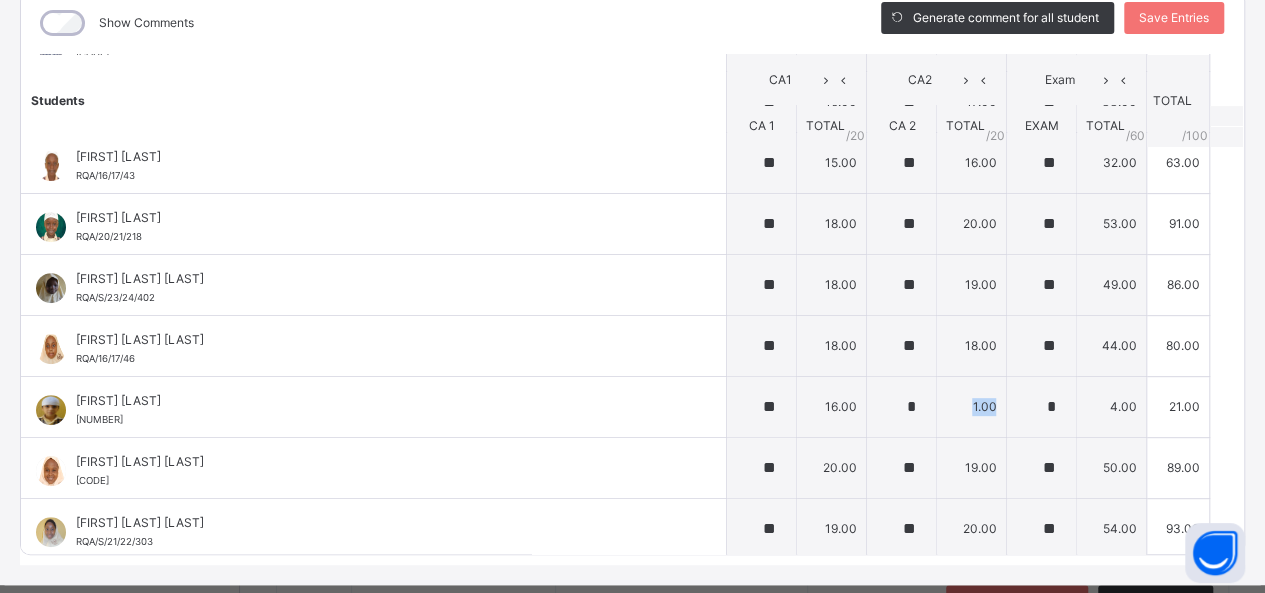 scroll, scrollTop: 0, scrollLeft: 0, axis: both 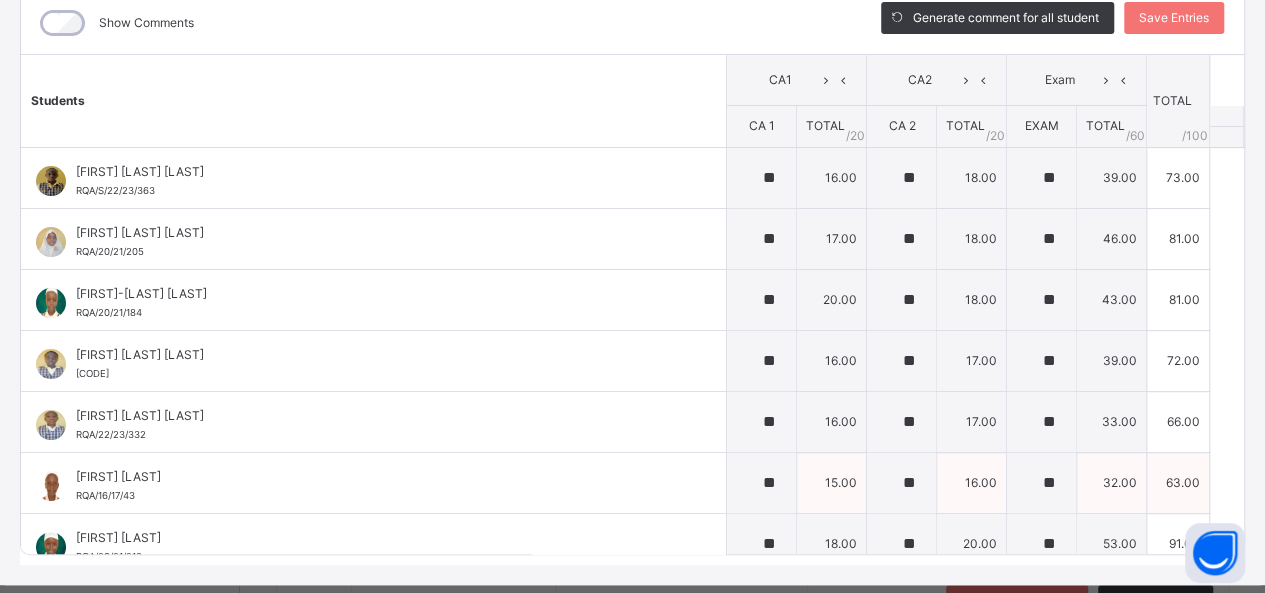 click on "[FIRST] [LAST] [CODE]" at bounding box center (373, 483) 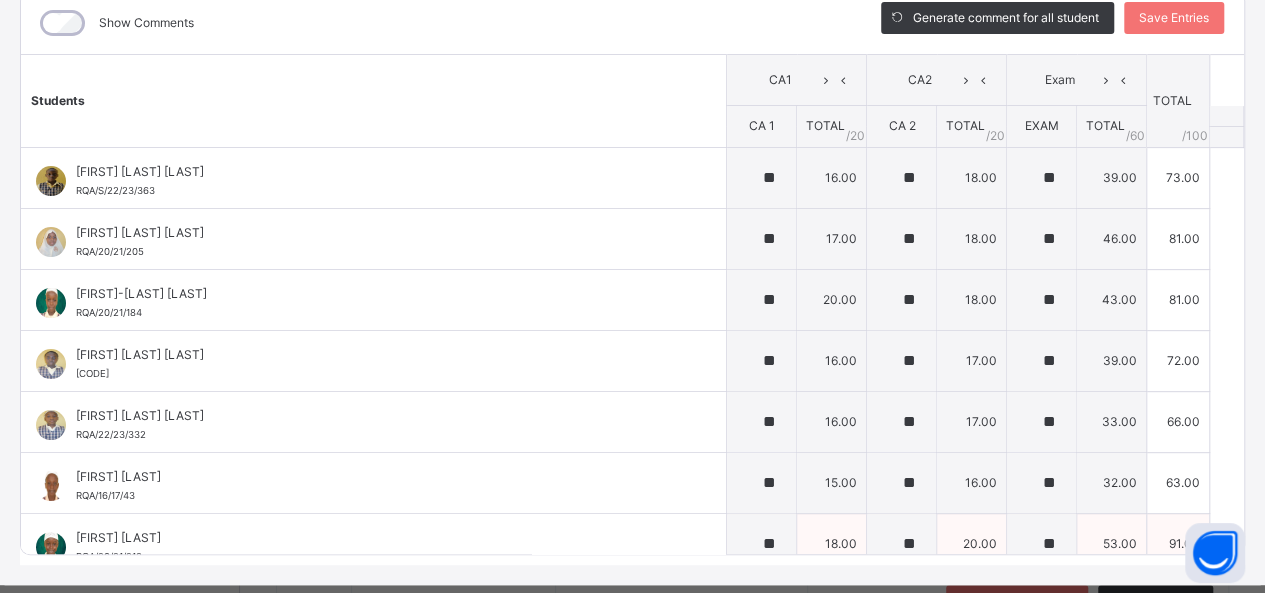 click on "[FIRST] [LAST]" at bounding box center [378, 538] 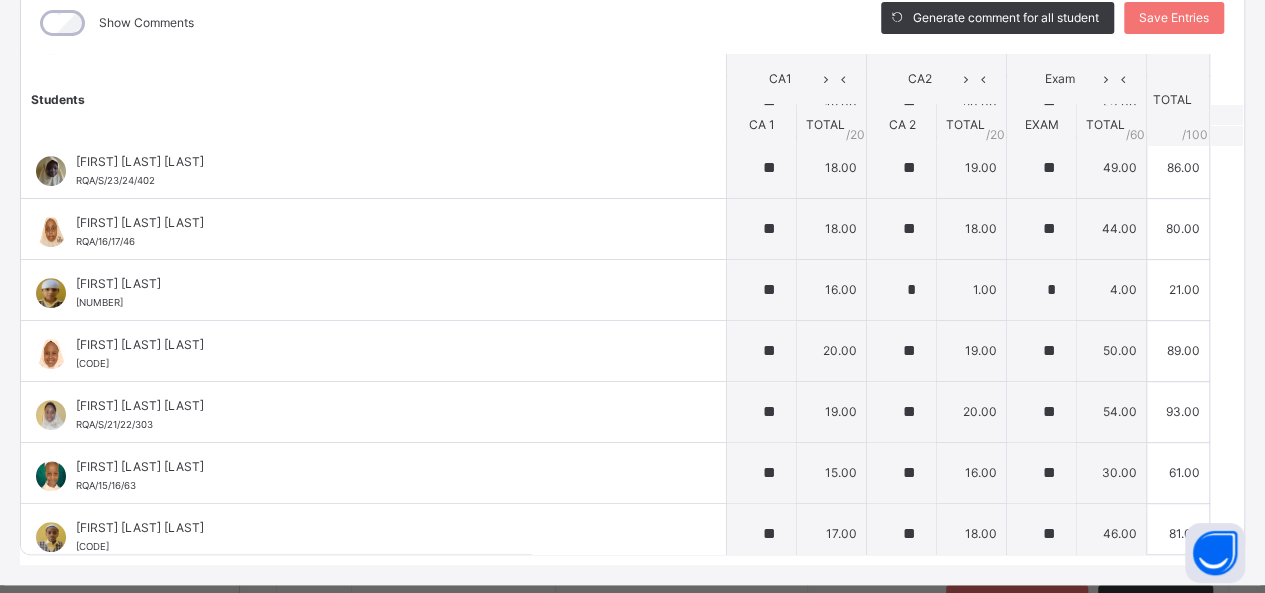 scroll, scrollTop: 436, scrollLeft: 0, axis: vertical 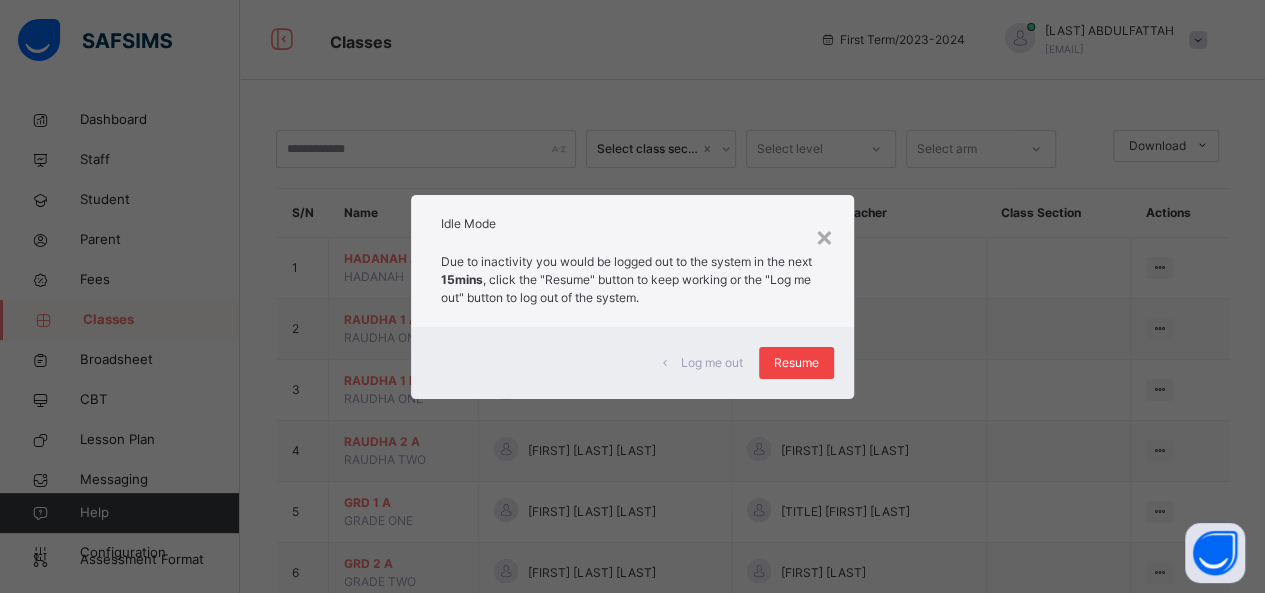 click on "Resume" at bounding box center [796, 363] 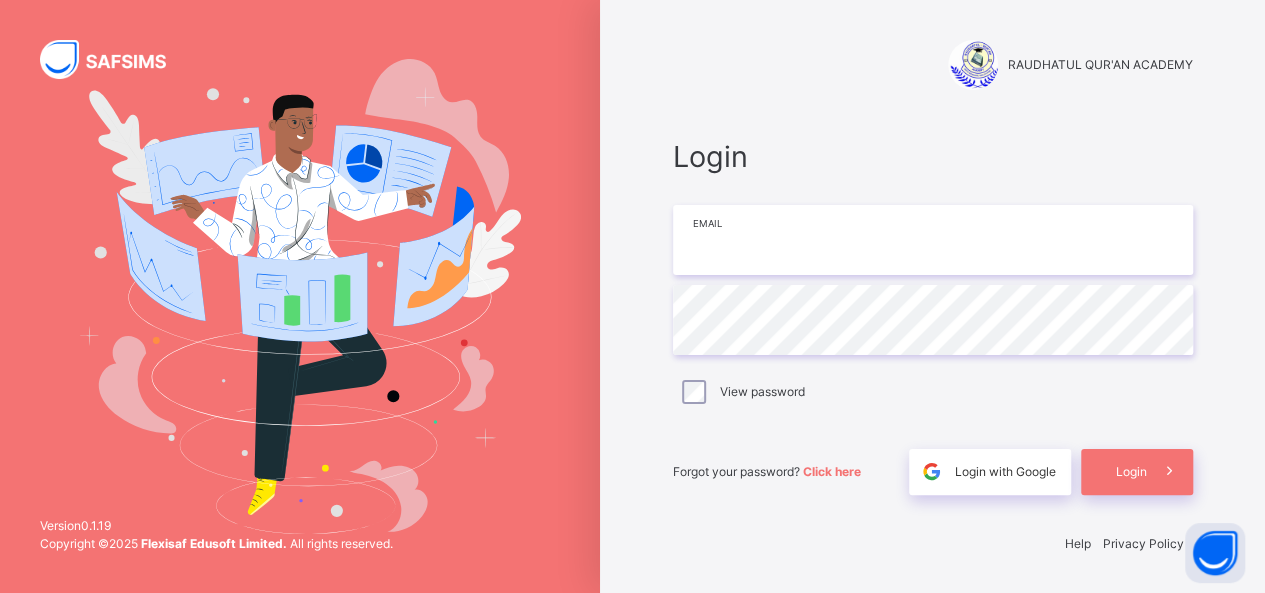 type on "**********" 